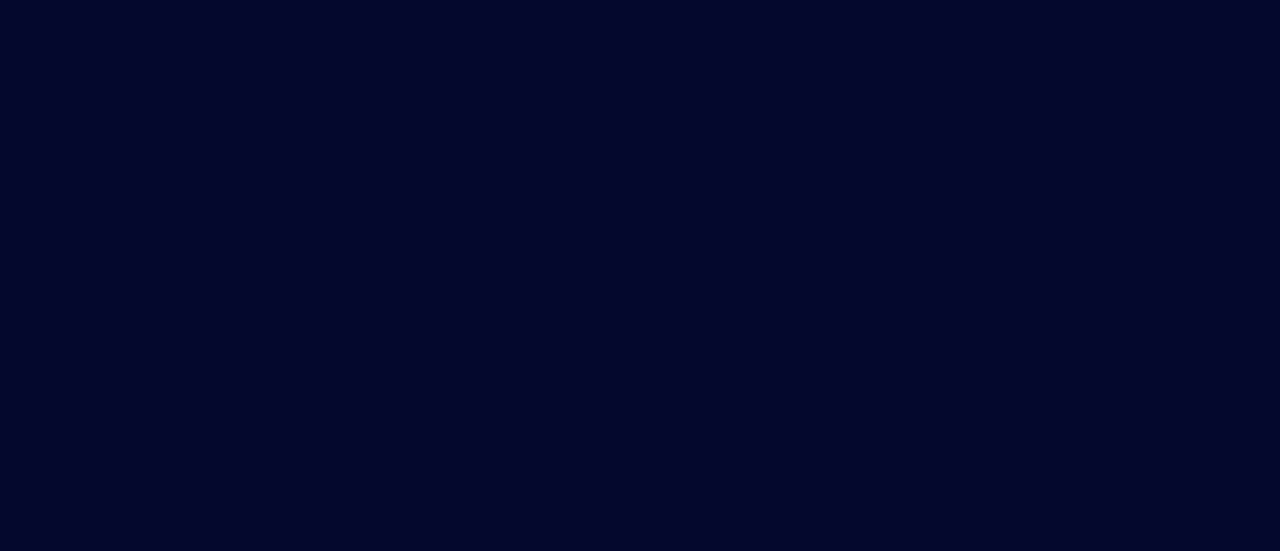 scroll, scrollTop: 0, scrollLeft: 0, axis: both 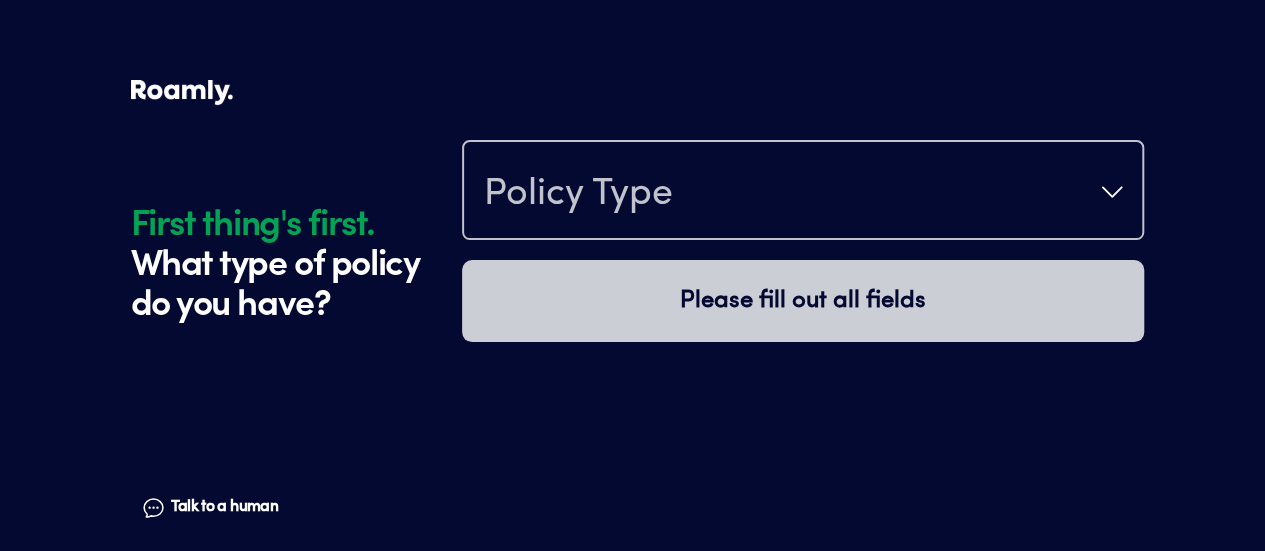 click on "Policy Type" at bounding box center (803, 192) 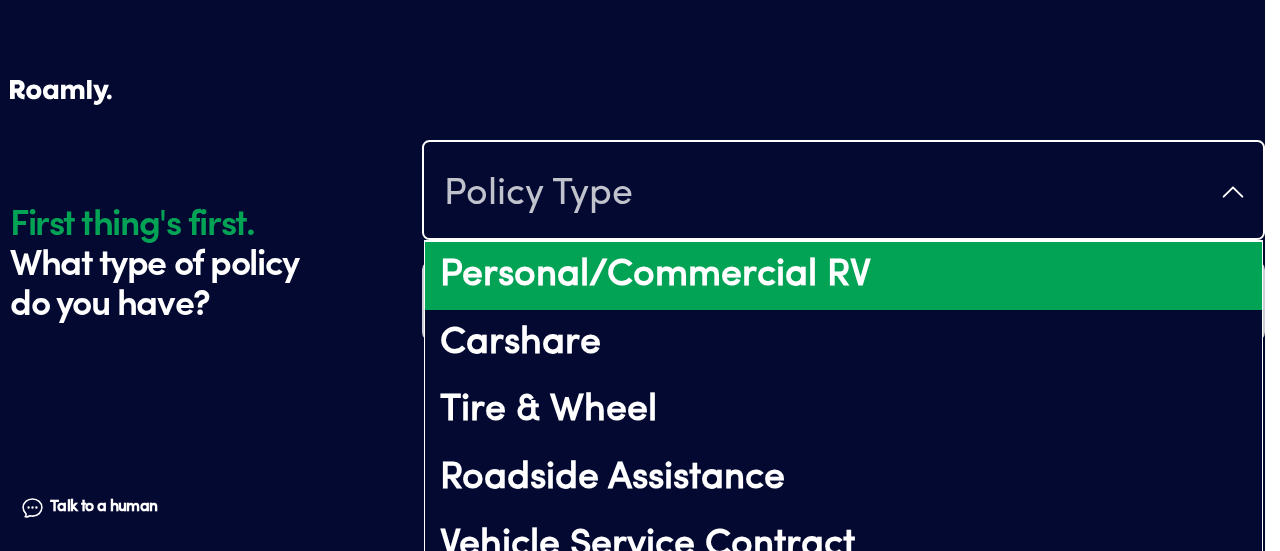 click on "Personal/Commercial RV" at bounding box center [843, 276] 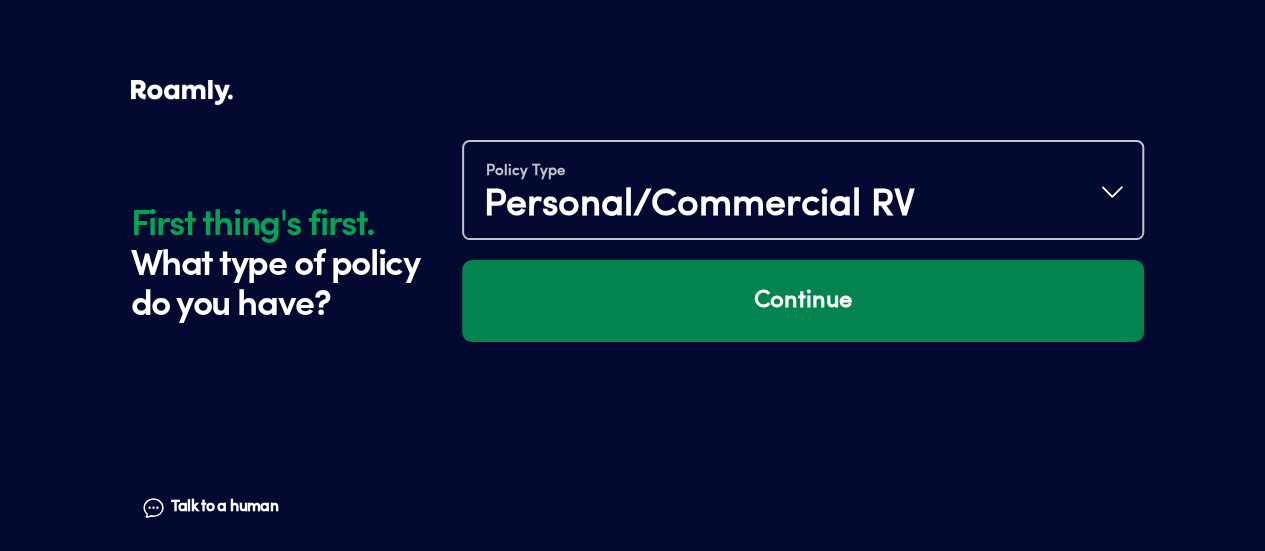 click on "Continue" at bounding box center [803, 301] 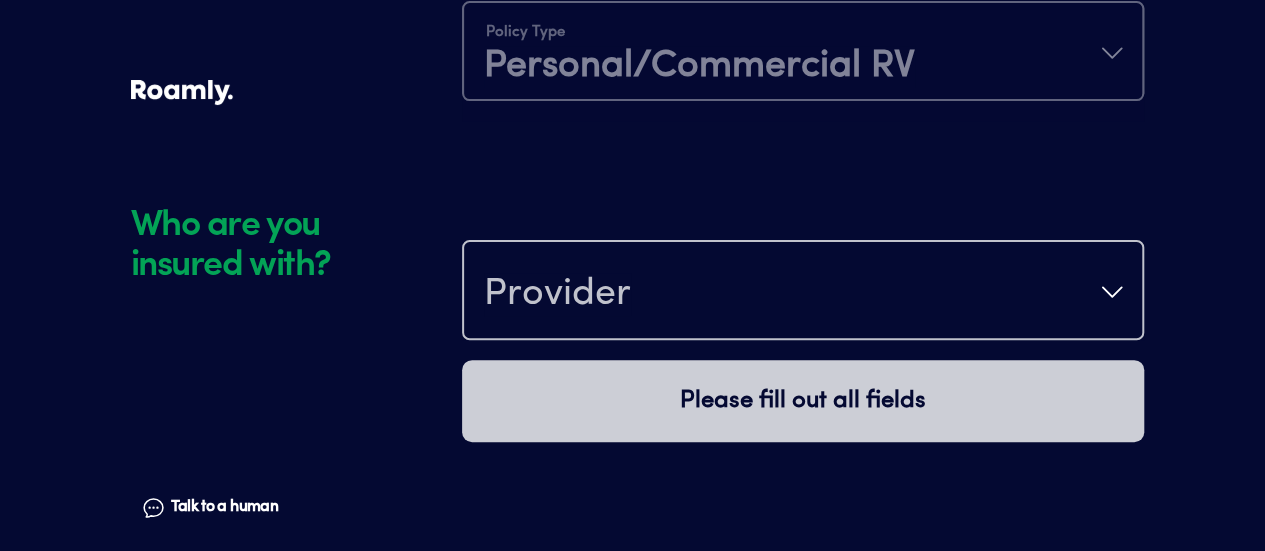 scroll, scrollTop: 280, scrollLeft: 0, axis: vertical 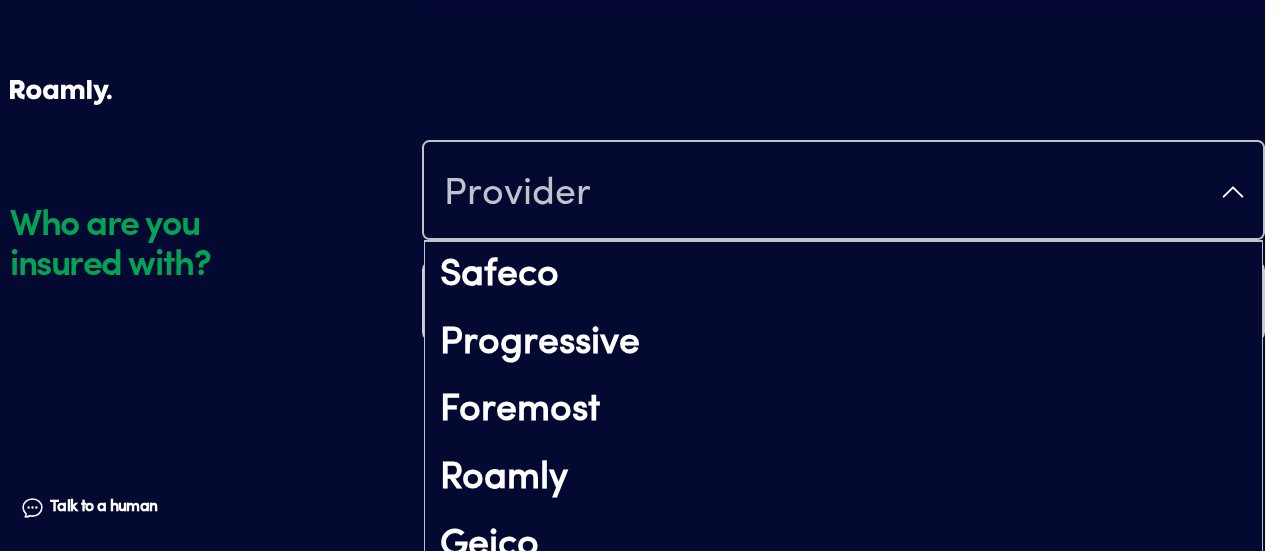 click on "Provider" at bounding box center [843, 192] 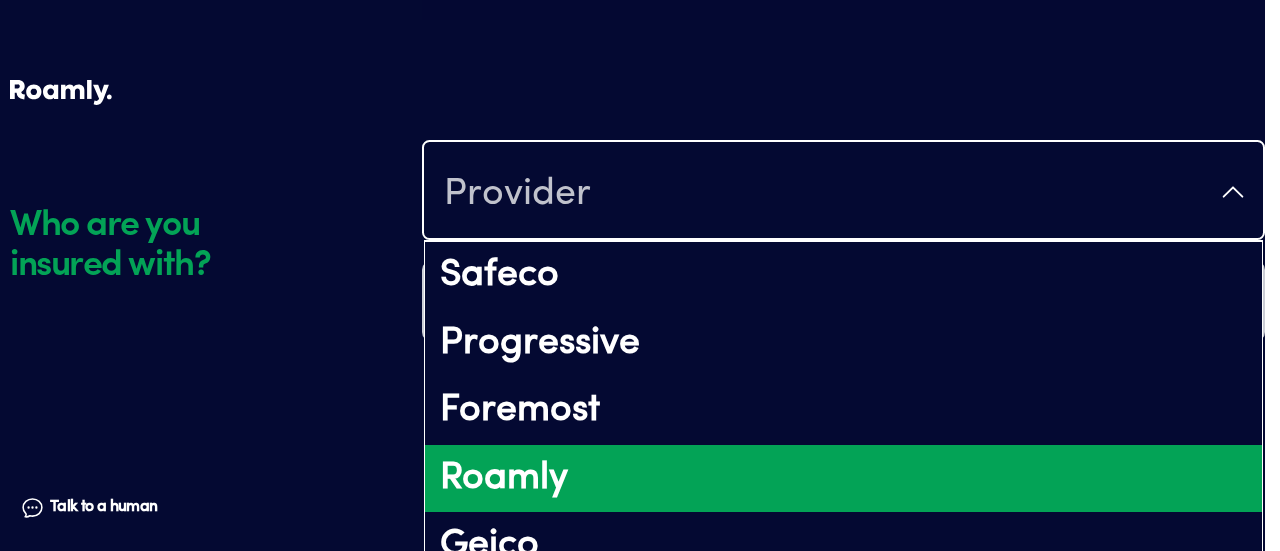 click on "Roamly" at bounding box center [843, 479] 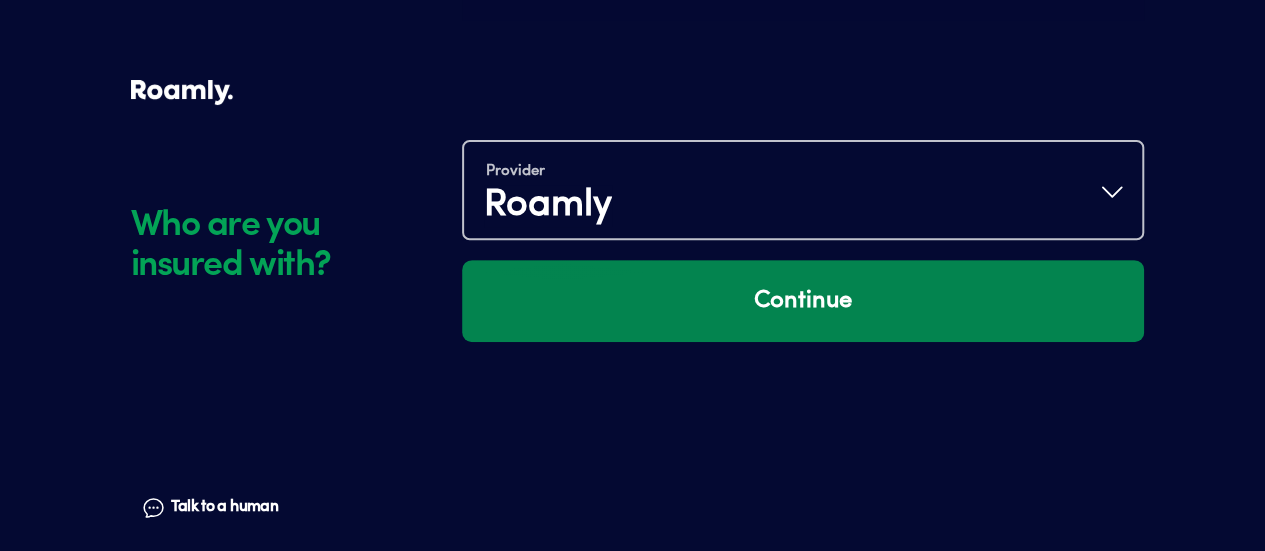 click on "Continue" at bounding box center [803, 301] 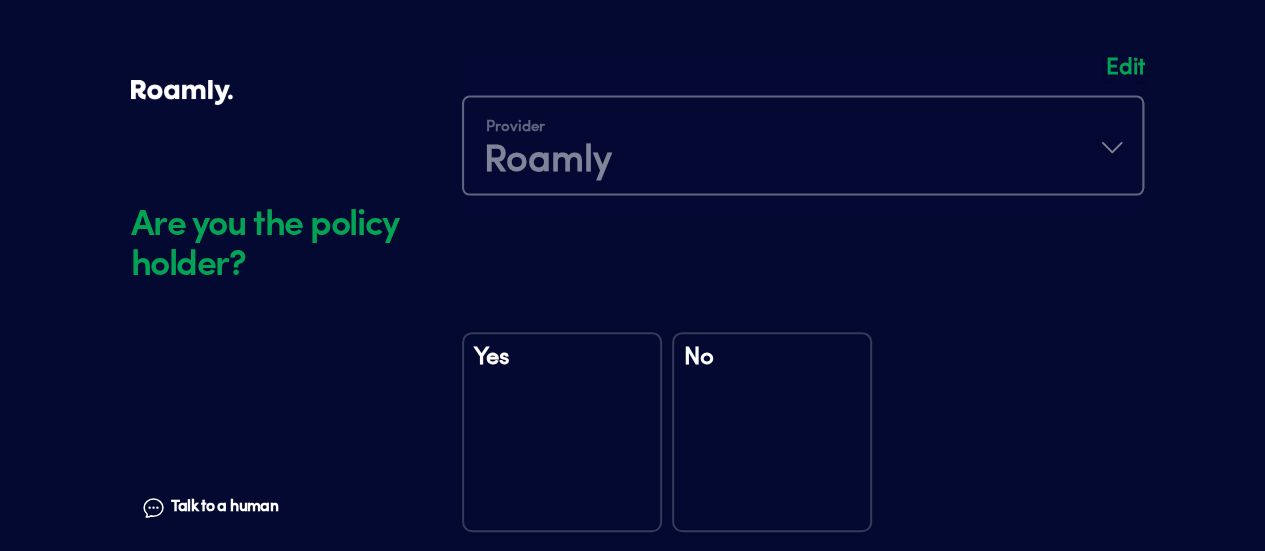 scroll, scrollTop: 560, scrollLeft: 0, axis: vertical 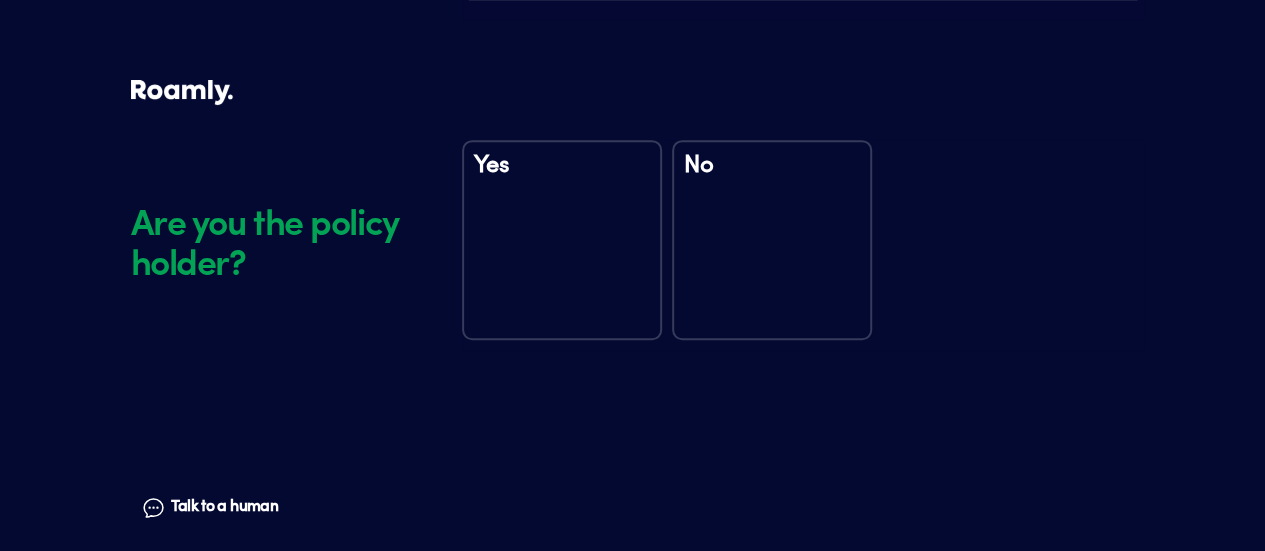 click on "No" at bounding box center (772, 240) 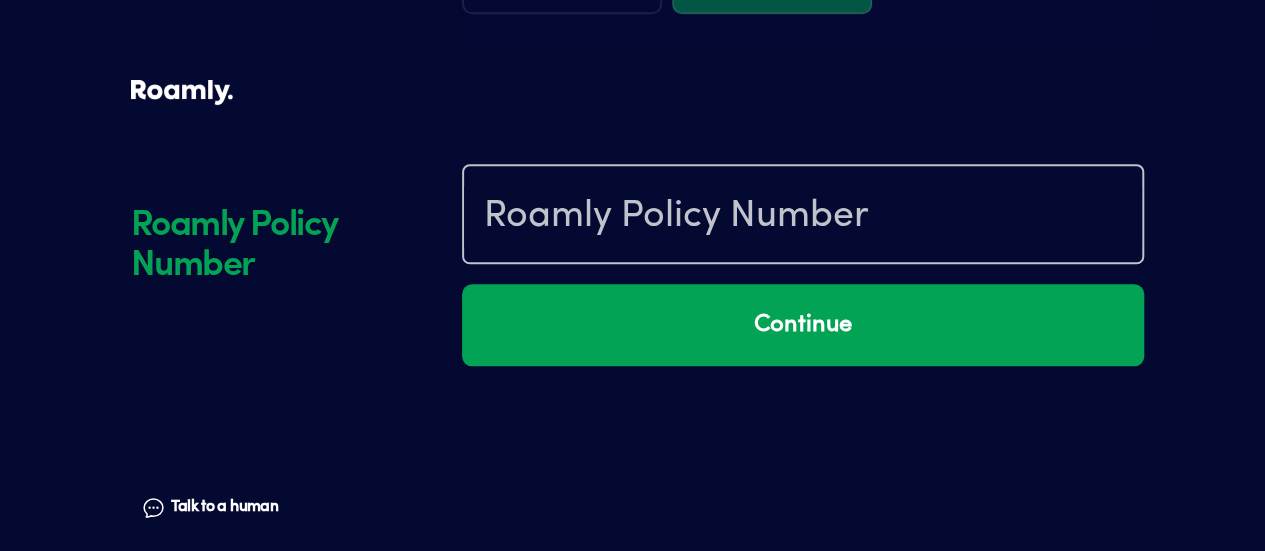 scroll, scrollTop: 950, scrollLeft: 0, axis: vertical 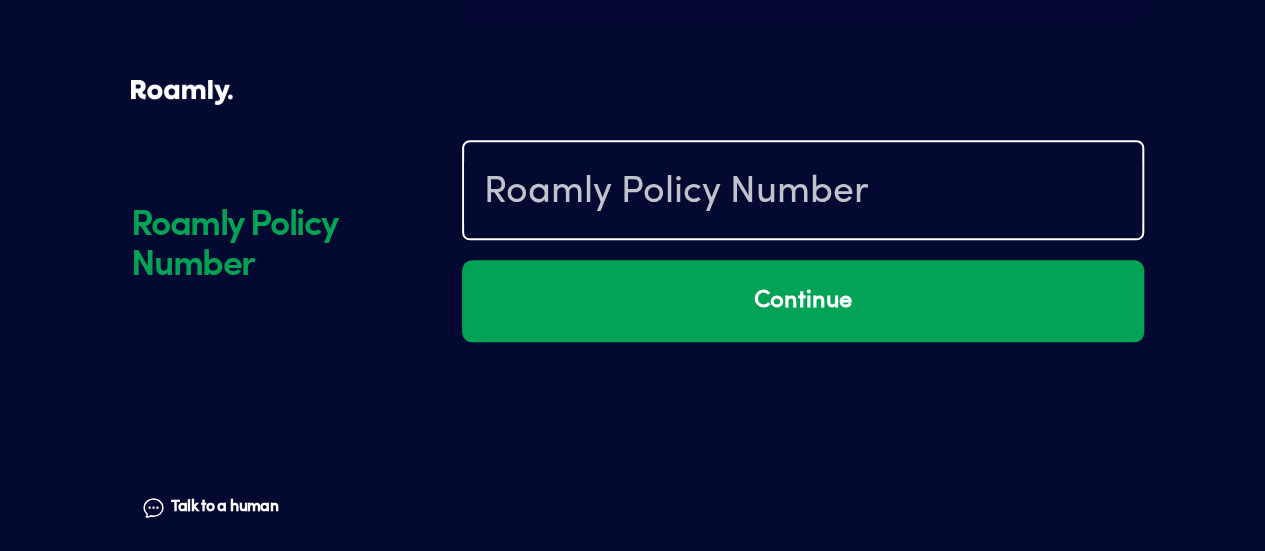 click at bounding box center [803, 192] 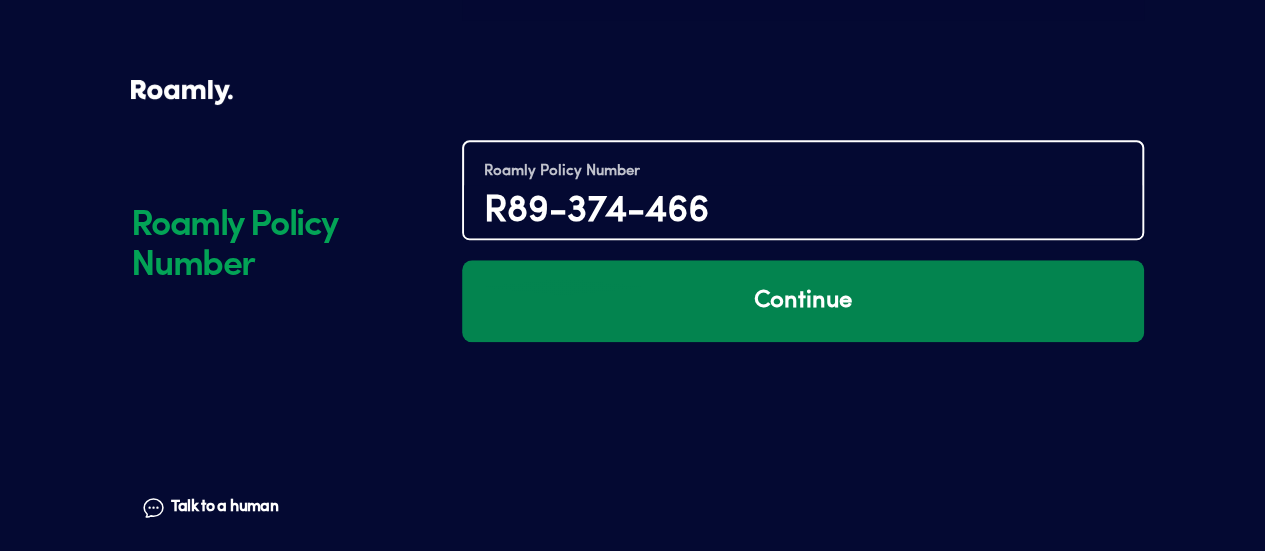 type on "R89-374-466" 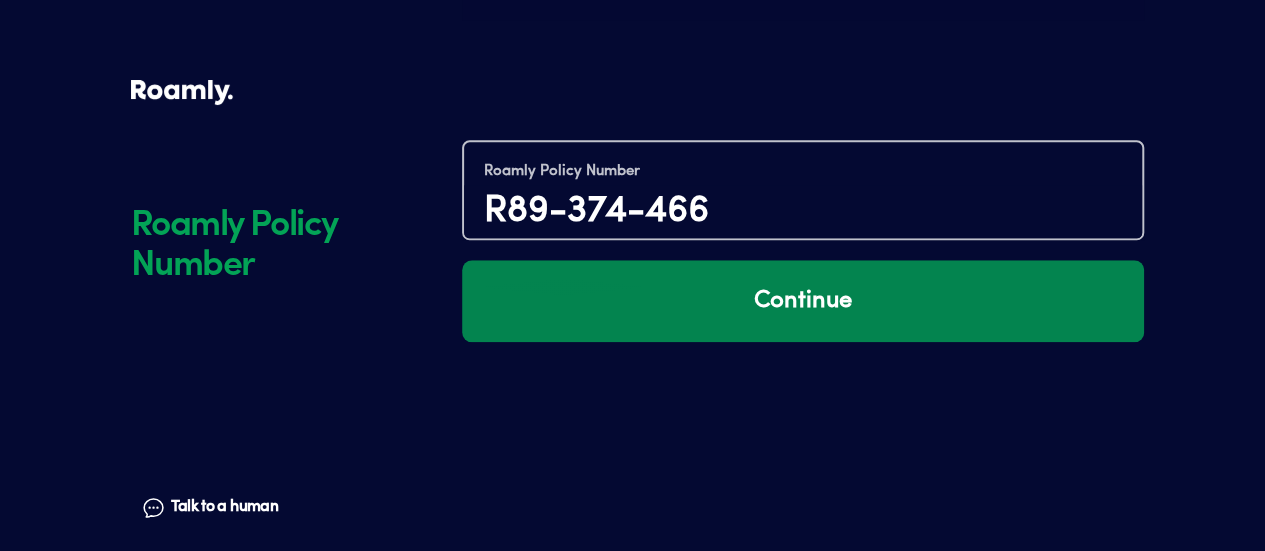 click on "Continue" at bounding box center [803, 301] 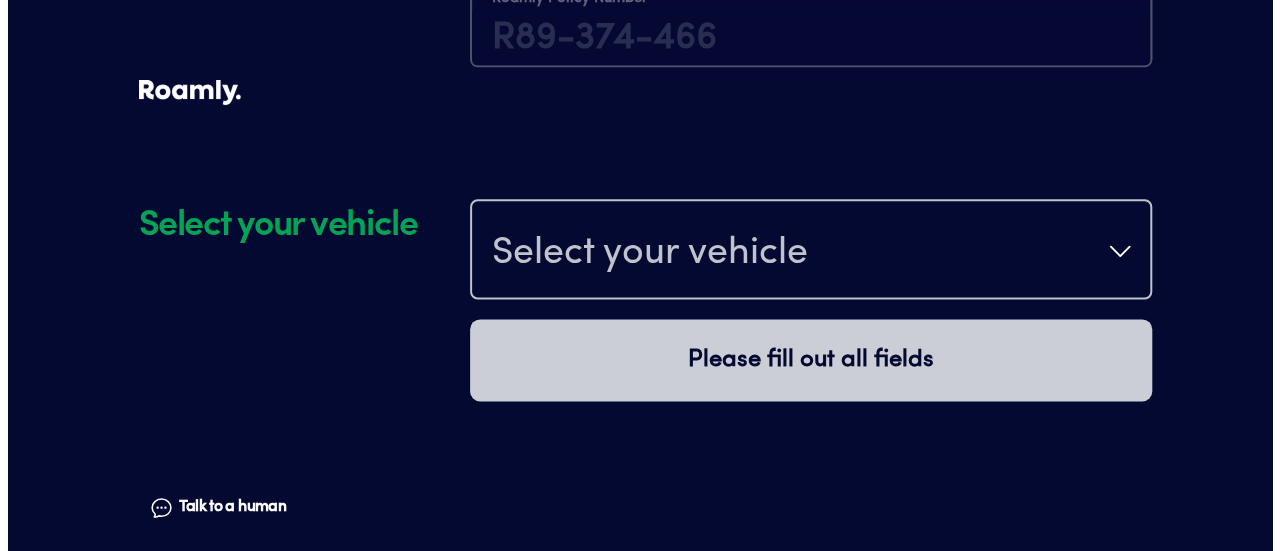 scroll, scrollTop: 1230, scrollLeft: 0, axis: vertical 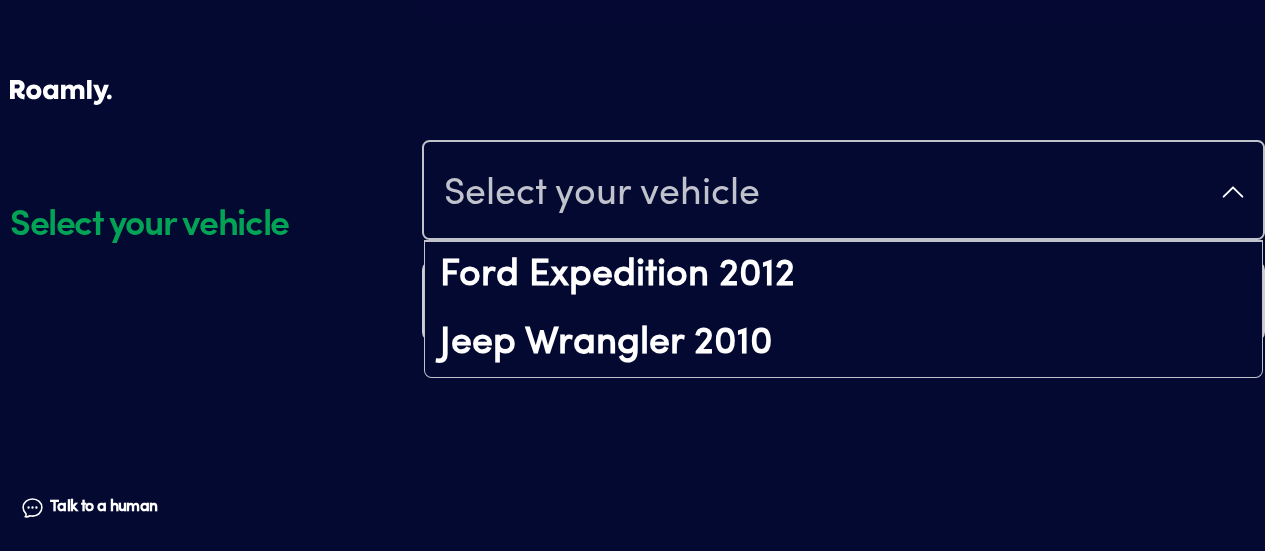 click on "Select your vehicle" at bounding box center [843, 192] 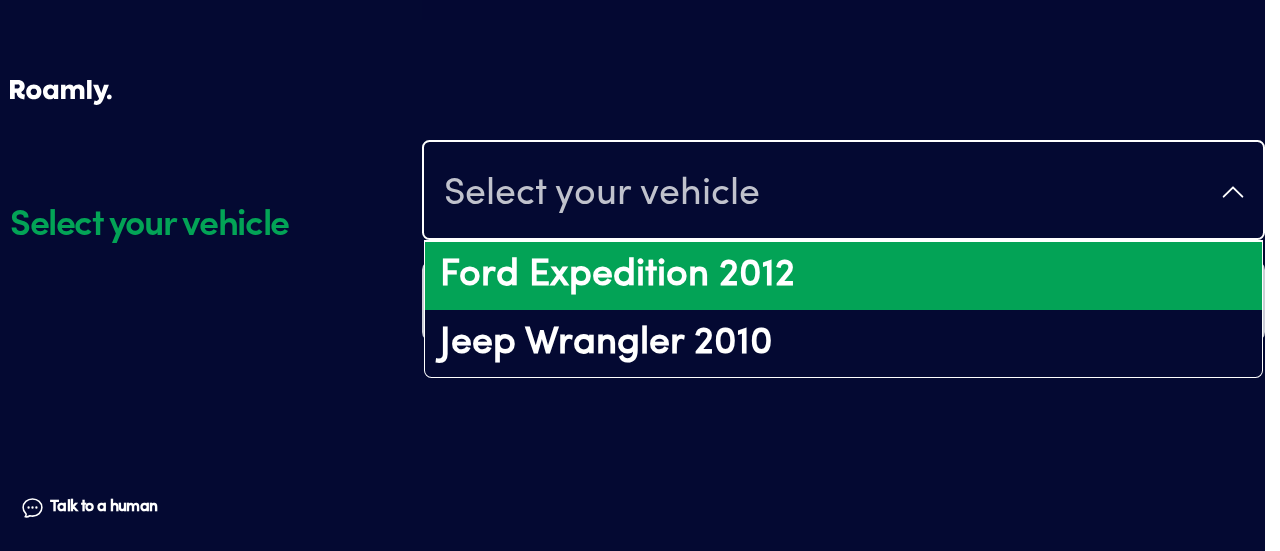 click on "Ford Expedition 2012" at bounding box center (843, 276) 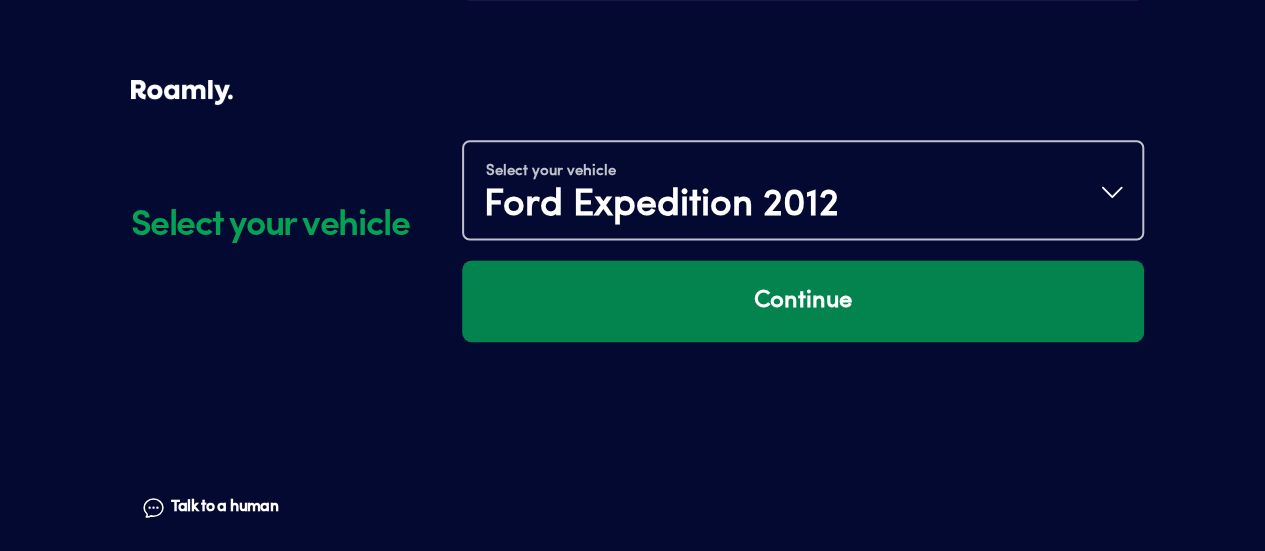 click on "Continue" at bounding box center (803, 301) 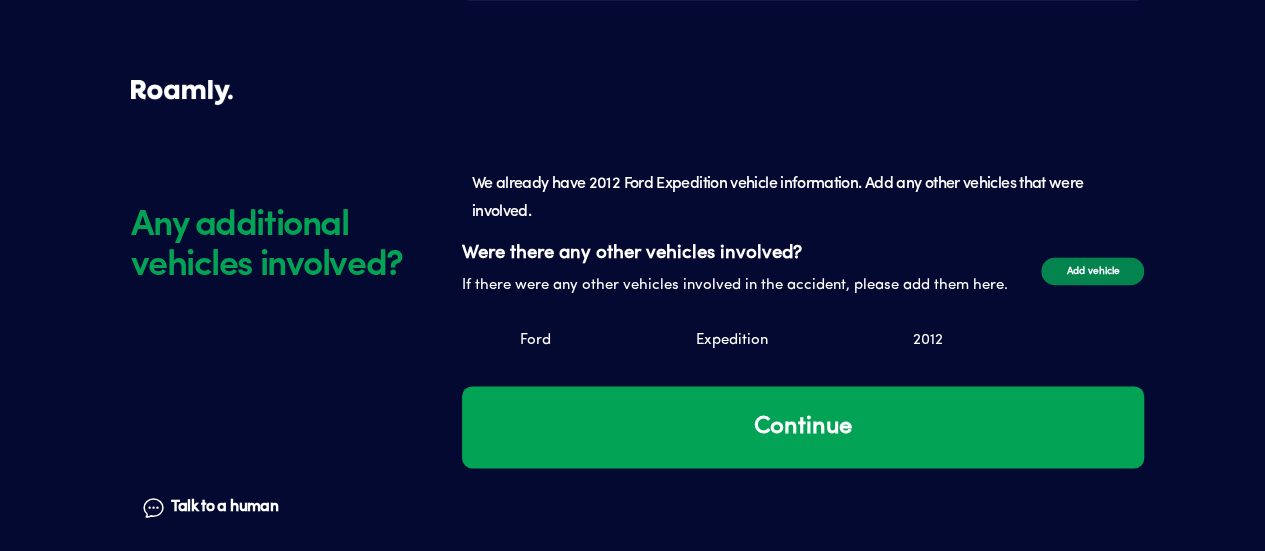 click on "Add vehicle" at bounding box center [1092, 271] 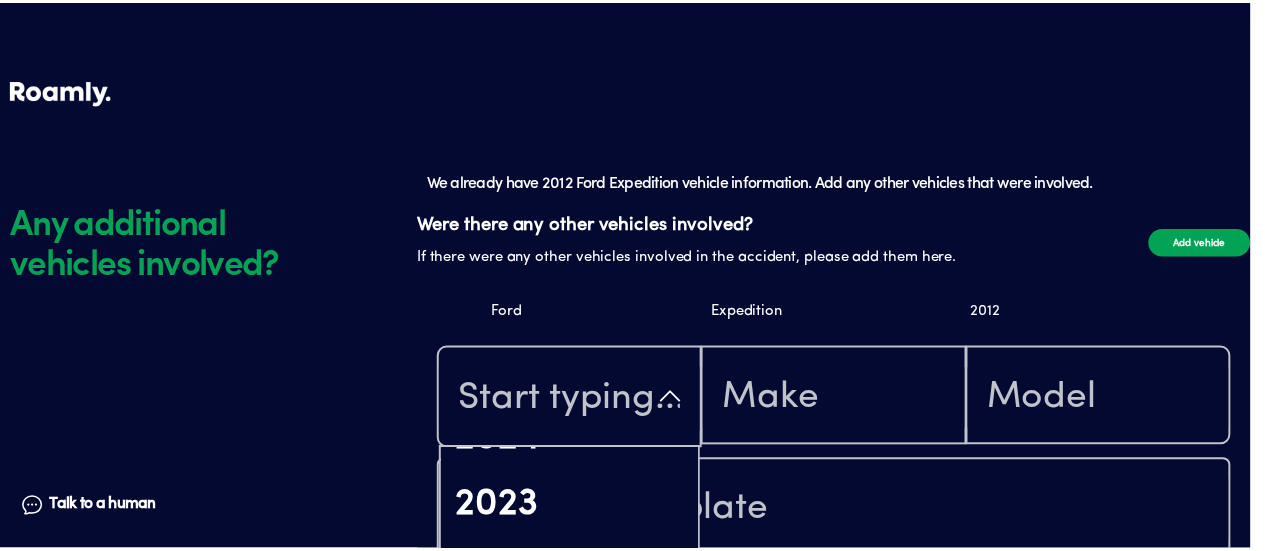 scroll, scrollTop: 357, scrollLeft: 0, axis: vertical 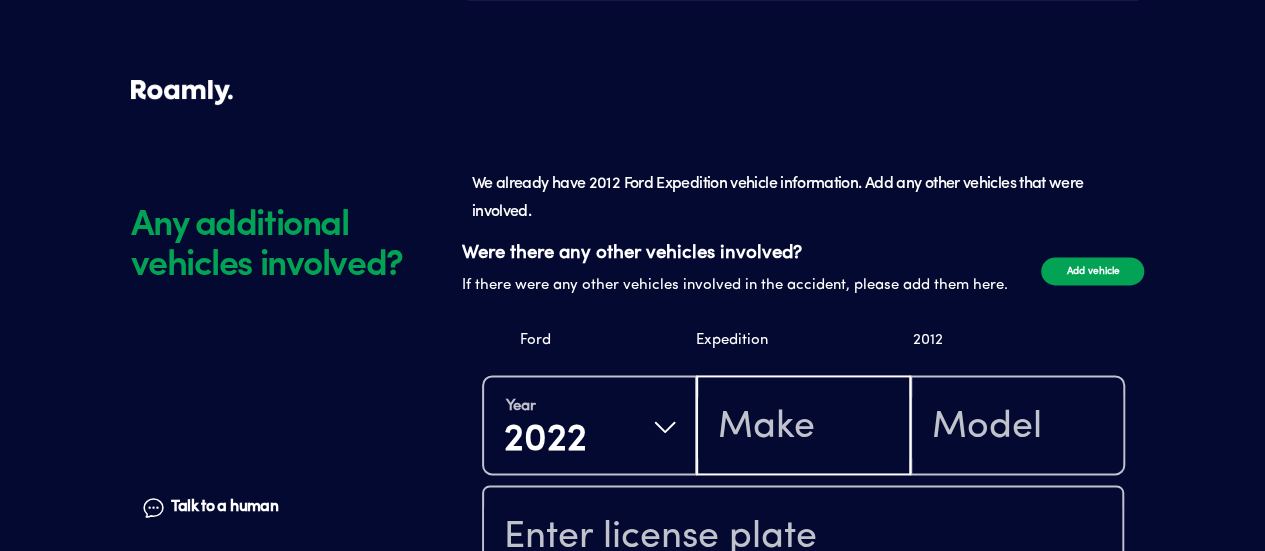 click at bounding box center [803, 427] 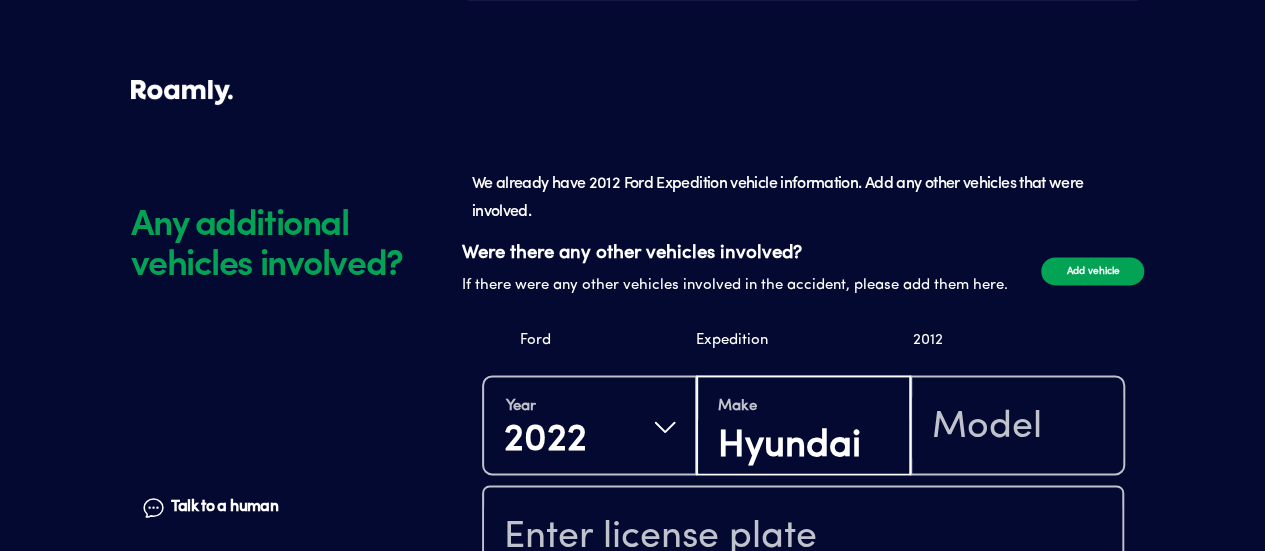 type on "Hyundai" 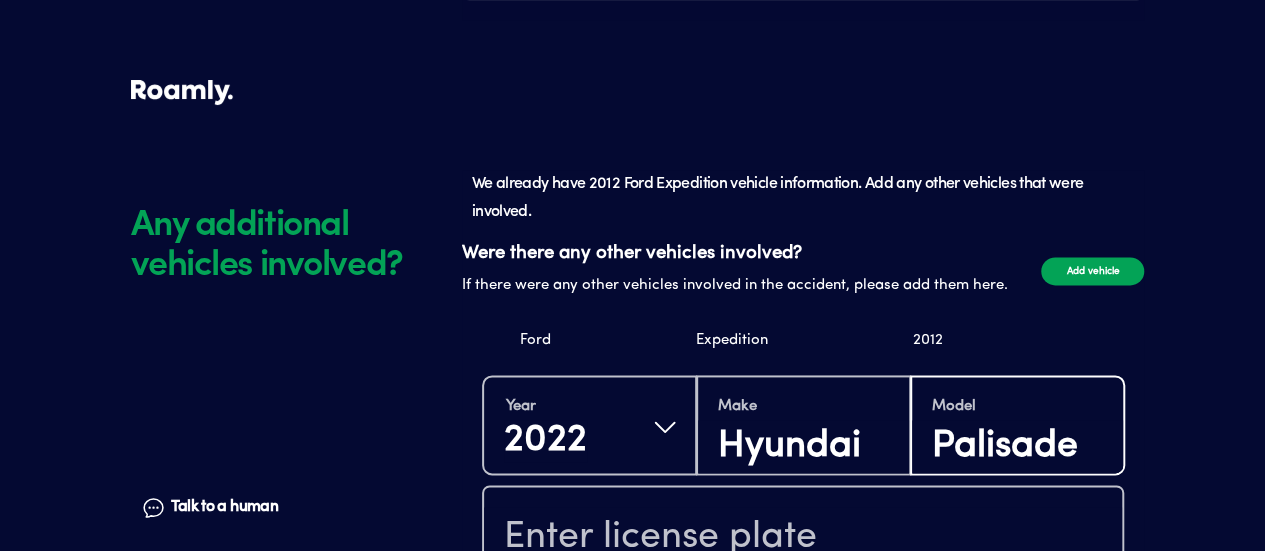 type on "Palisade" 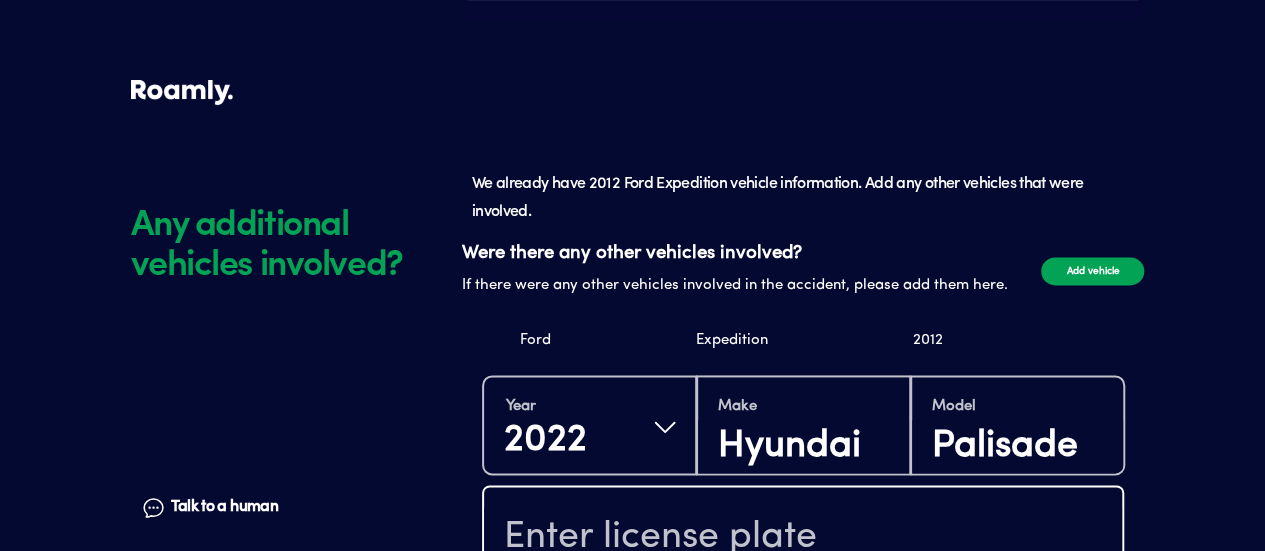 scroll, scrollTop: 1411, scrollLeft: 0, axis: vertical 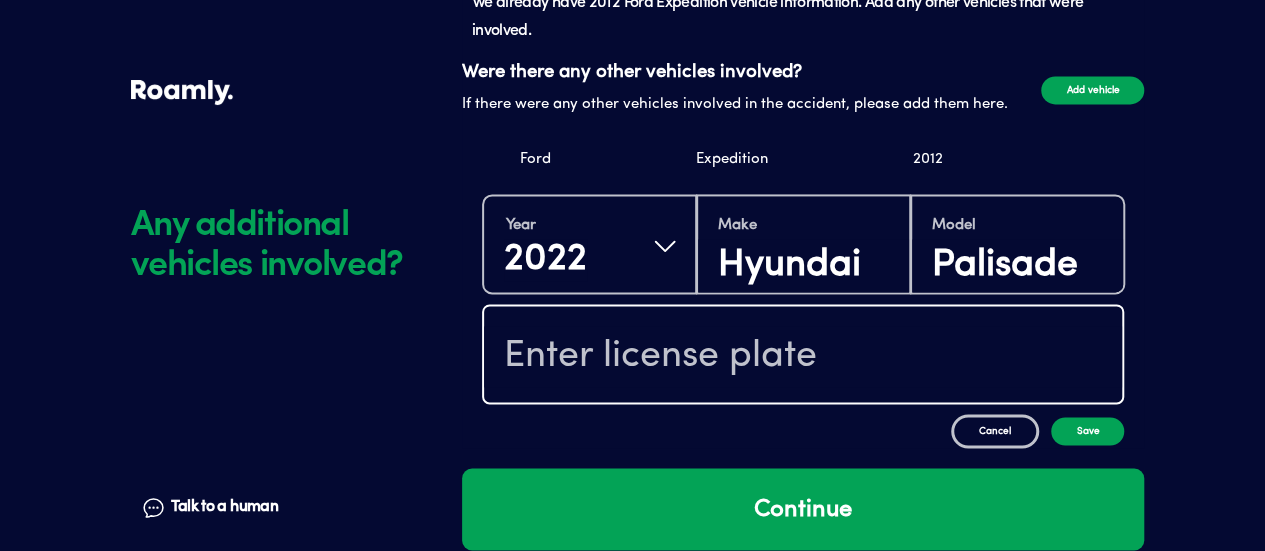 click at bounding box center [803, 356] 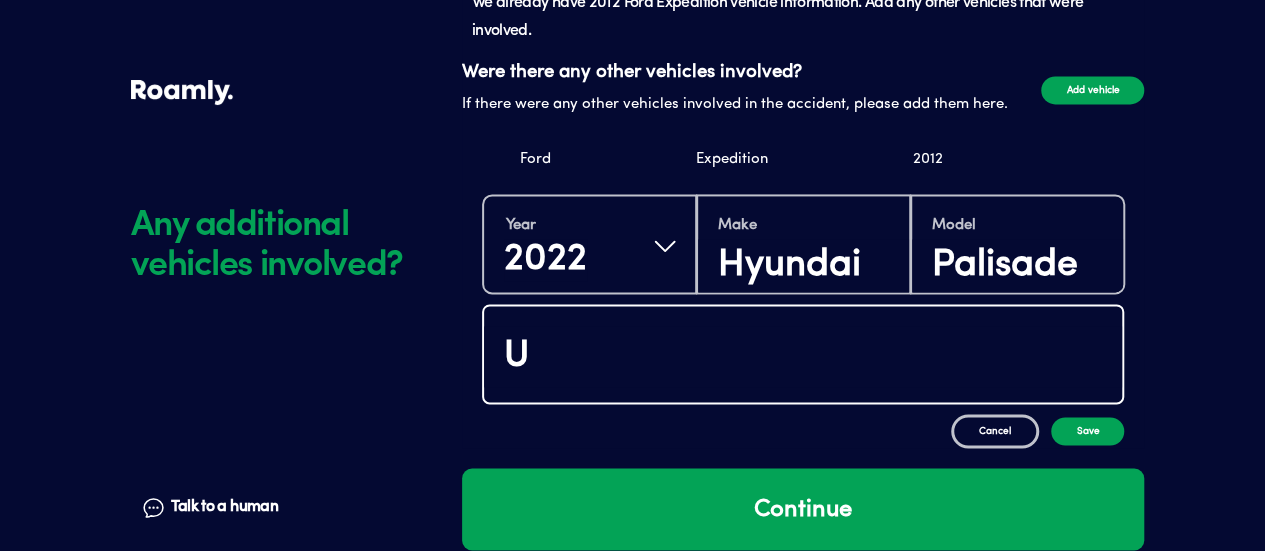 click at bounding box center [803, 356] 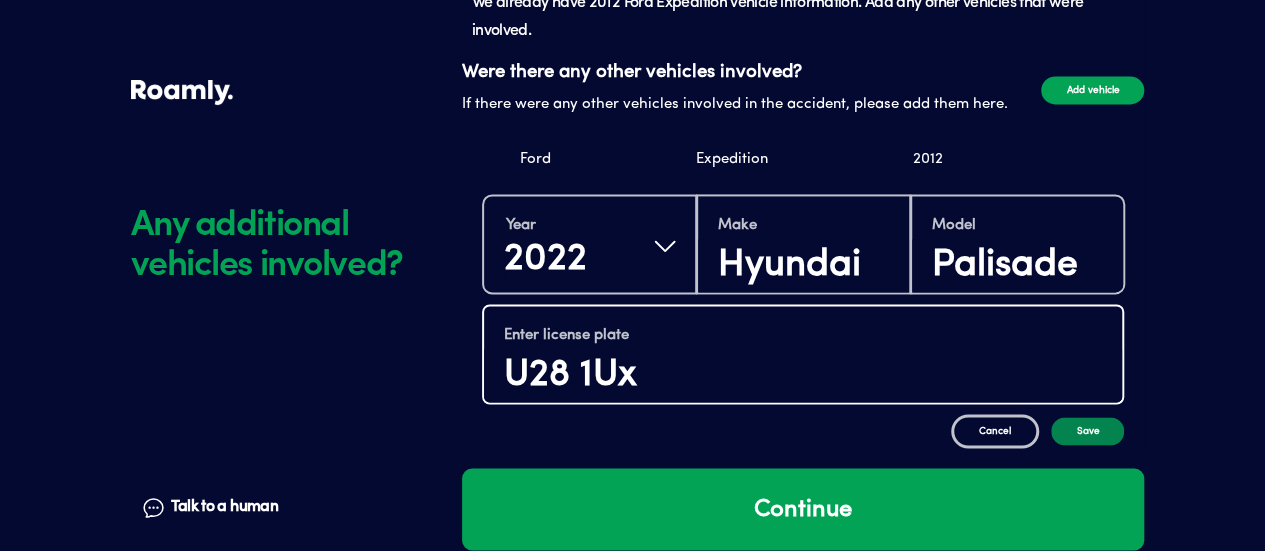 type on "U28 1Ux" 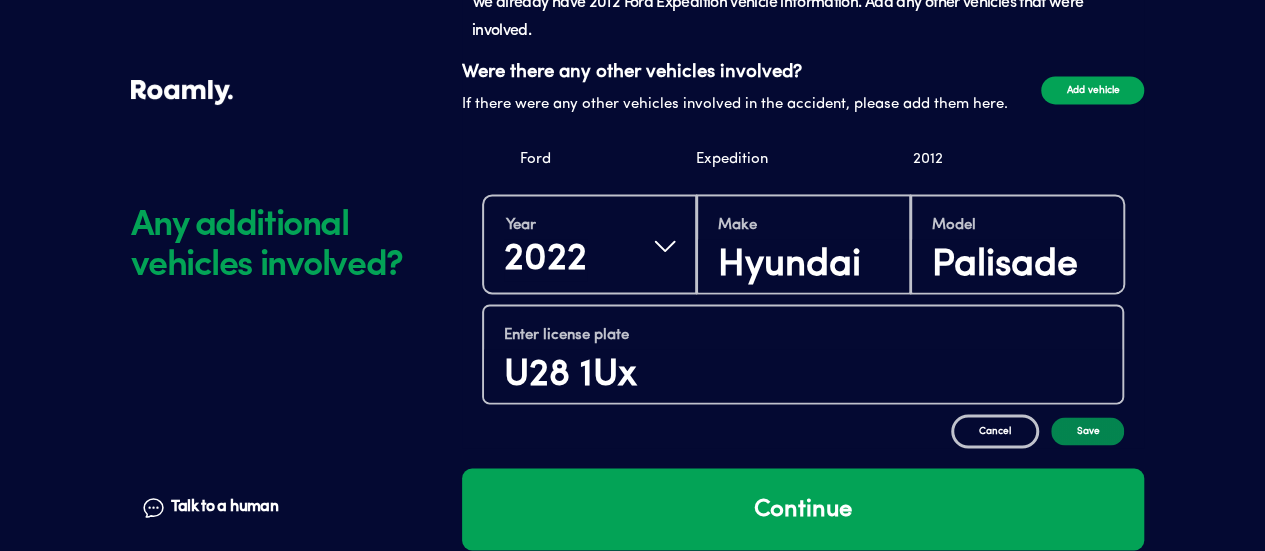 click on "Save" at bounding box center (1087, 431) 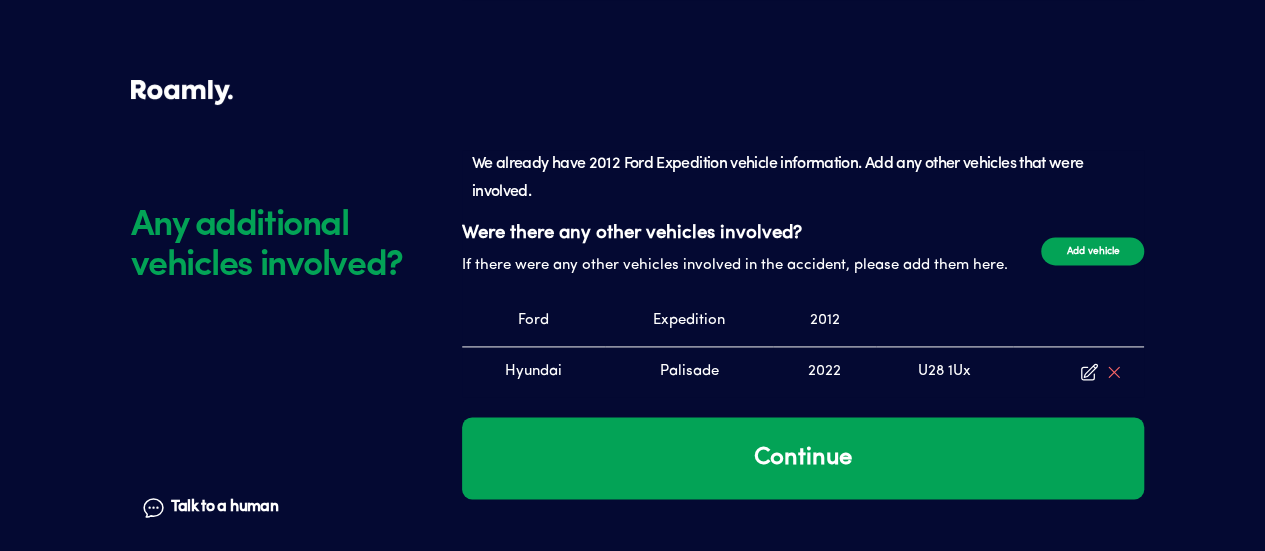 scroll, scrollTop: 1249, scrollLeft: 0, axis: vertical 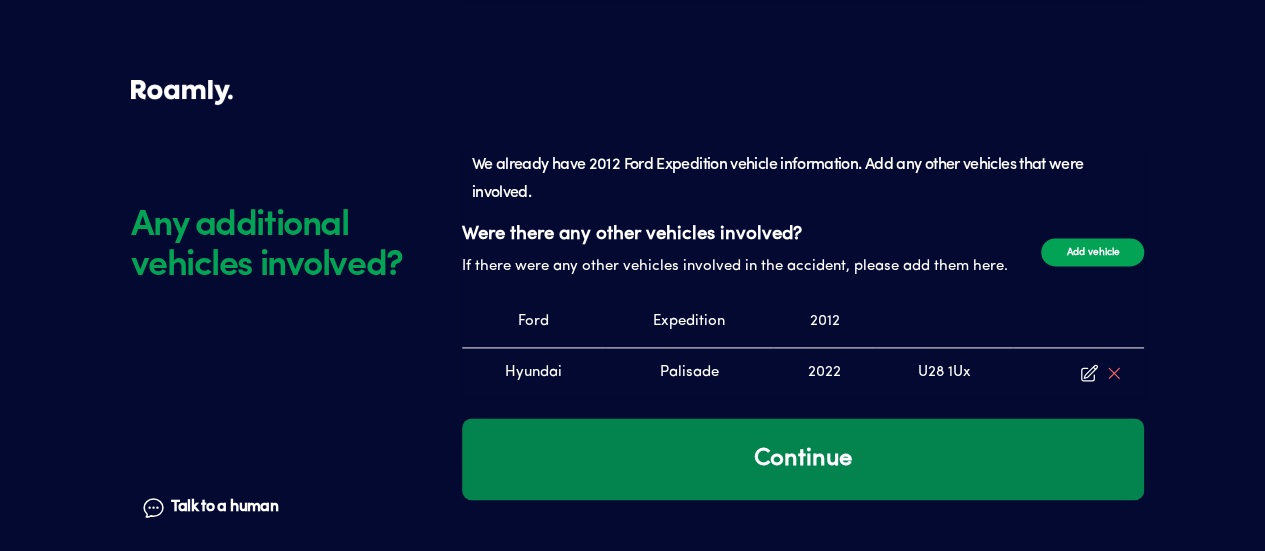 click on "Continue" at bounding box center [803, 459] 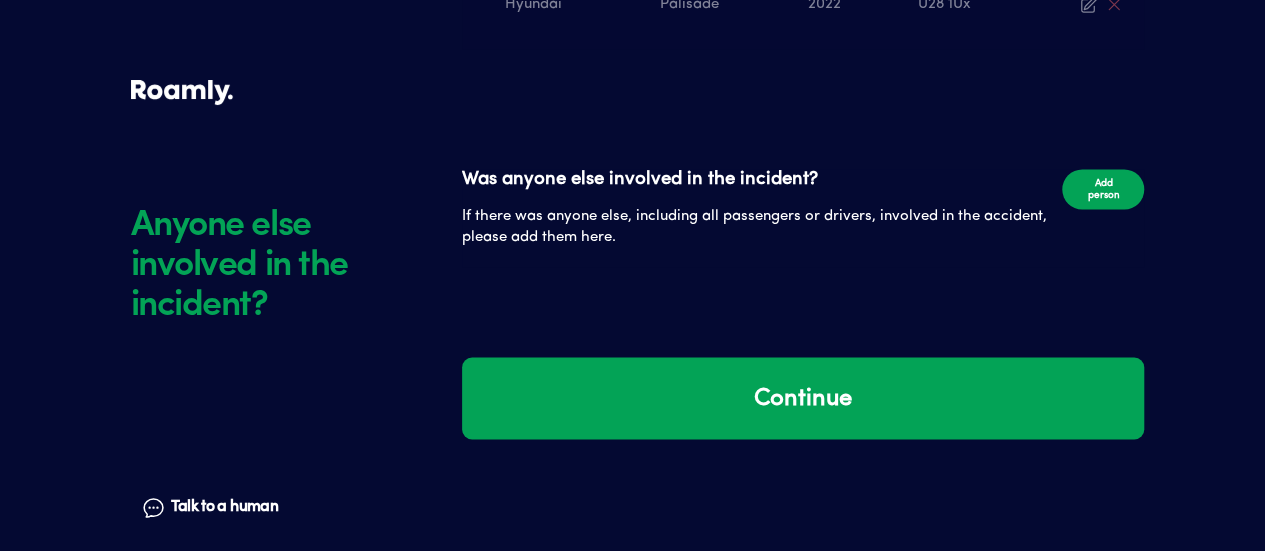 scroll, scrollTop: 1658, scrollLeft: 0, axis: vertical 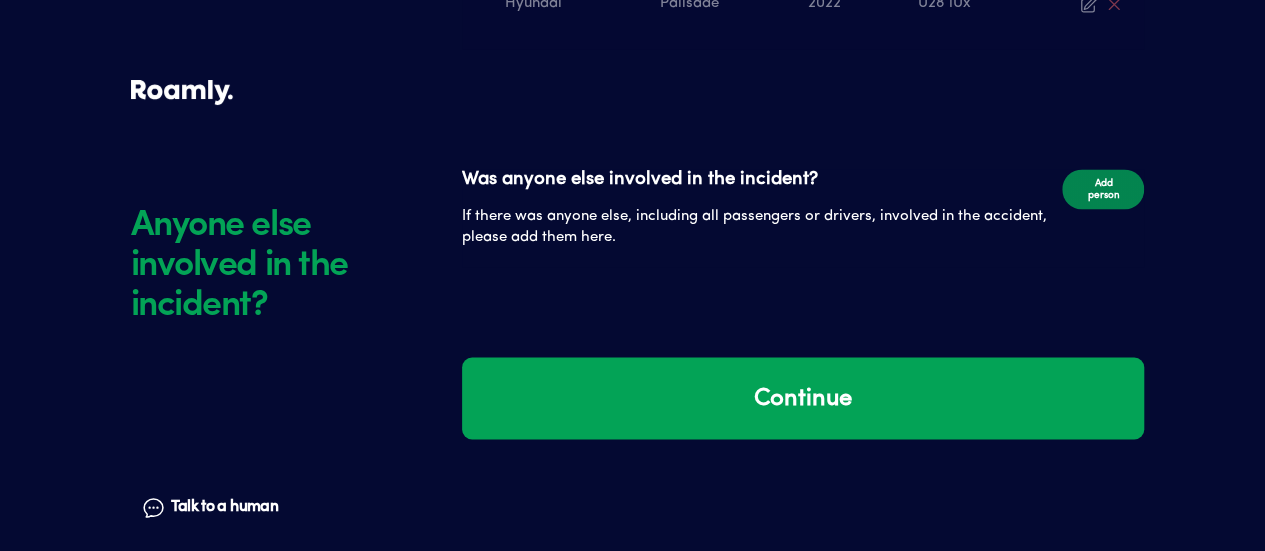 click on "Add person" at bounding box center (1103, 189) 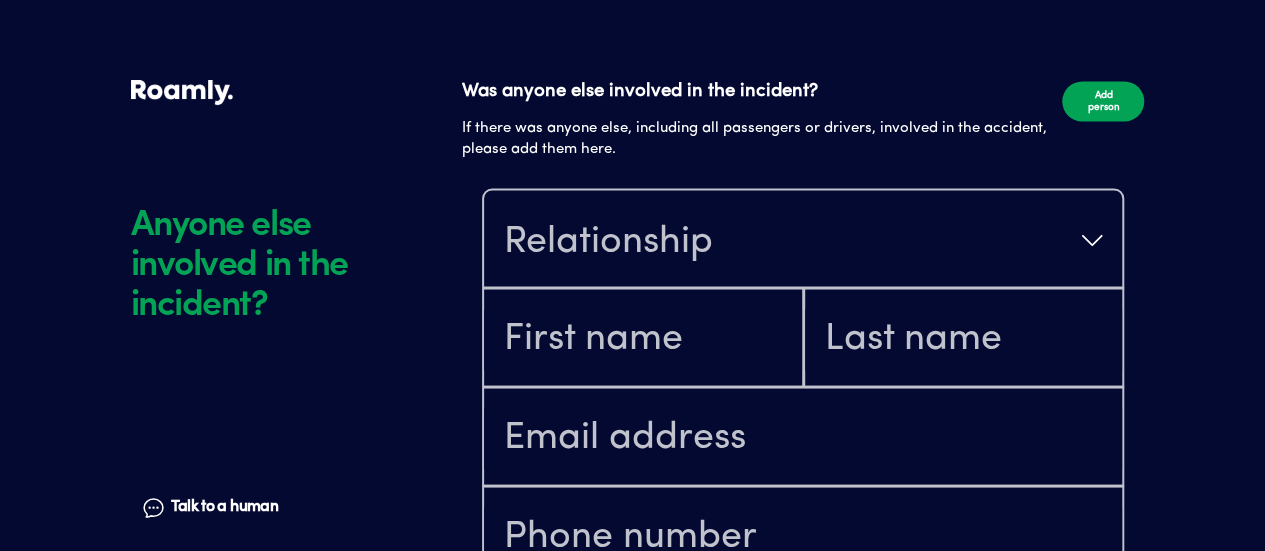scroll, scrollTop: 1802, scrollLeft: 0, axis: vertical 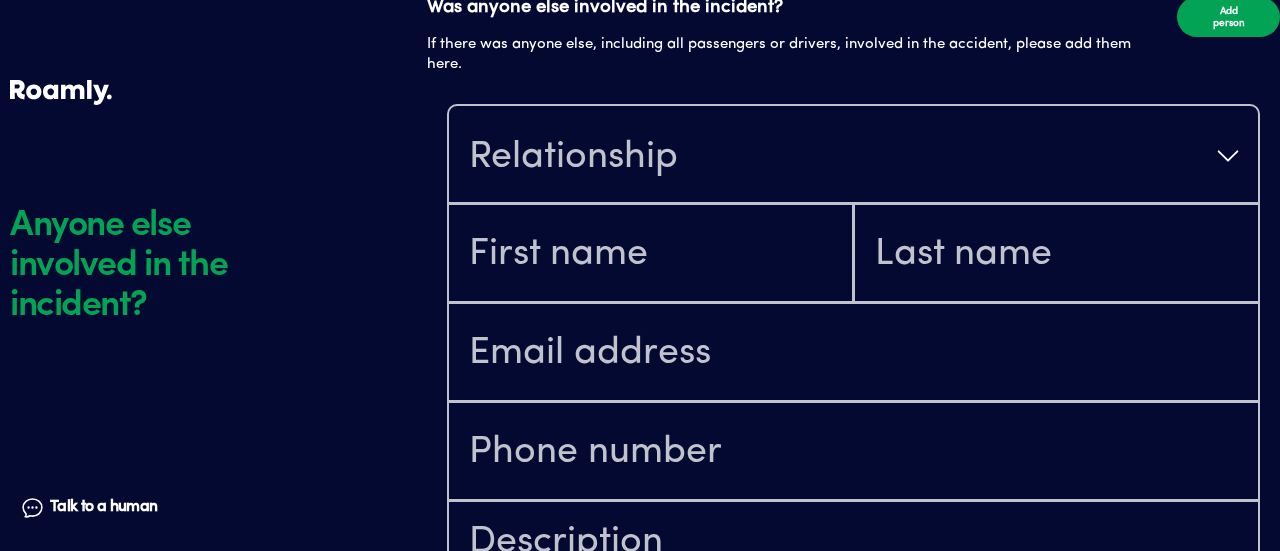 click on "Relationship" at bounding box center [853, 156] 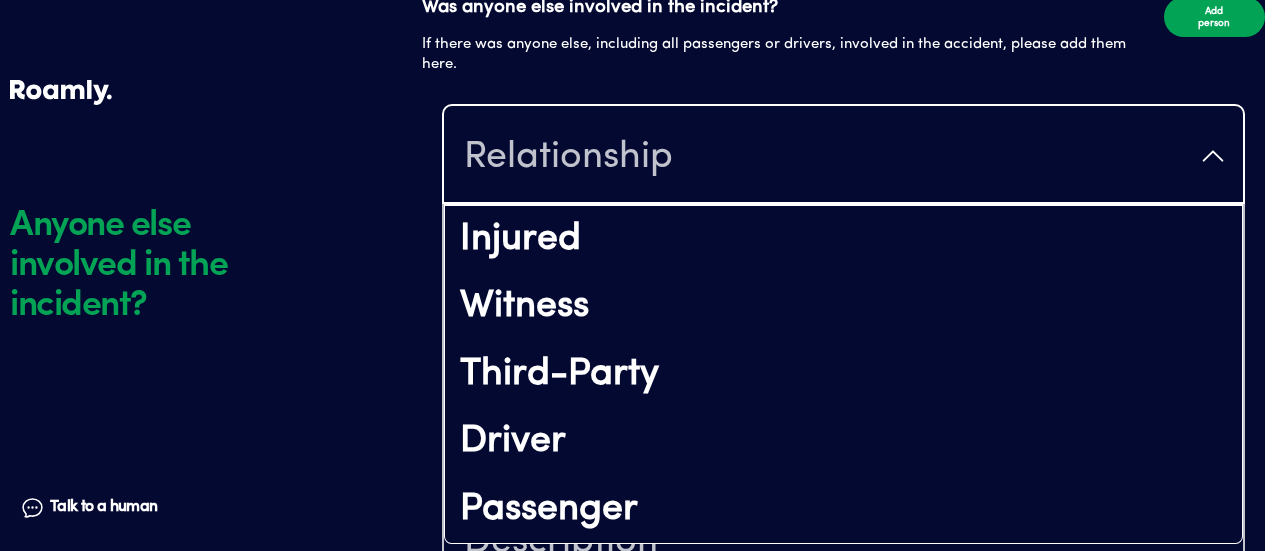 click on "Relationship" at bounding box center (843, 156) 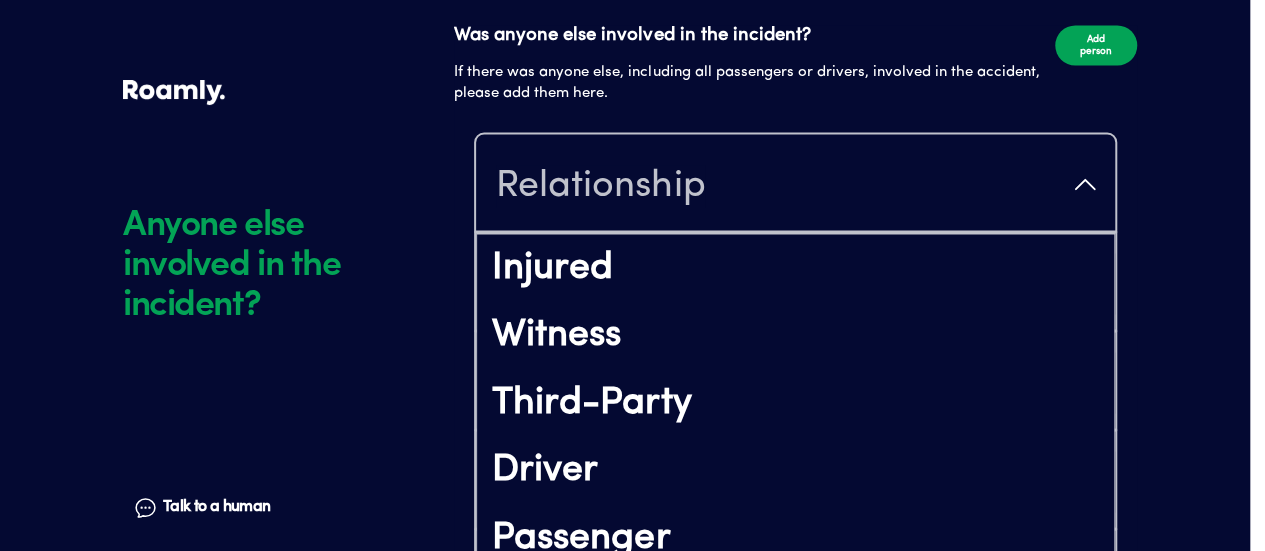click on "Relationship" at bounding box center (795, 184) 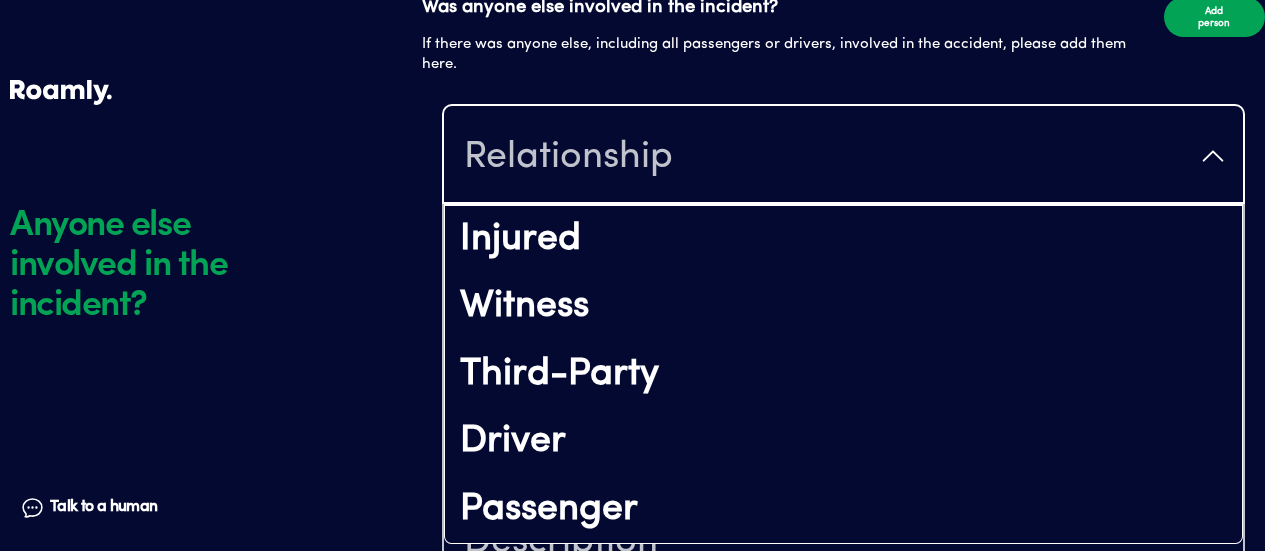 click on "Anyone else involved in the incident? Talk to a human Chat Policy Type Personal/Commercial RV Edit What type of policy do you have? Provider Roamly Edit Yes No Edit Roamly Policy Number R89-374-466 Edit We already have 2012 Ford Expedition vehicle information.  Add any other vehicles that were involved. Were there any other vehicles involved? If there were any other vehicles involved in the accident, please add them here. Add vehicle Ford Expedition 2012 Hyundai Palisade 2022 U28 1Ux Edit Anyone else involved in the incident? Talk to a human Chat Was anyone else involved in the incident? If there was anyone else, including all passengers or drivers, involved in the accident, please add them here. Add person Relationship Injured Witness Third-Party Driver Passenger Vehicle involved Ford Expedition 2012 Hyundai Palisade 2022 U28 1Ux Cancel Save Continue" at bounding box center (632, -361) 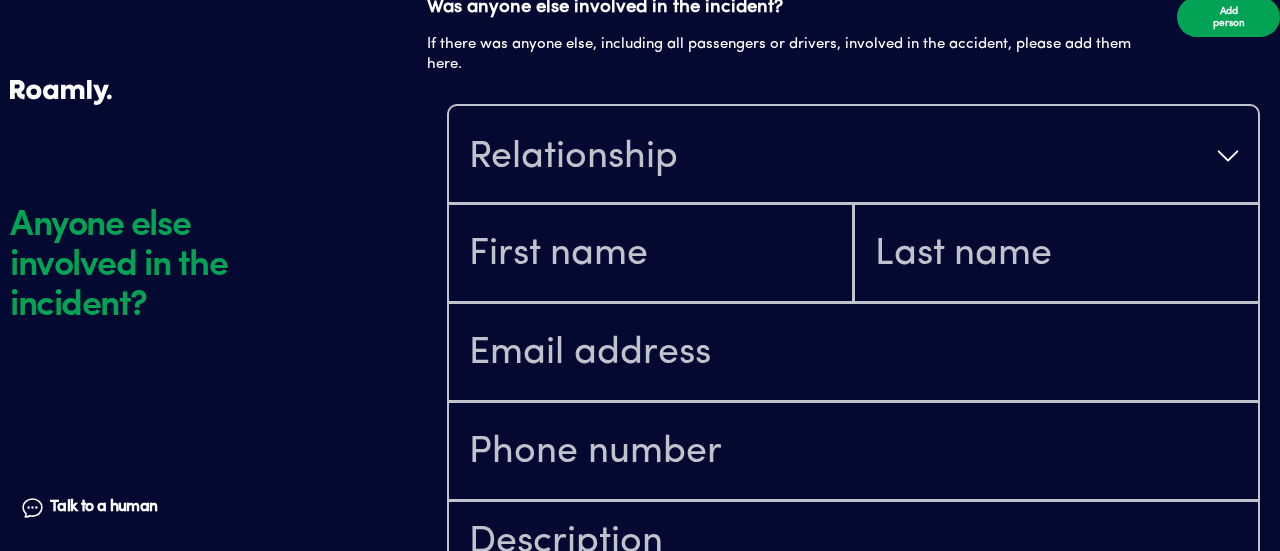 click on "Relationship" at bounding box center (853, 156) 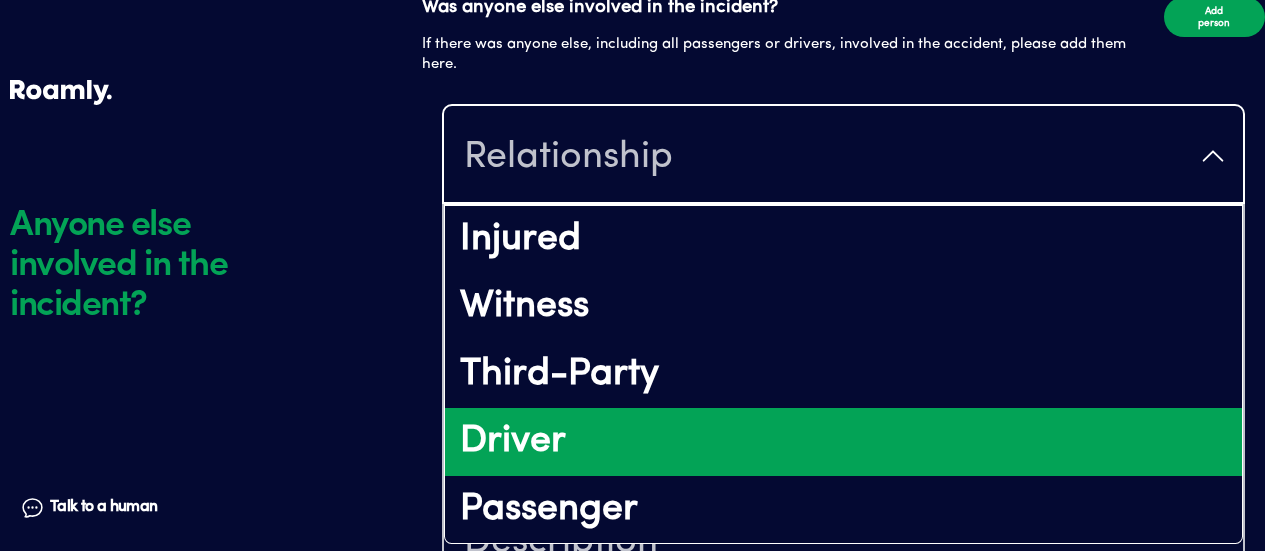 click on "Driver" at bounding box center [843, 442] 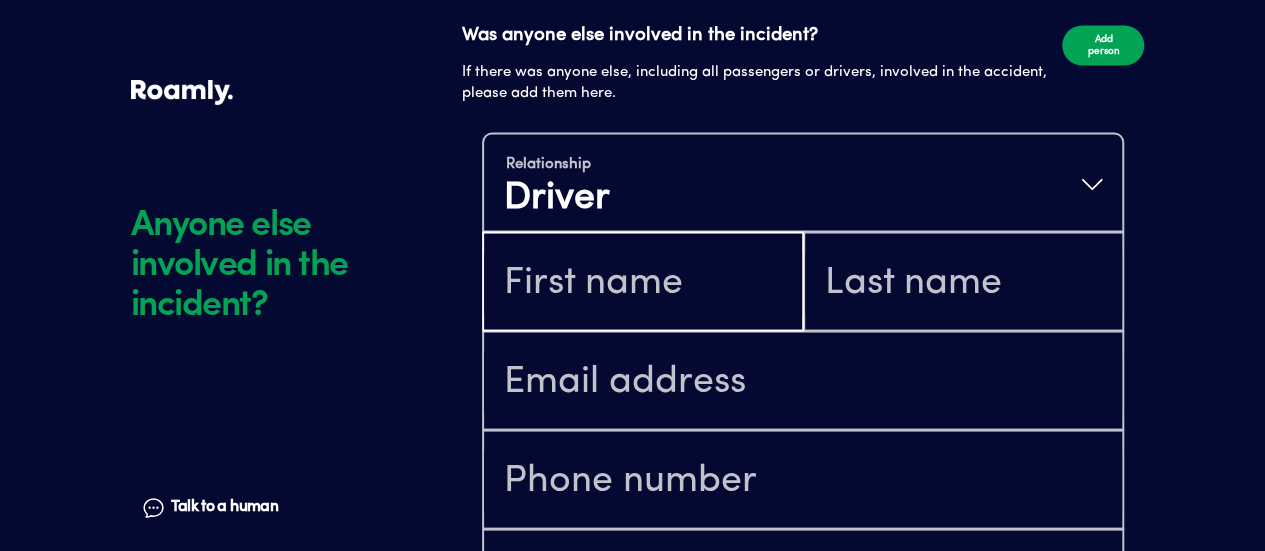 click at bounding box center (643, 283) 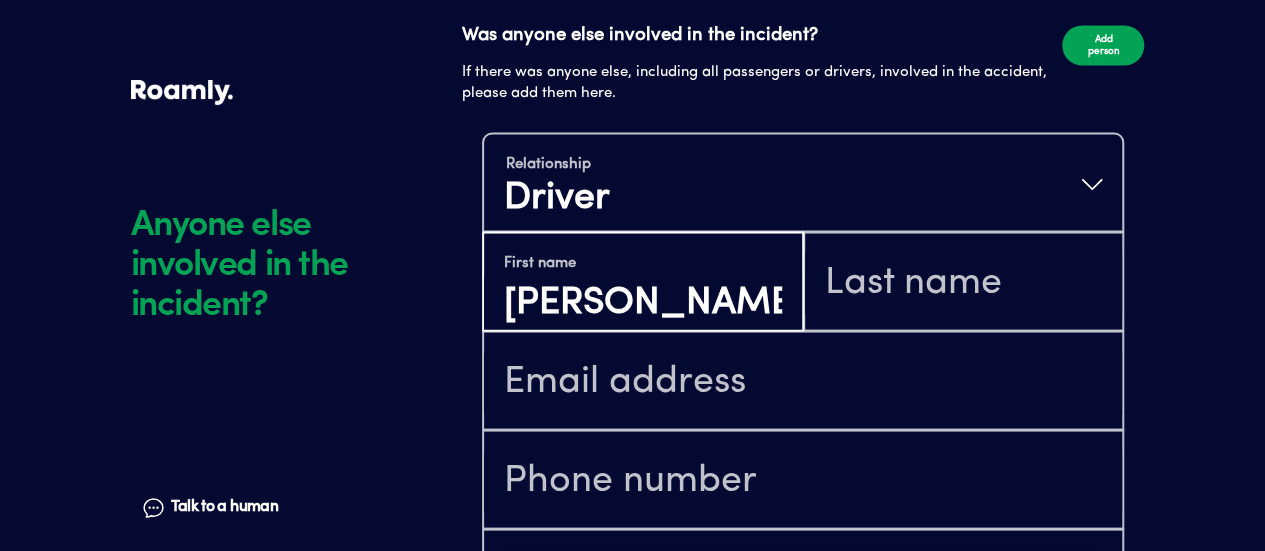 type on "[PERSON_NAME]" 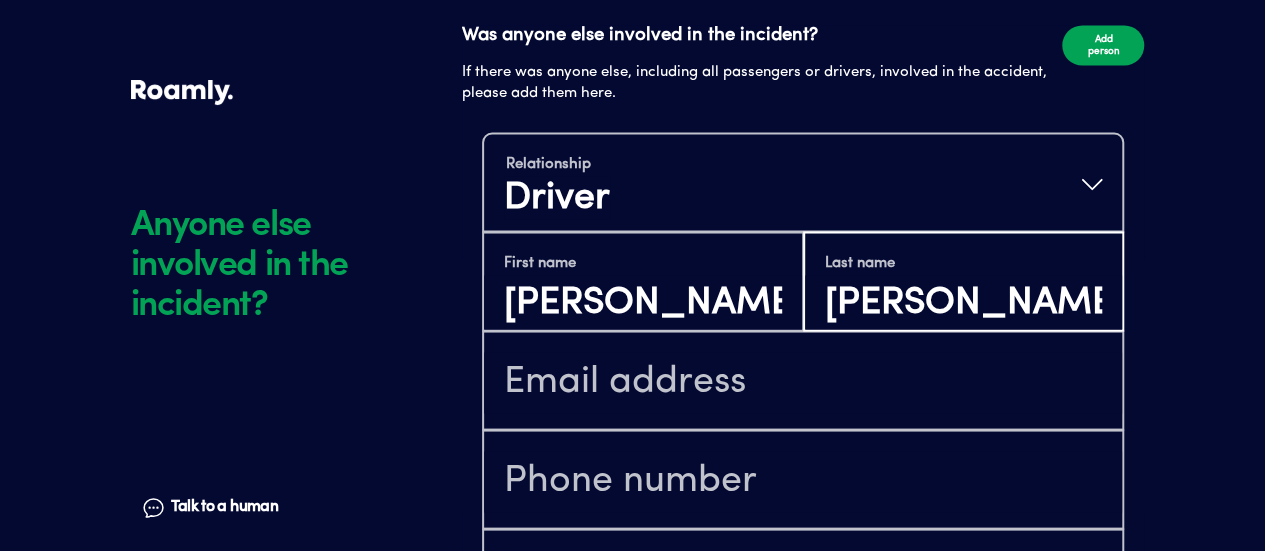 type on "[PERSON_NAME]" 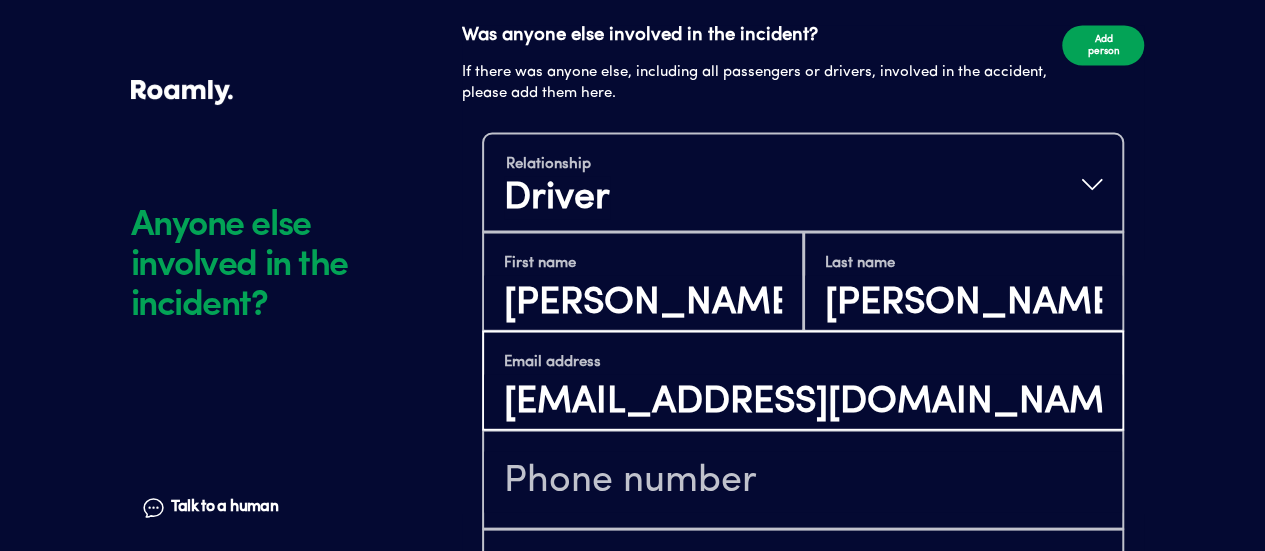 type on "[EMAIL_ADDRESS][DOMAIN_NAME]" 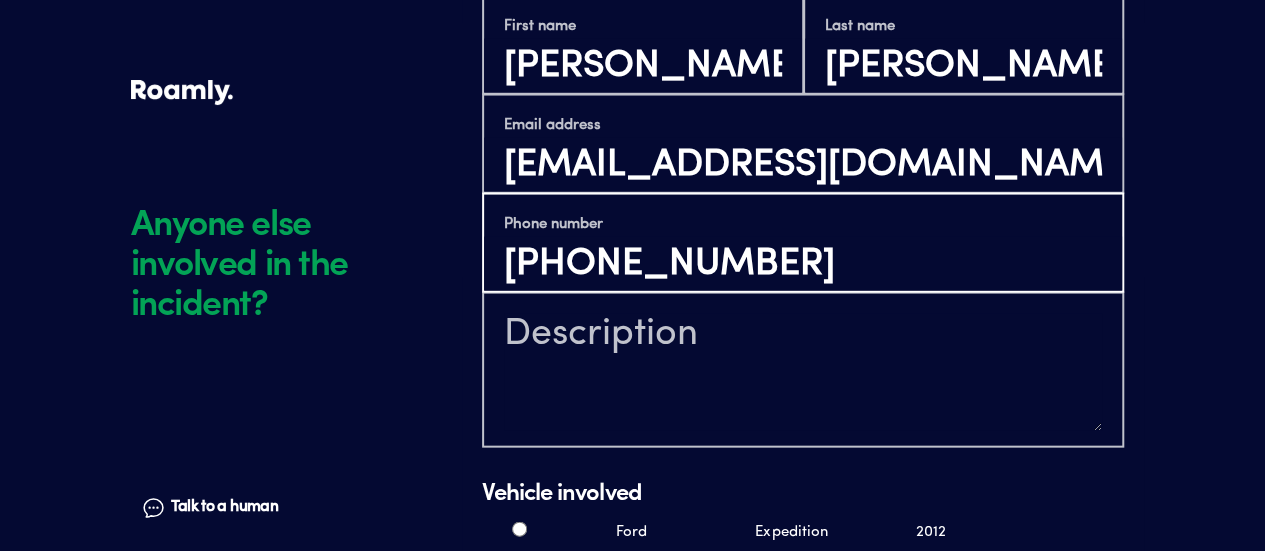 scroll, scrollTop: 2030, scrollLeft: 0, axis: vertical 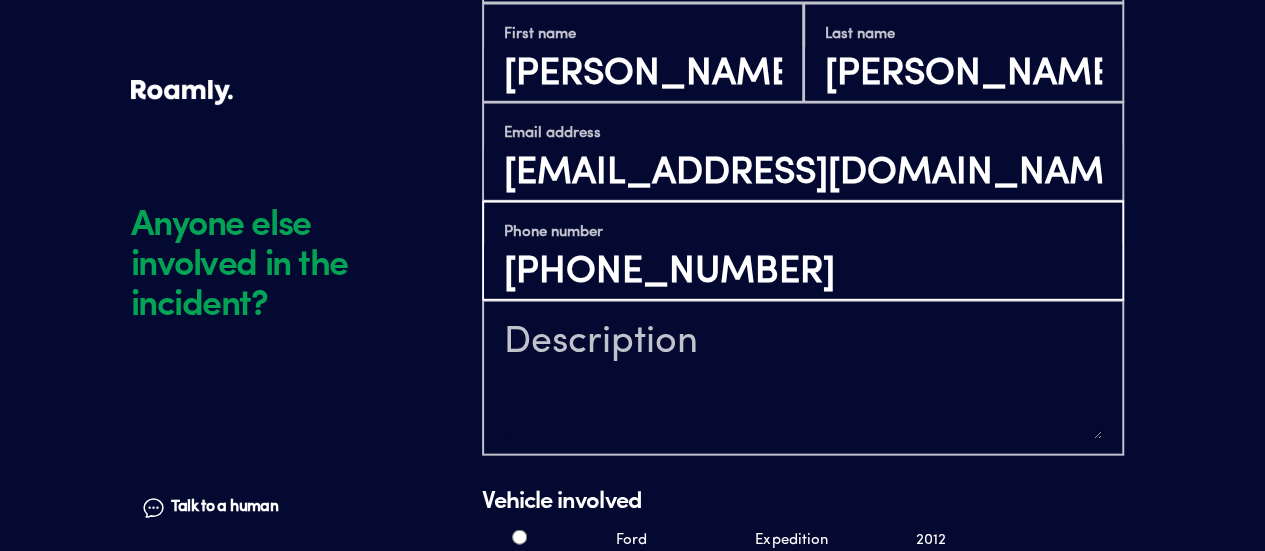 type on "[PHONE_NUMBER]" 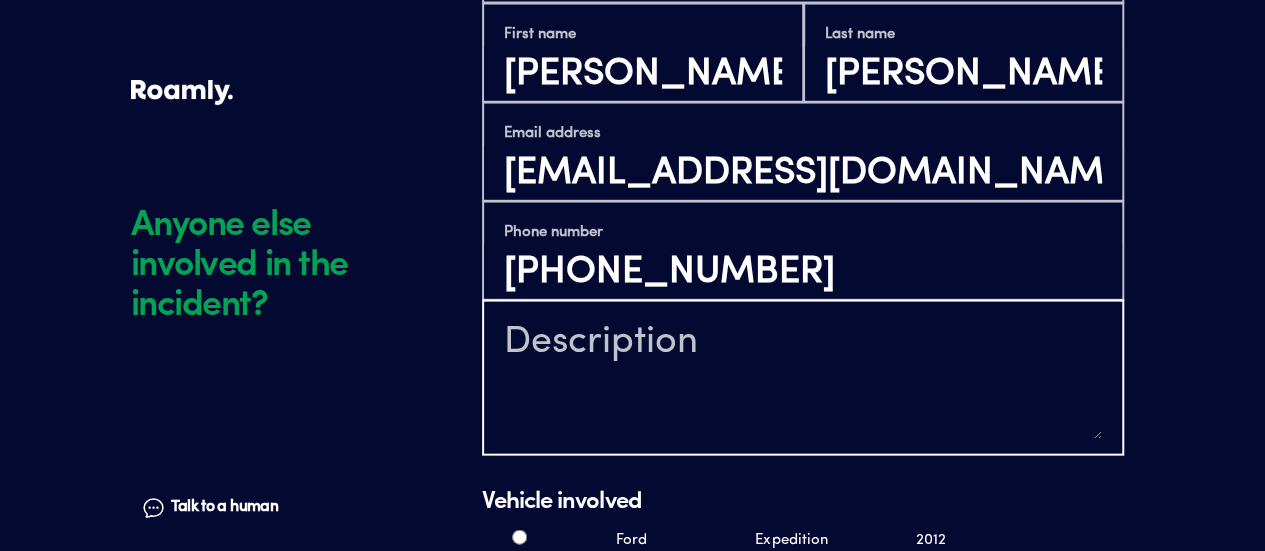click at bounding box center (803, 381) 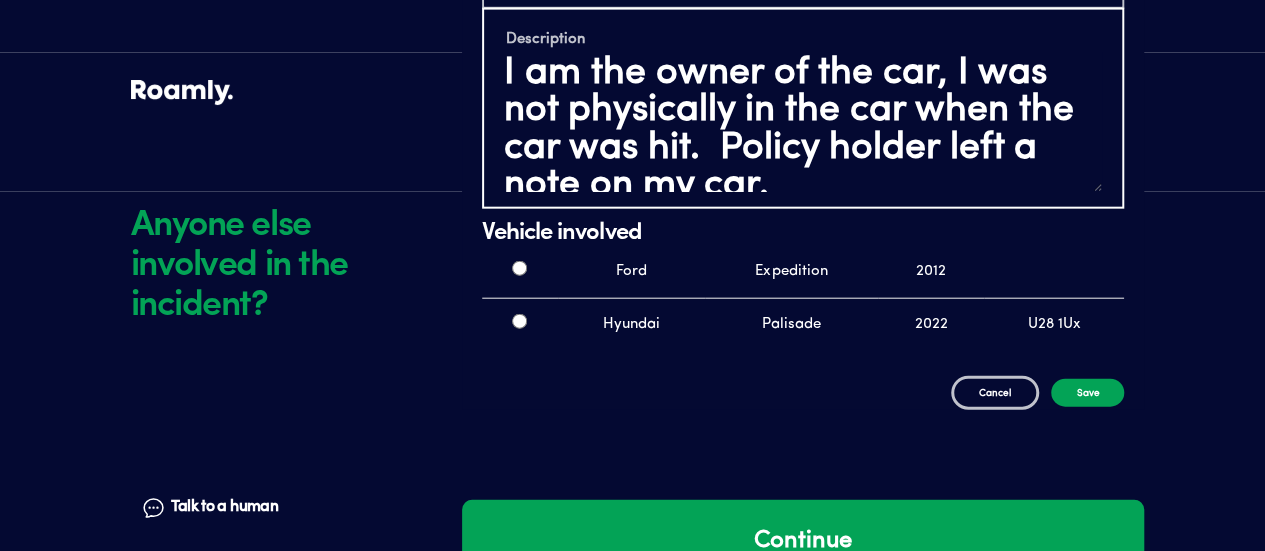 scroll, scrollTop: 2348, scrollLeft: 0, axis: vertical 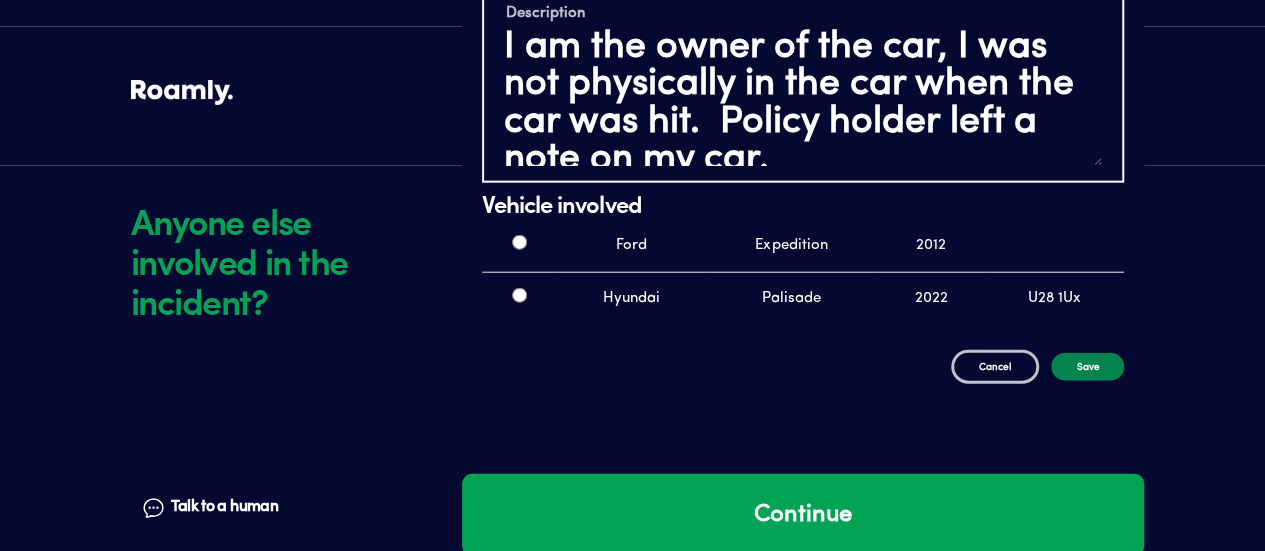 type on "I am the owner of the car, I was not physically in the car when the car was hit.  Policy holder left a note on my car." 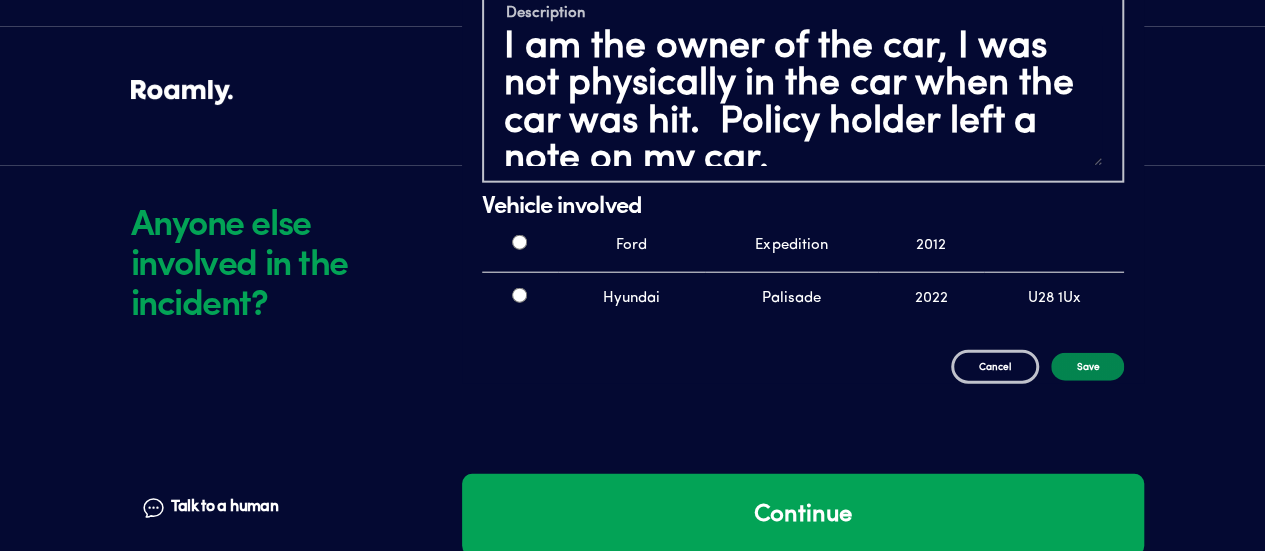 click on "Save" at bounding box center (1087, 367) 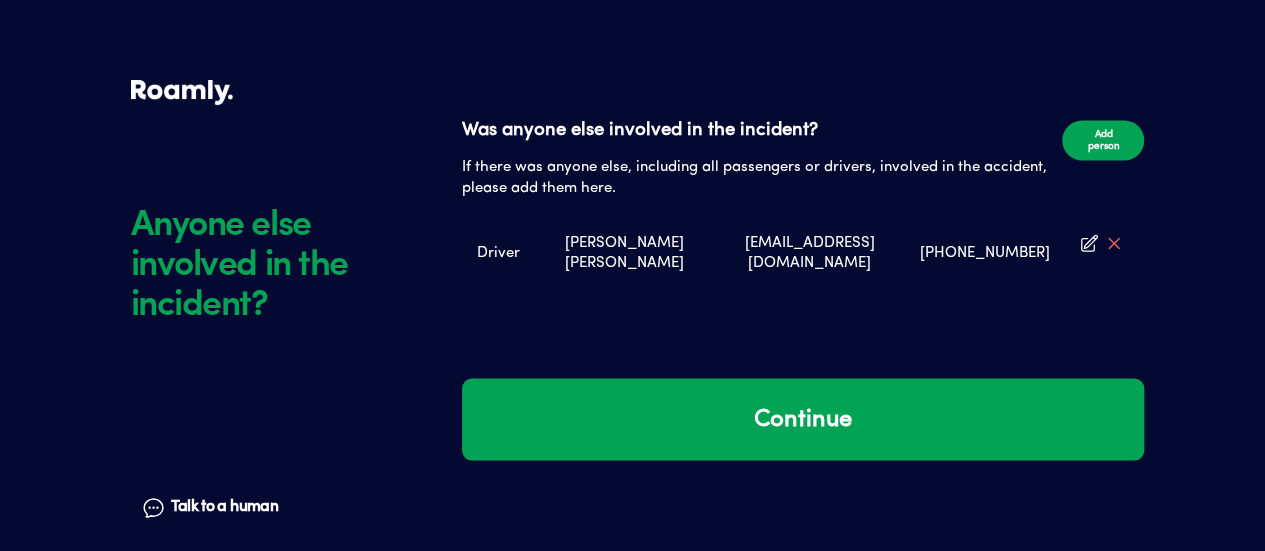 scroll, scrollTop: 1678, scrollLeft: 0, axis: vertical 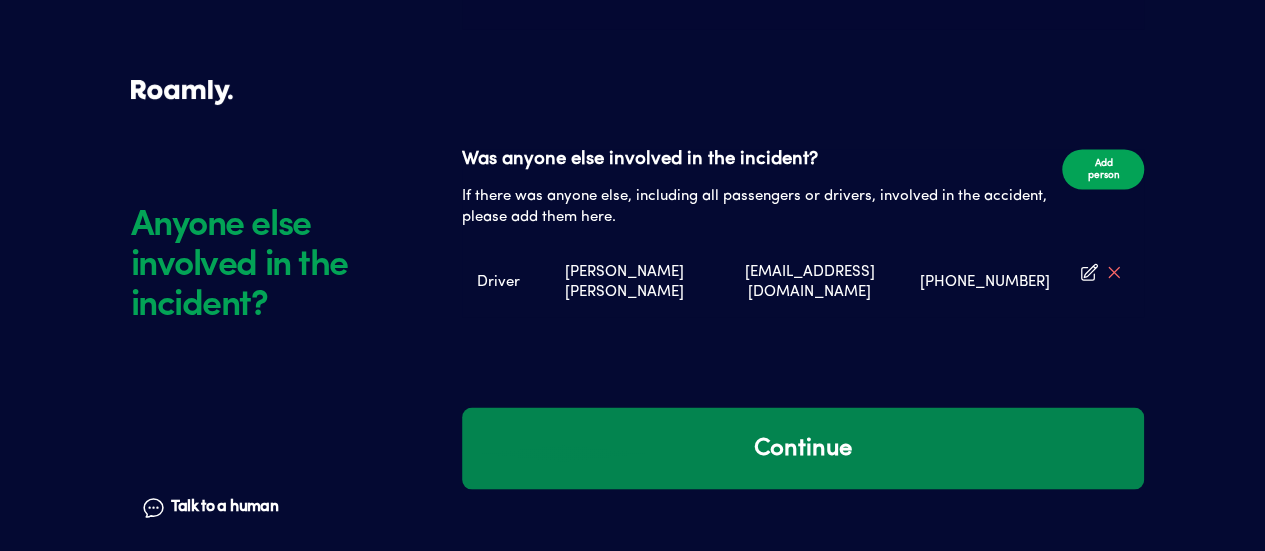 click on "Continue" at bounding box center [803, 448] 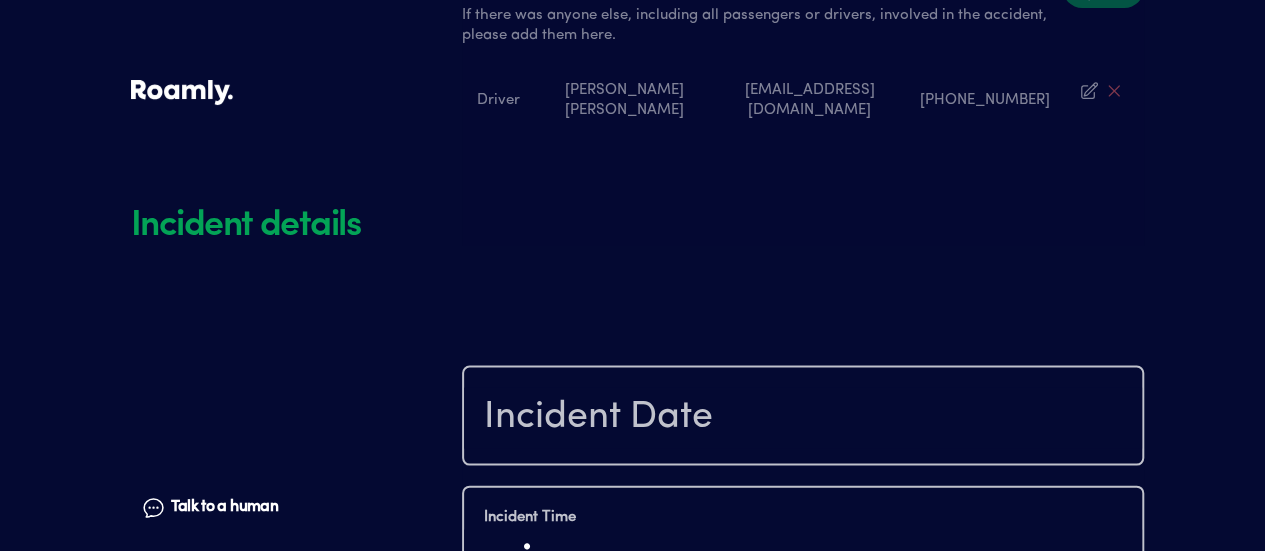 scroll, scrollTop: 2076, scrollLeft: 0, axis: vertical 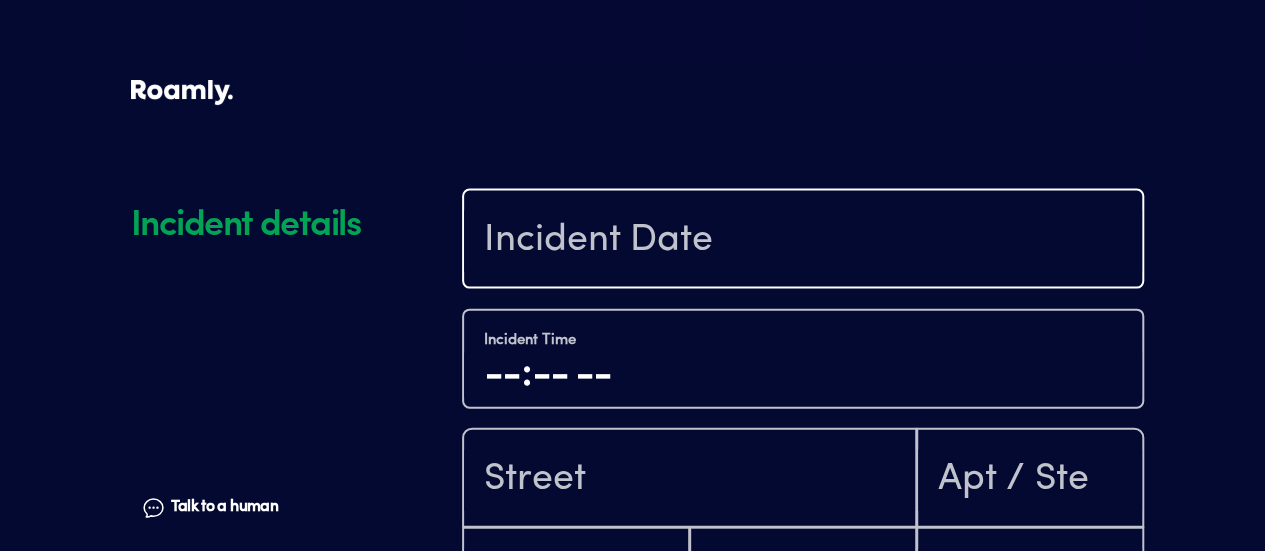 click at bounding box center [803, 241] 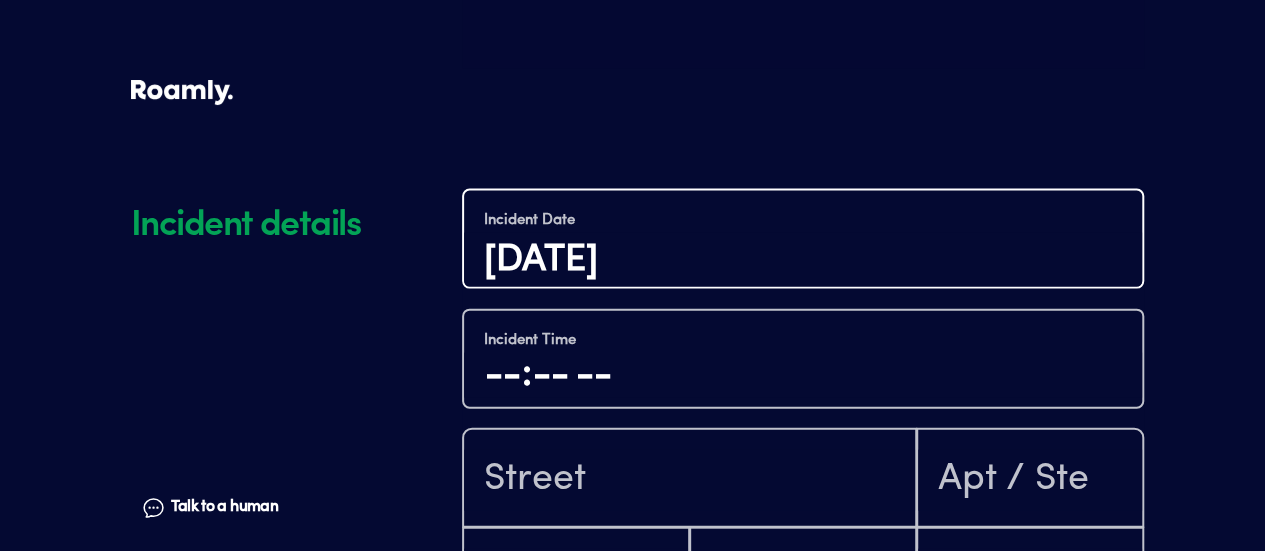 type on "[DATE]" 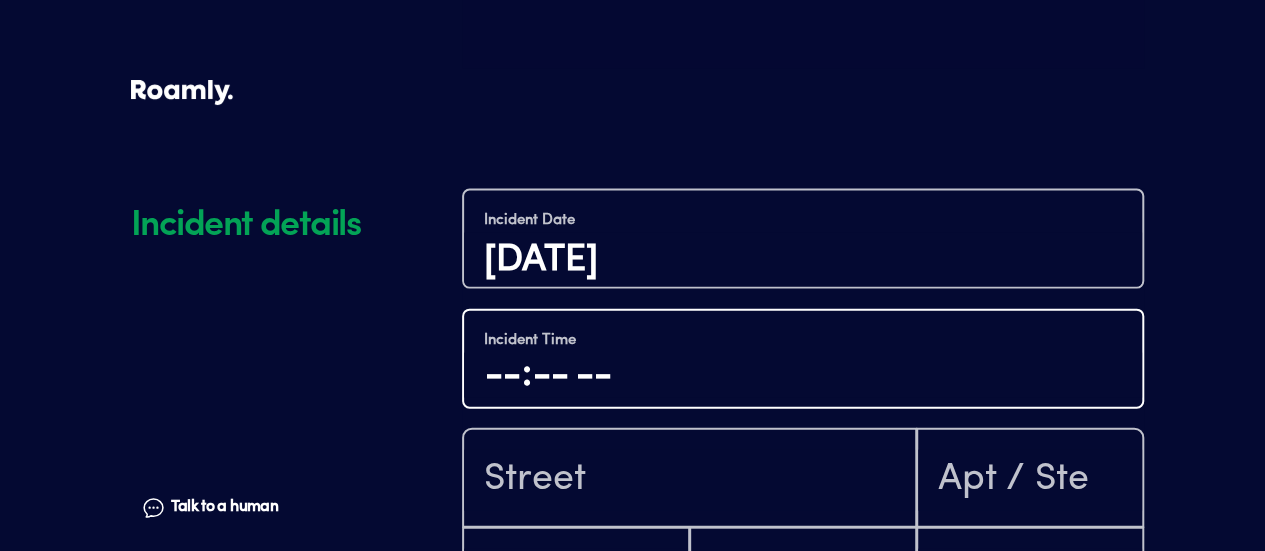 type on "11:00" 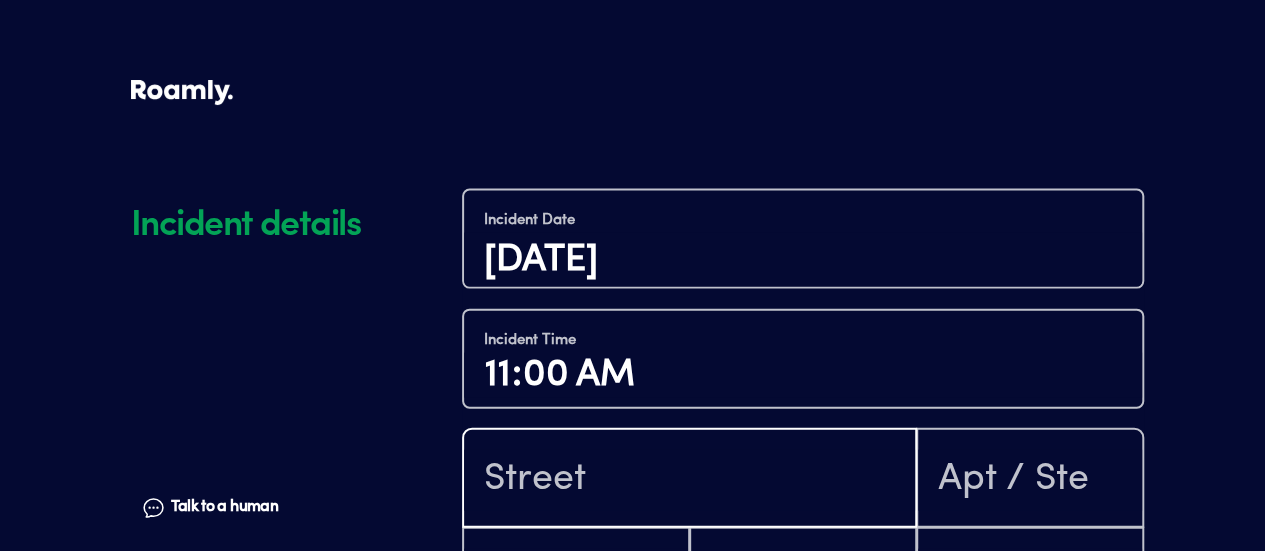 paste on "[STREET_ADDRESS][PERSON_NAME]" 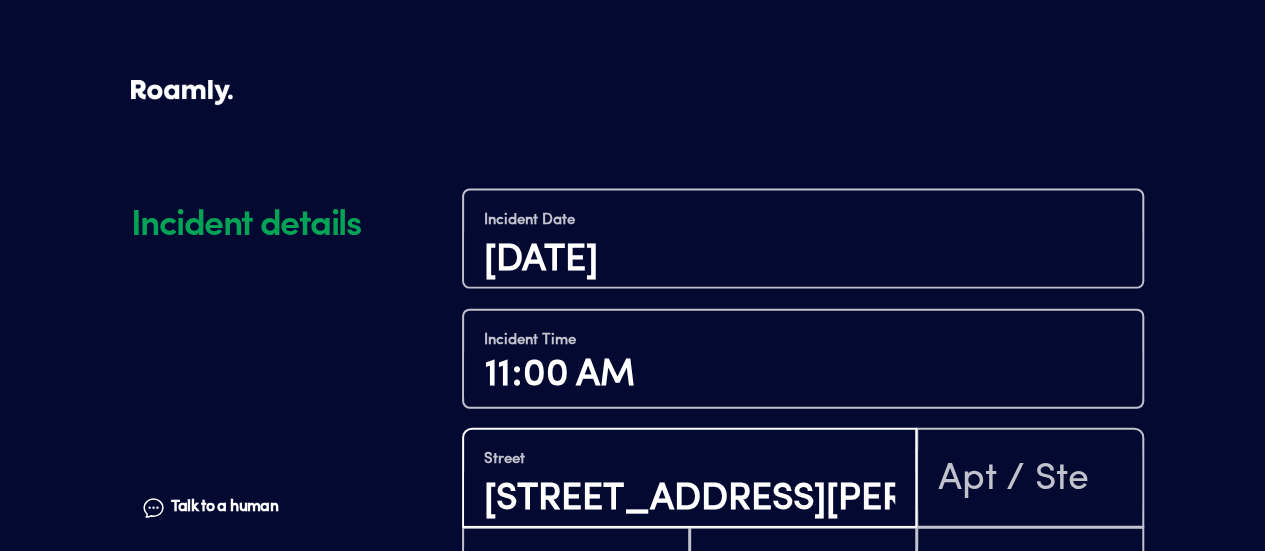 type on "[STREET_ADDRESS][PERSON_NAME]" 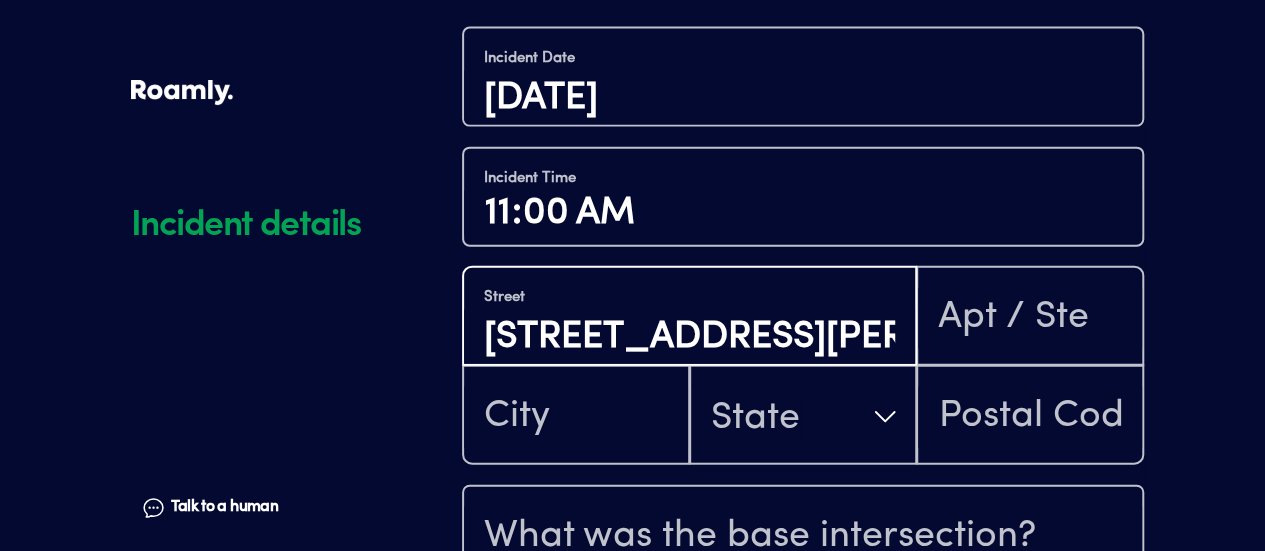 scroll, scrollTop: 2250, scrollLeft: 0, axis: vertical 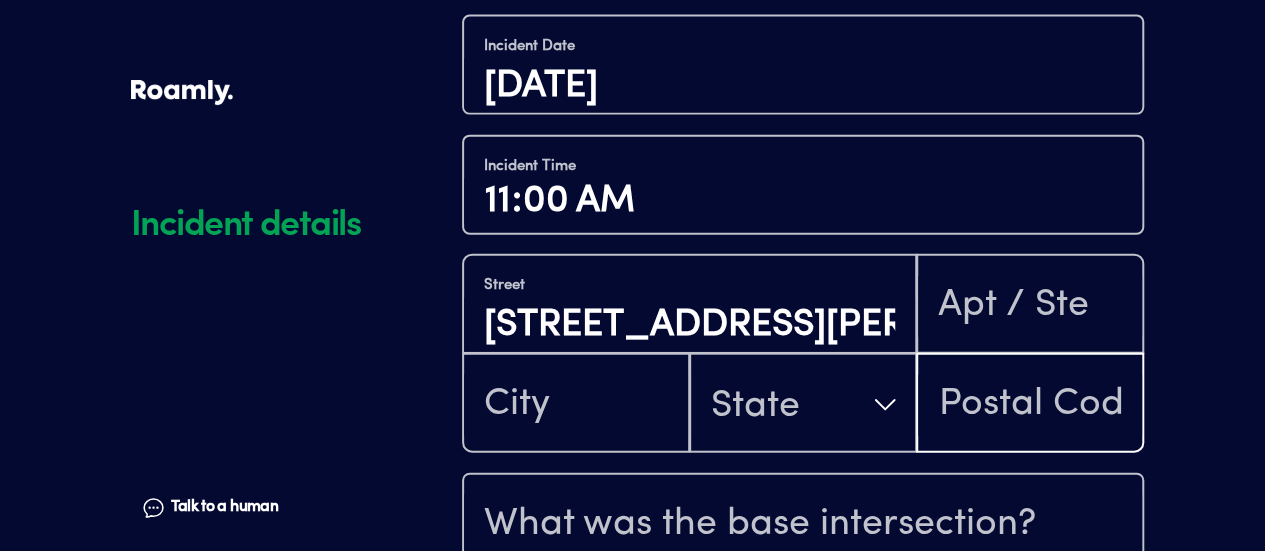 click at bounding box center [1030, 405] 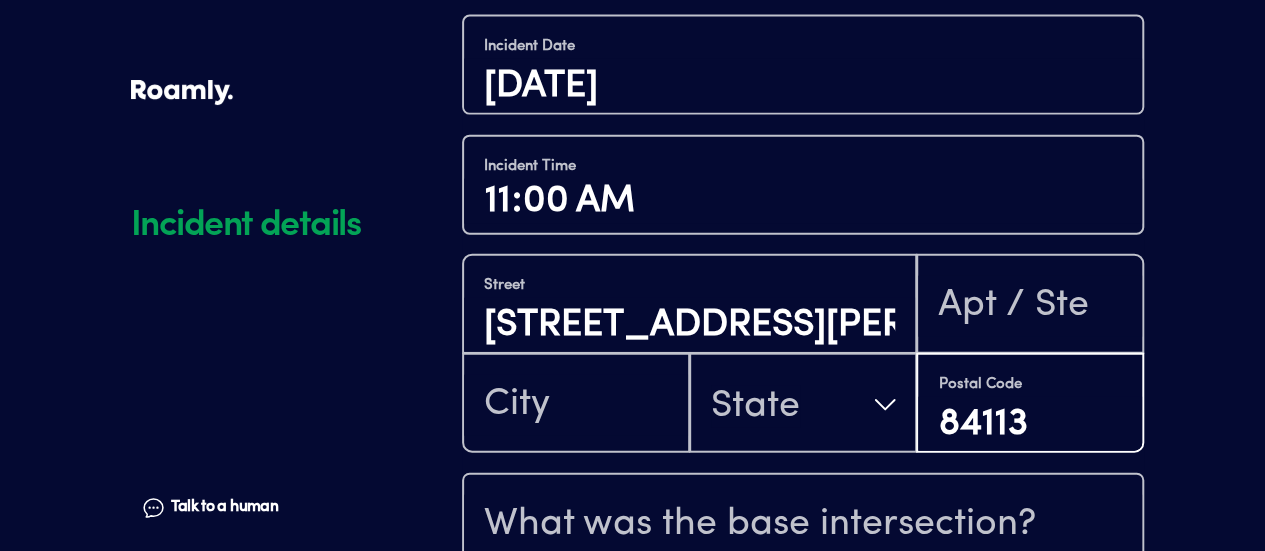 type on "84113" 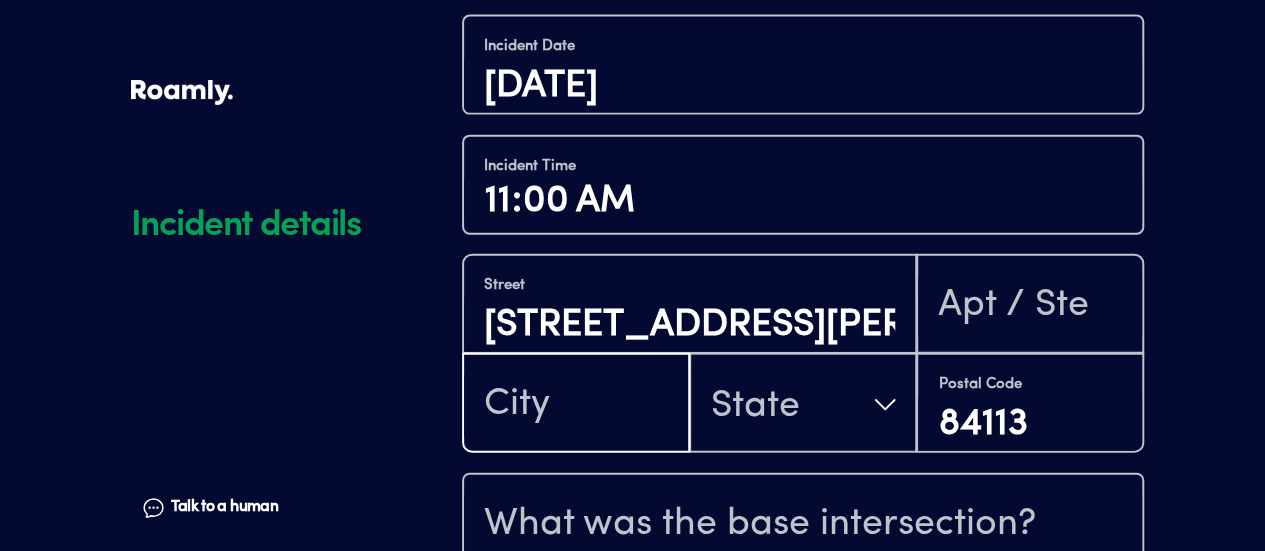 click at bounding box center [576, 405] 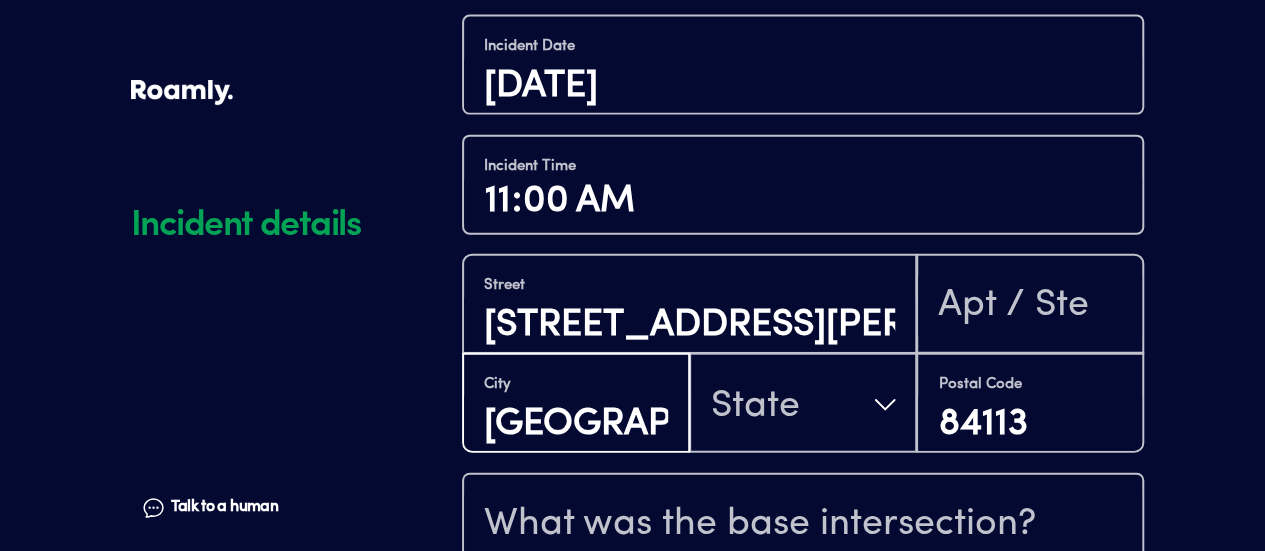 type on "[GEOGRAPHIC_DATA]" 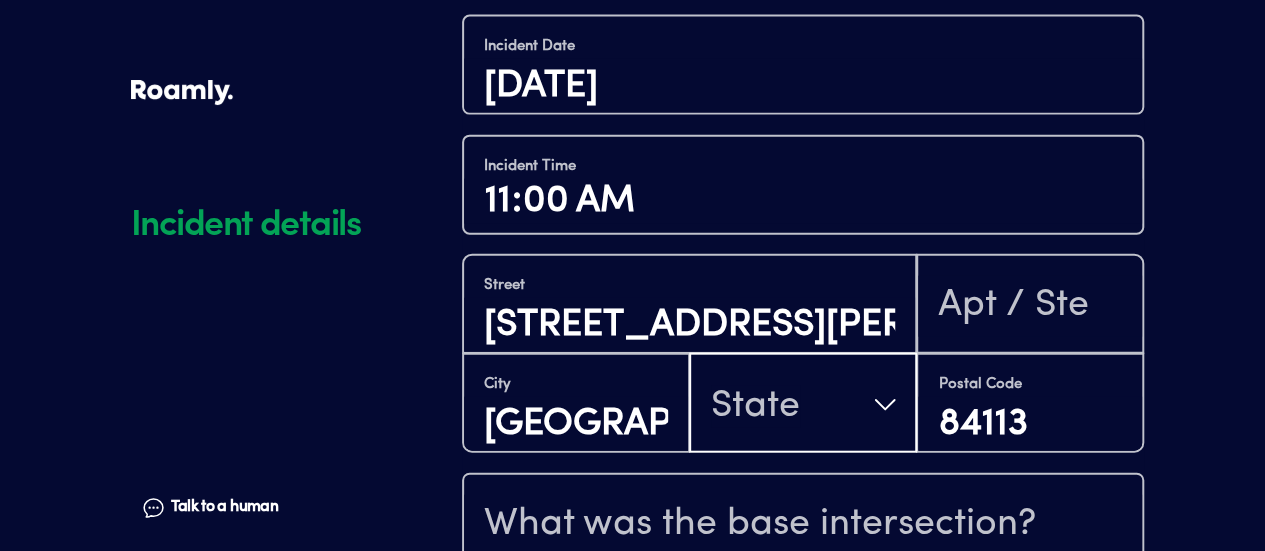 type 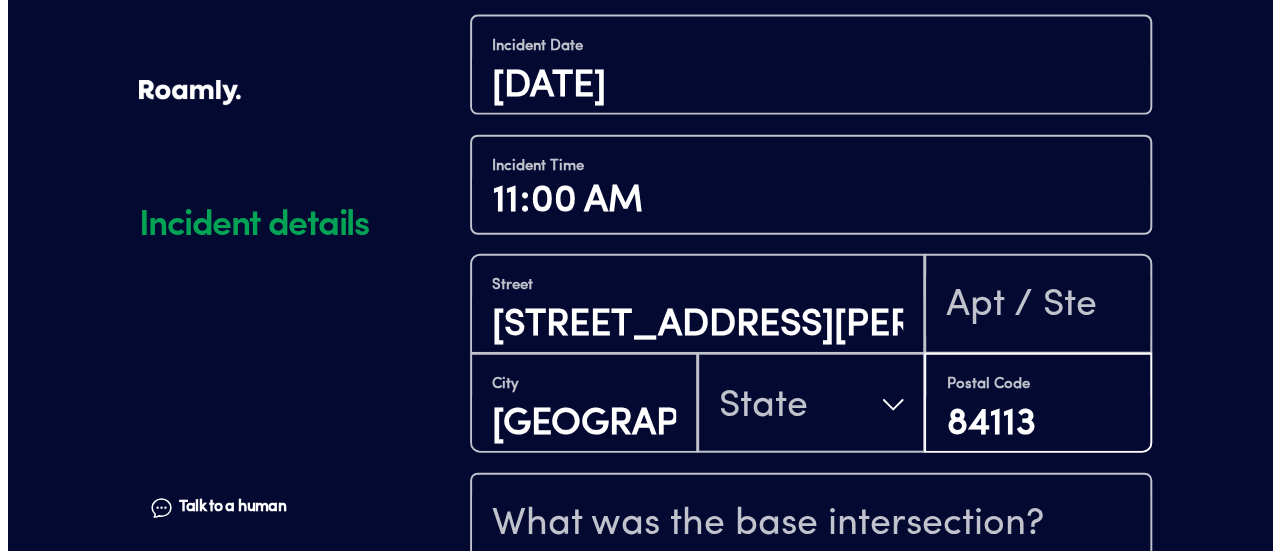scroll, scrollTop: 2, scrollLeft: 0, axis: vertical 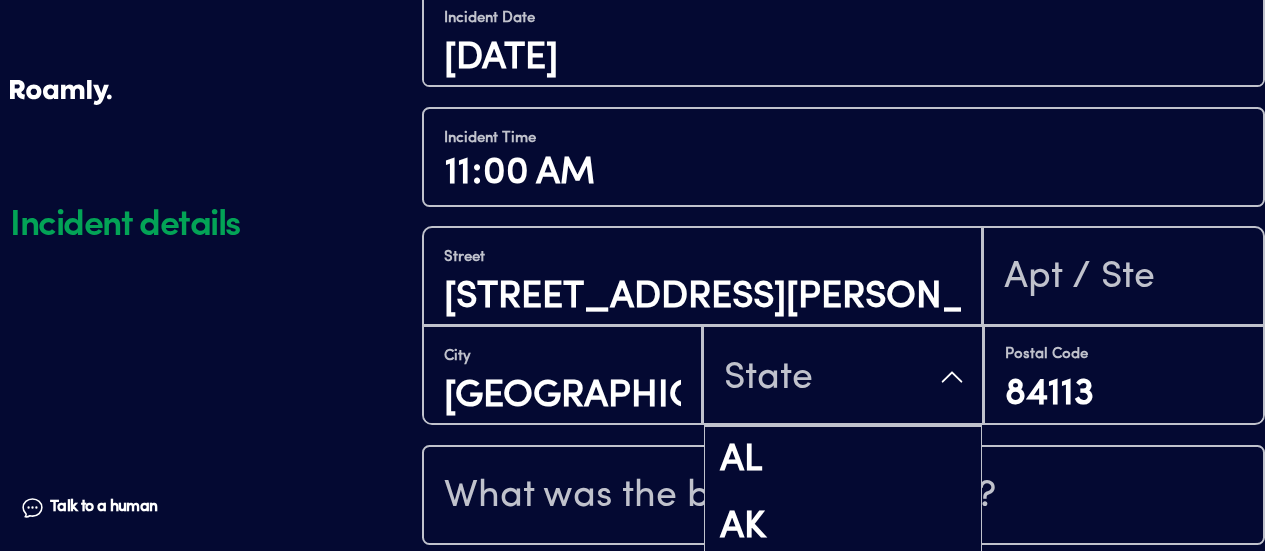 click on "State" at bounding box center [843, 377] 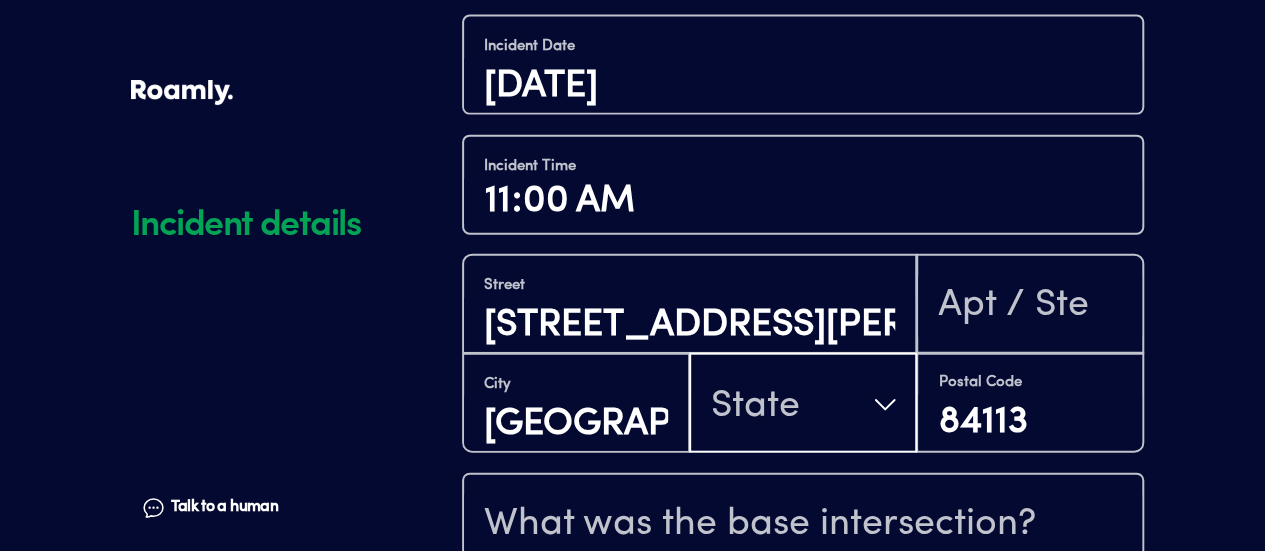 click on "State" at bounding box center [803, 405] 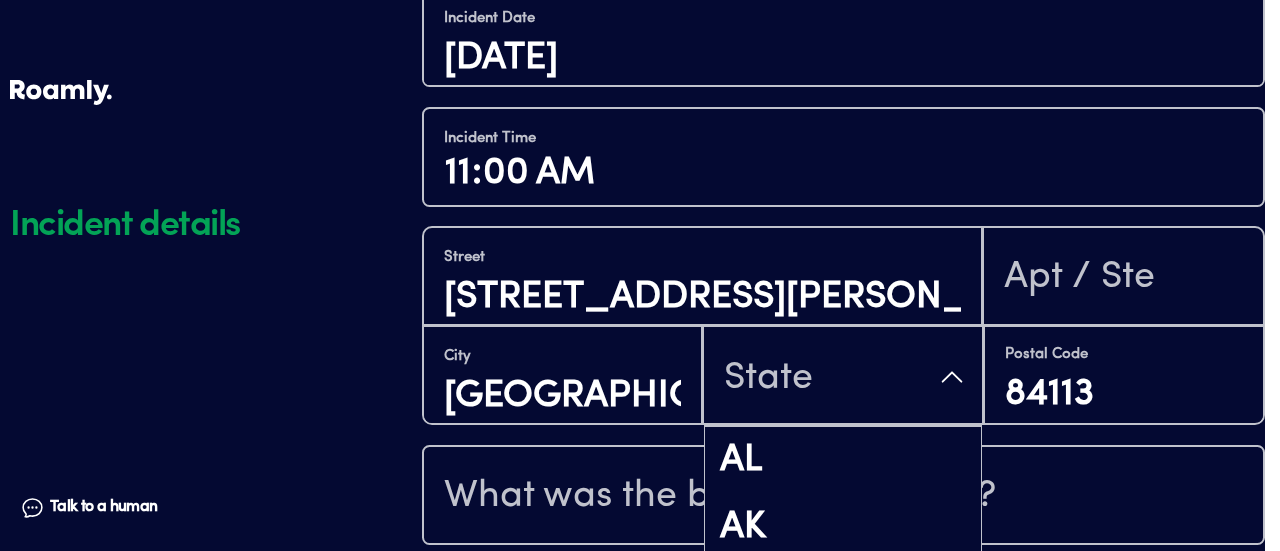 click on "State" at bounding box center [843, 377] 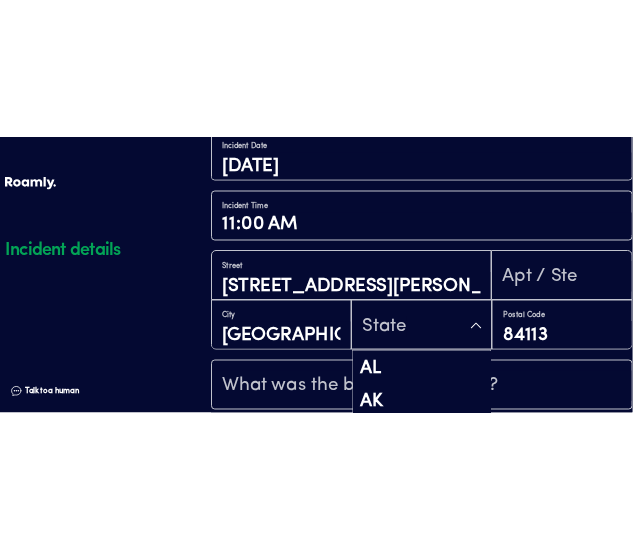 scroll, scrollTop: 1856, scrollLeft: 0, axis: vertical 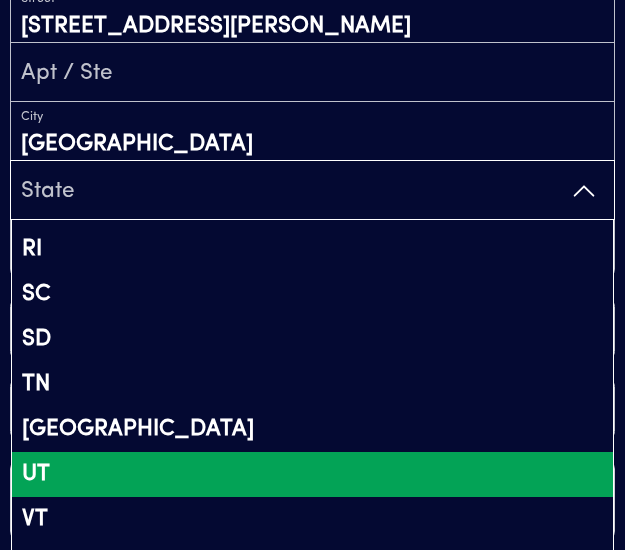 click on "UT" at bounding box center [312, 474] 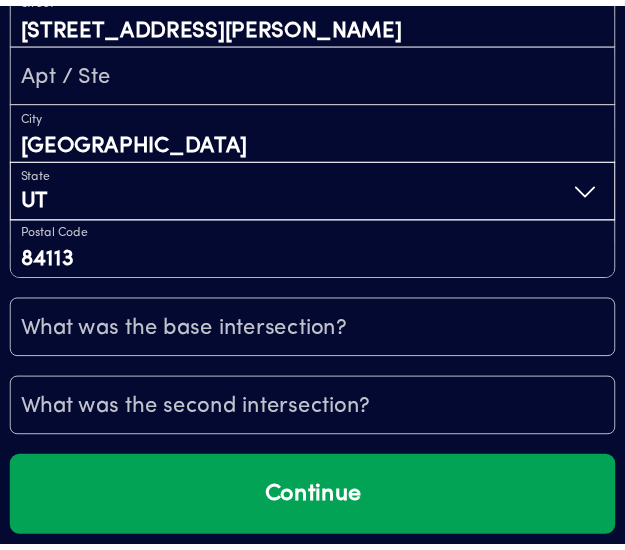 scroll, scrollTop: 1832, scrollLeft: 0, axis: vertical 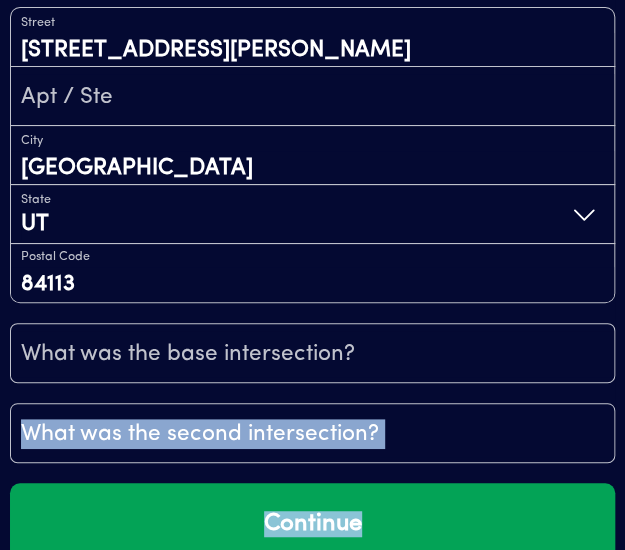 drag, startPoint x: 481, startPoint y: 446, endPoint x: 590, endPoint y: 385, distance: 124.90797 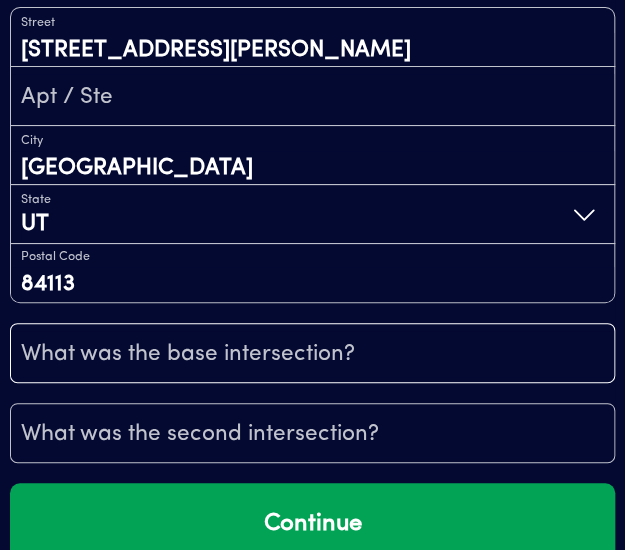 click at bounding box center (312, 354) 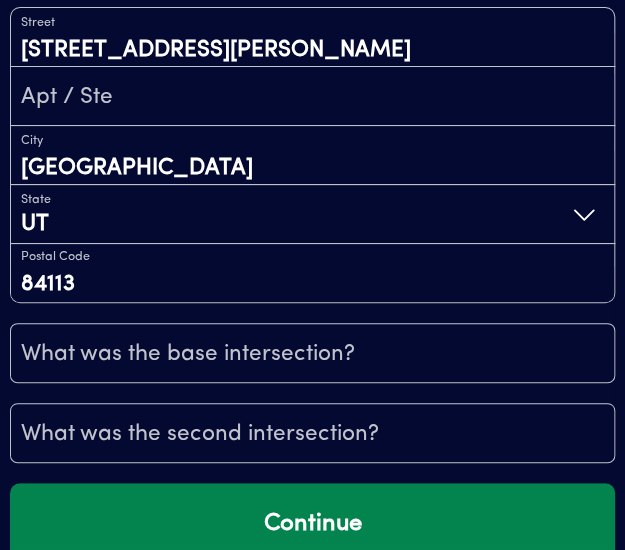 click on "Continue" at bounding box center (312, 524) 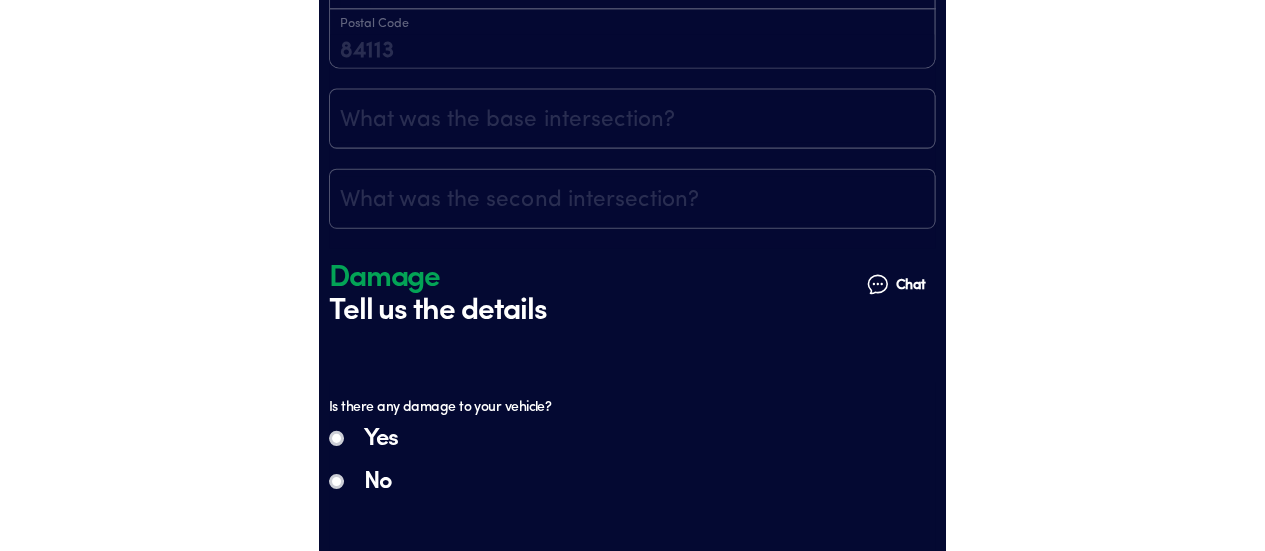 scroll, scrollTop: 2261, scrollLeft: 0, axis: vertical 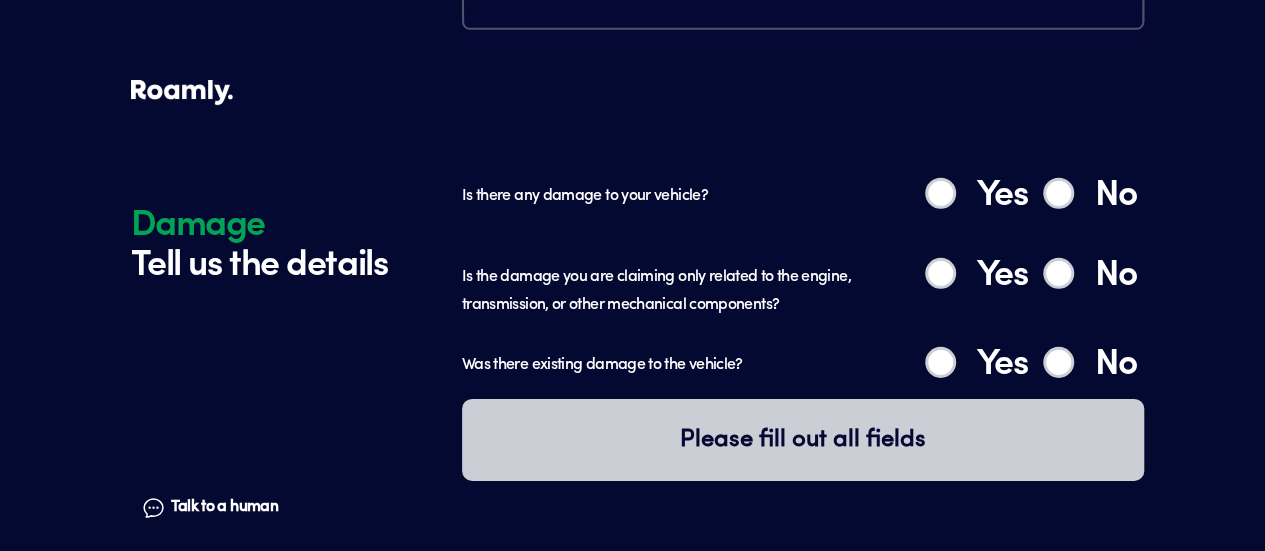 click on "No" at bounding box center [1058, 193] 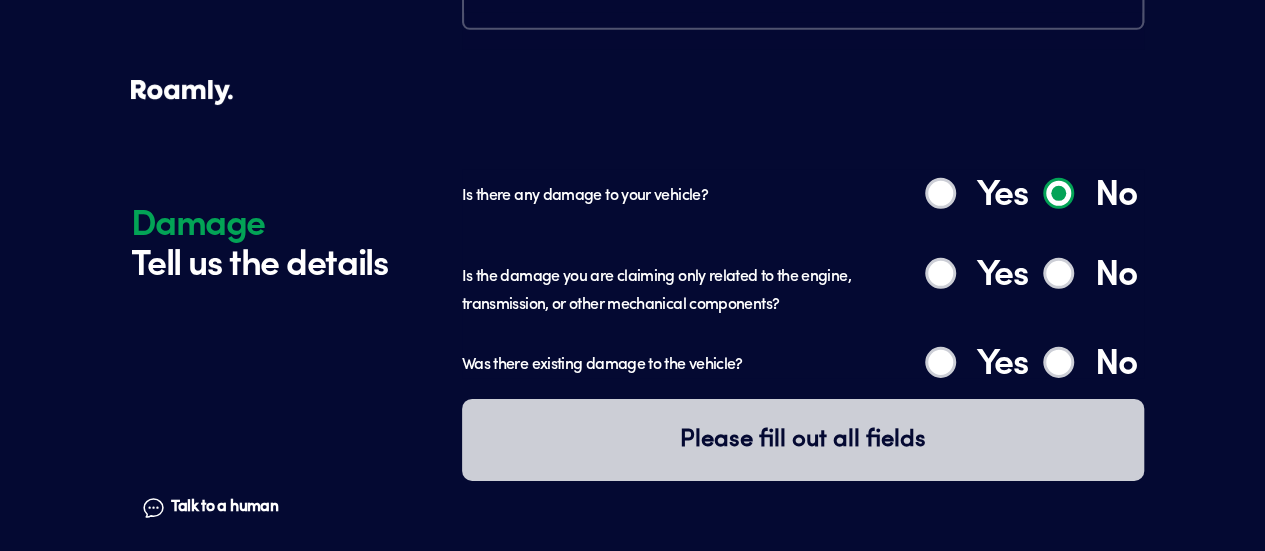 click on "No" at bounding box center (1058, 273) 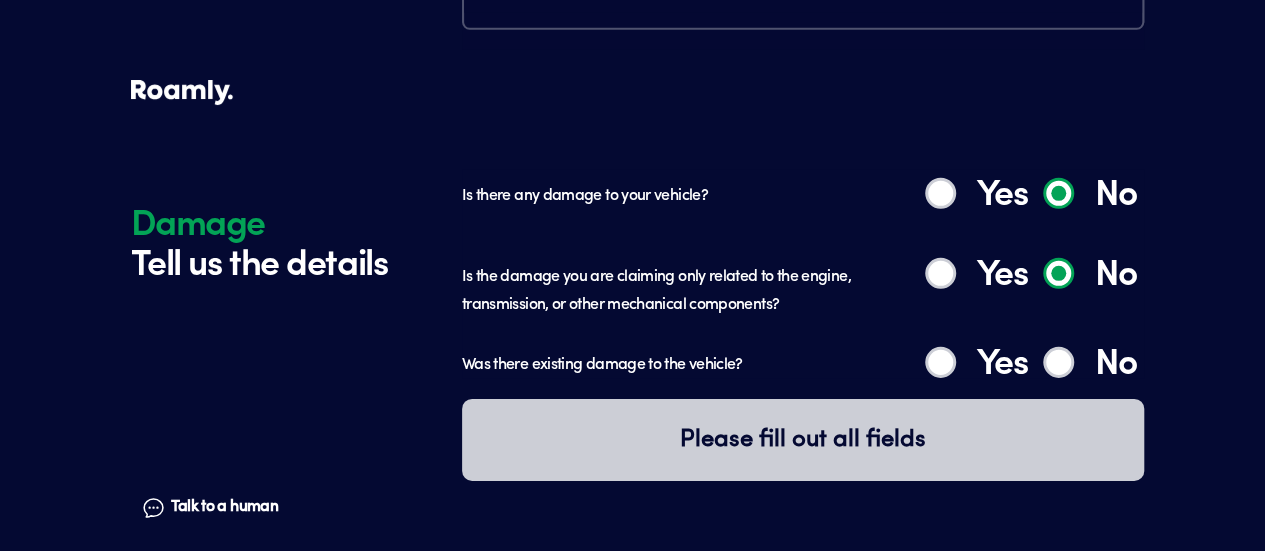 click on "No" at bounding box center (1058, 362) 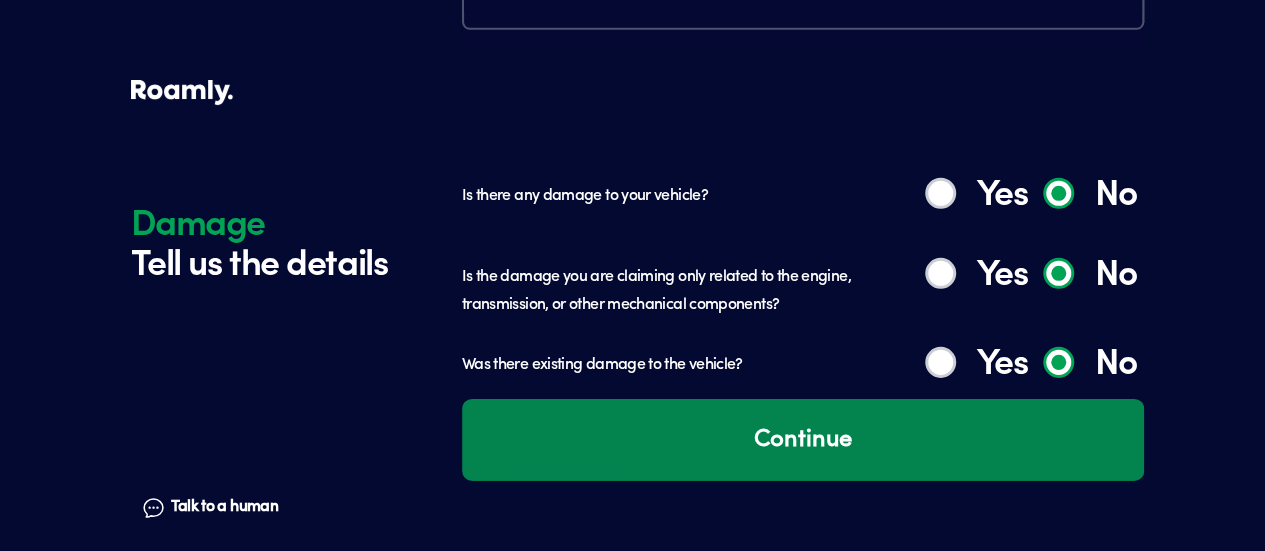 click on "Continue" at bounding box center [803, 440] 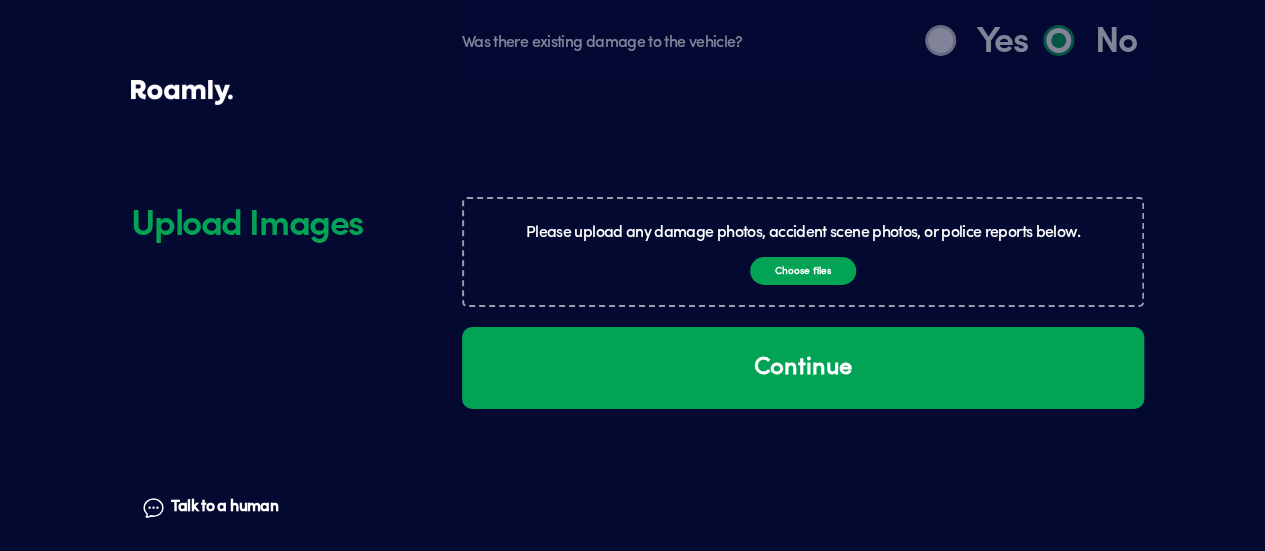 scroll, scrollTop: 3324, scrollLeft: 0, axis: vertical 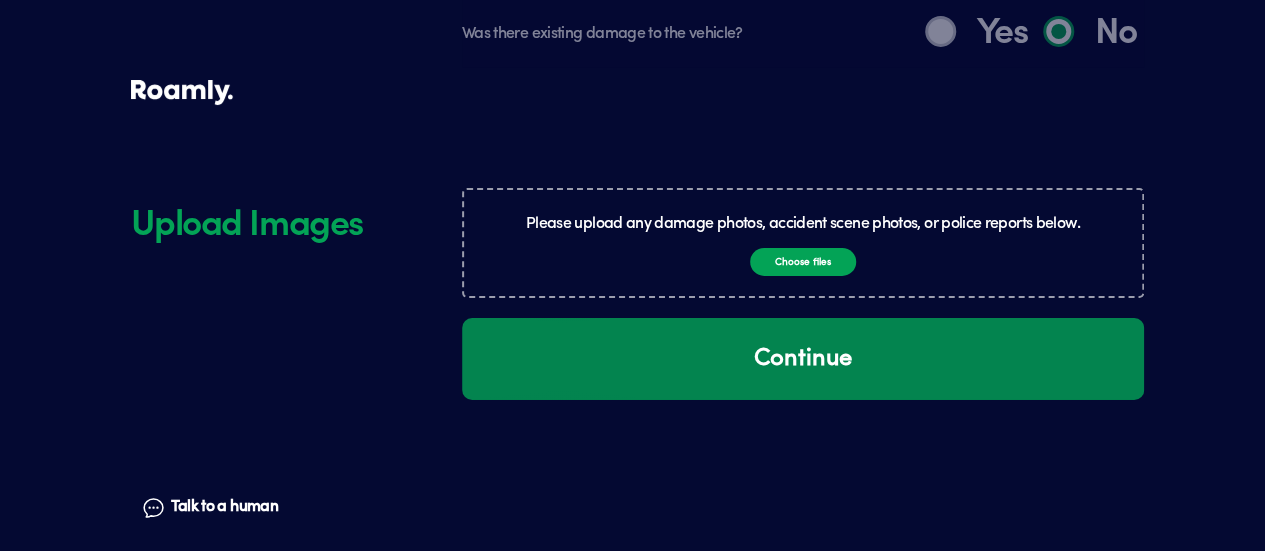 click on "Continue" at bounding box center [803, 359] 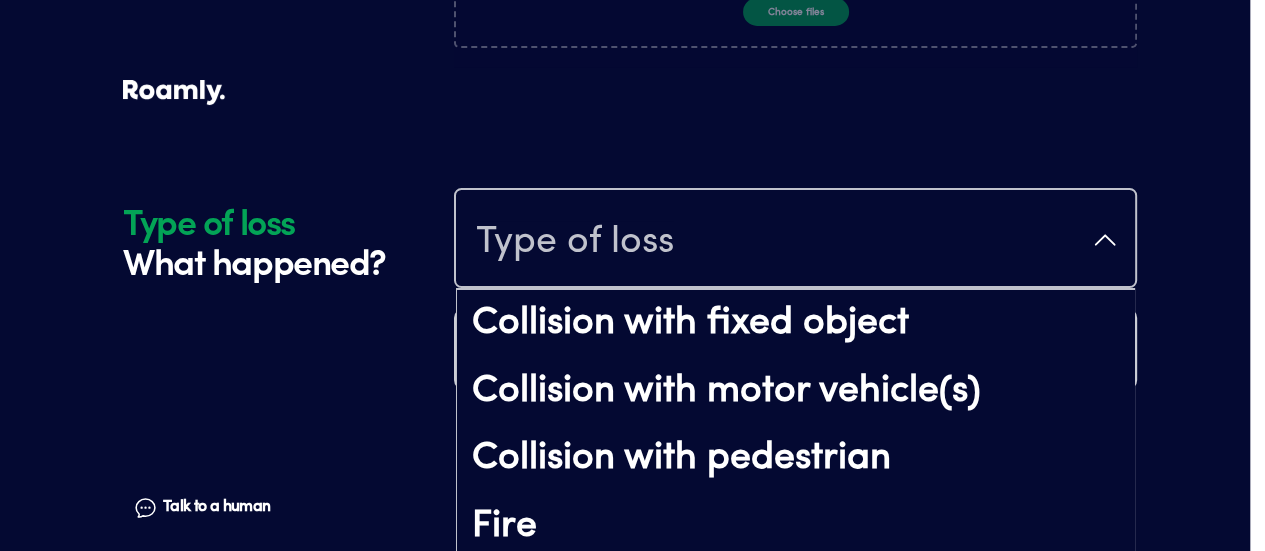 scroll, scrollTop: 3613, scrollLeft: 0, axis: vertical 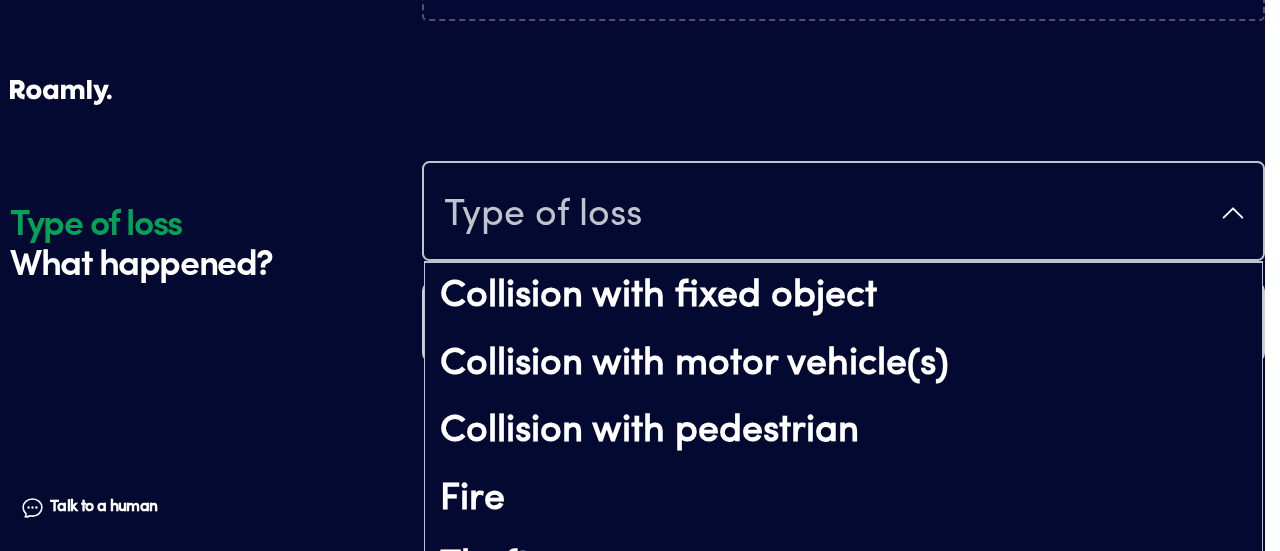 click on "Type of loss" at bounding box center (843, 213) 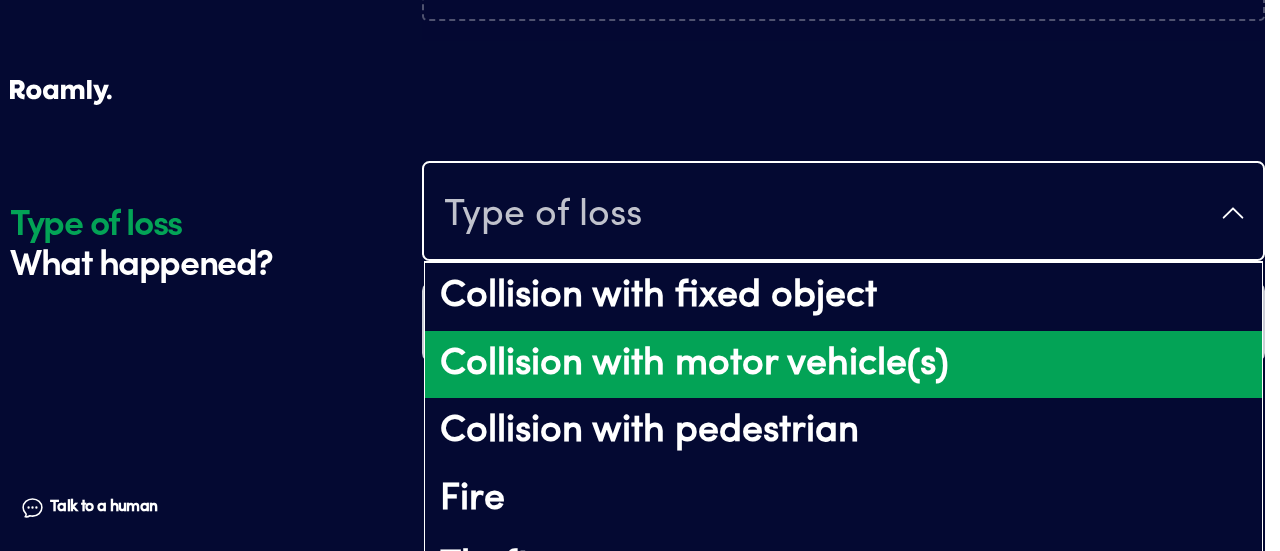 click on "Collision with motor vehicle(s)" at bounding box center (843, 365) 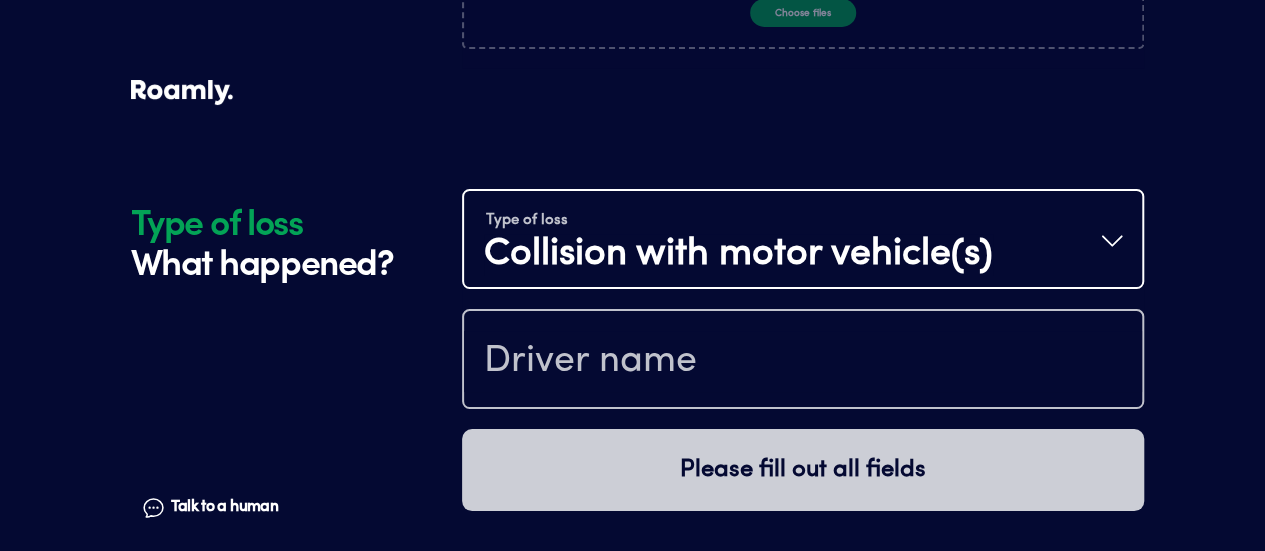scroll, scrollTop: 3633, scrollLeft: 0, axis: vertical 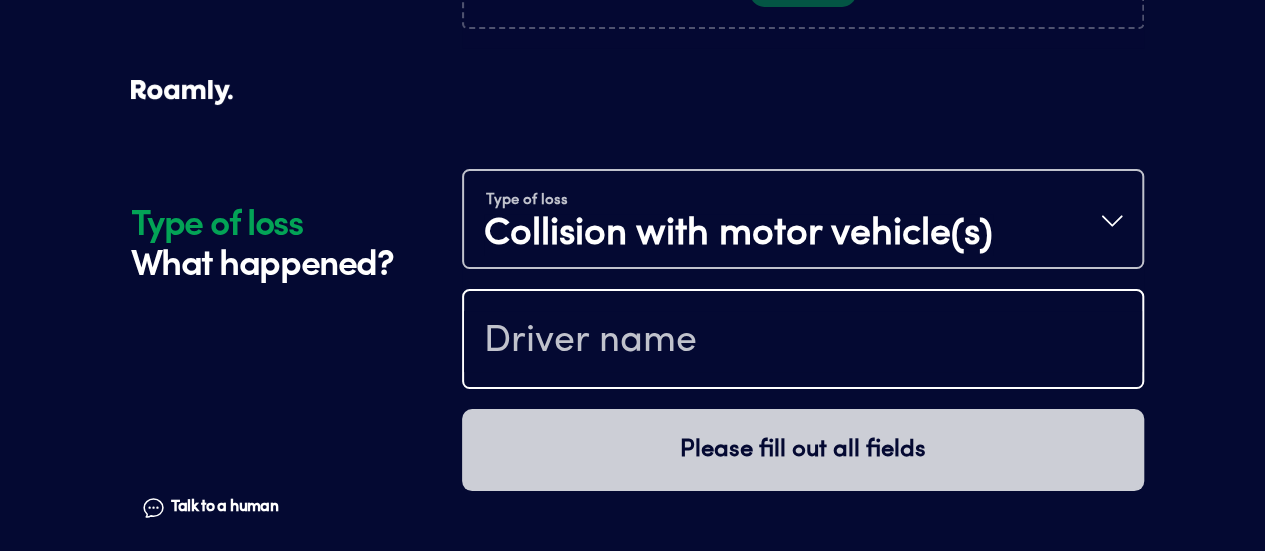 click at bounding box center (803, 341) 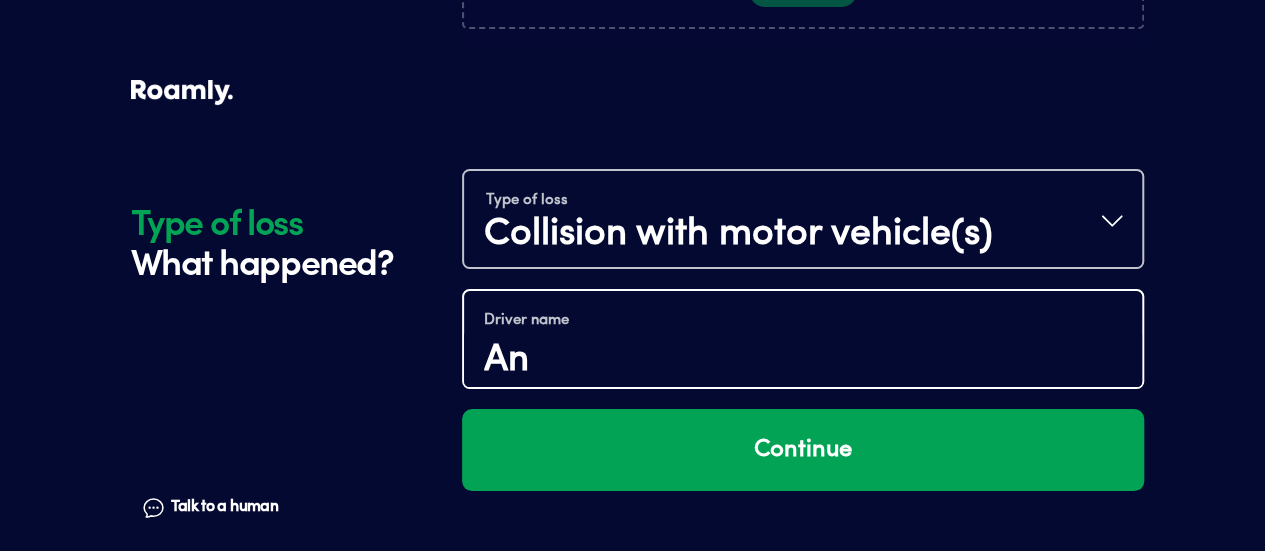 type on "A" 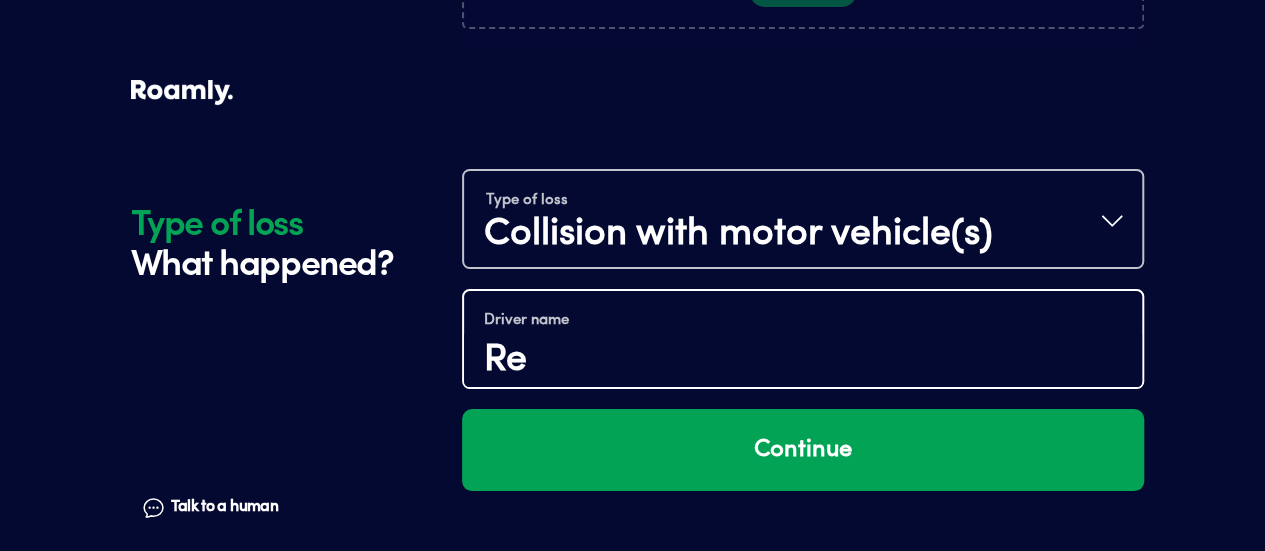 type on "R" 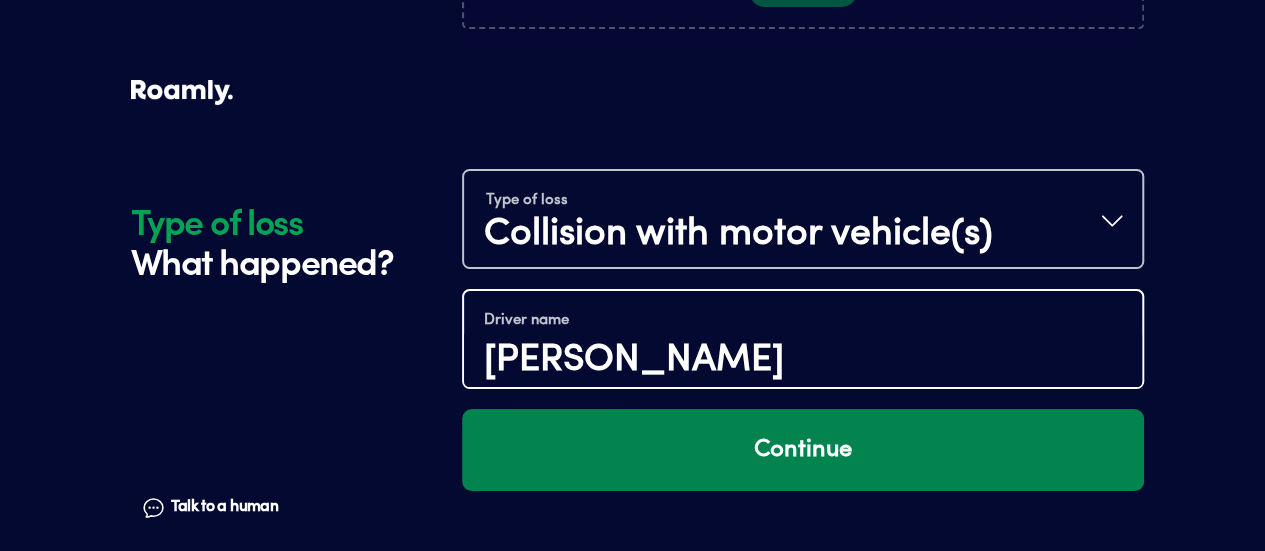 type on "[PERSON_NAME]" 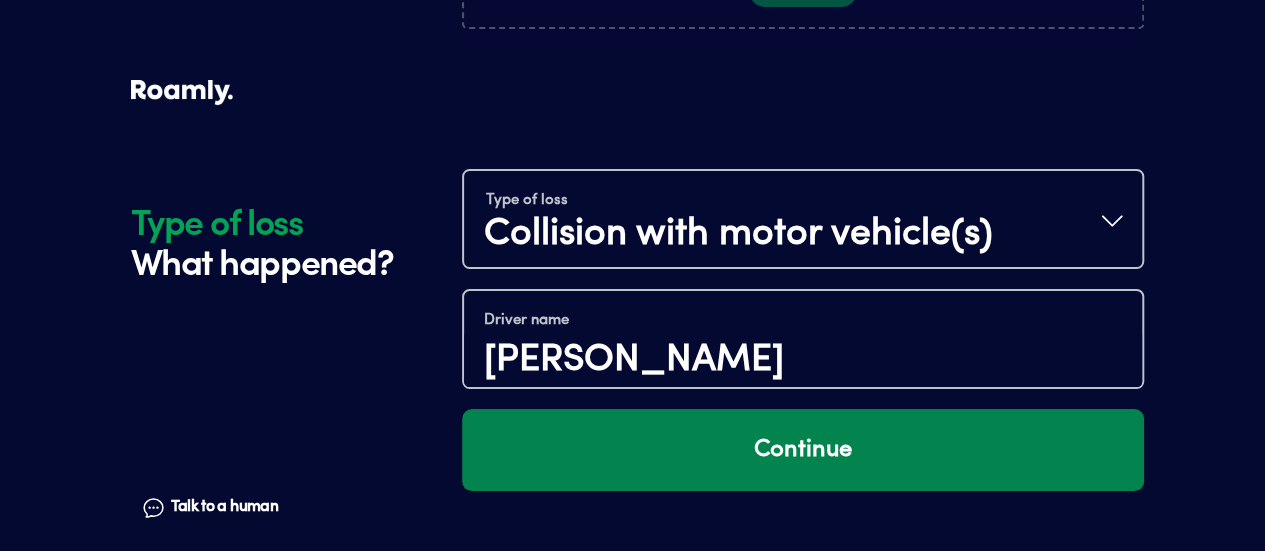 click on "Continue" at bounding box center [803, 450] 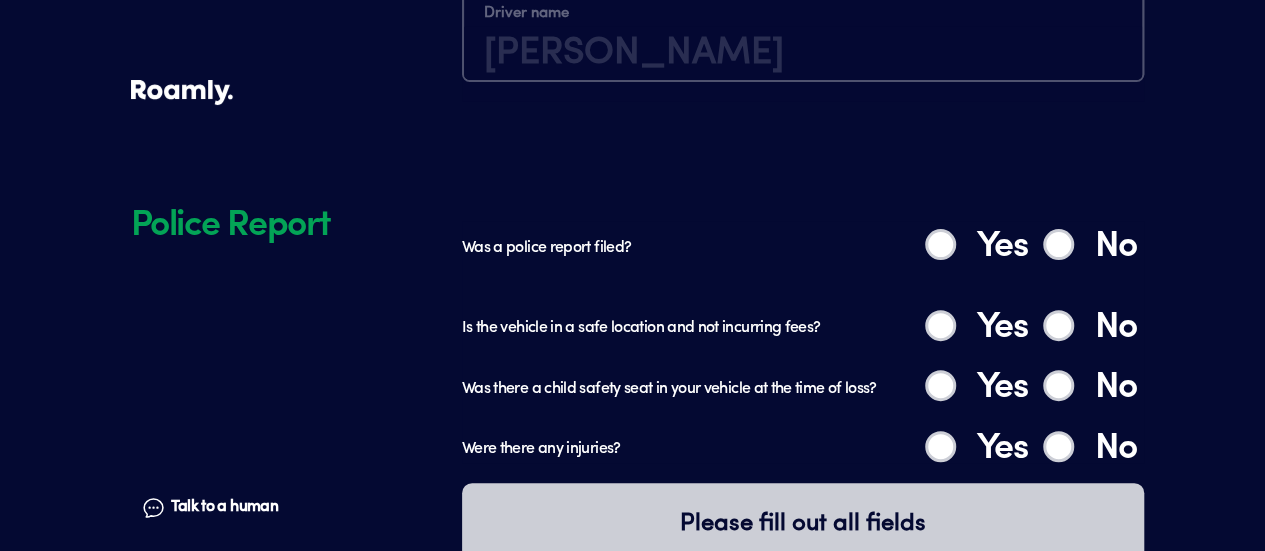 scroll, scrollTop: 4014, scrollLeft: 0, axis: vertical 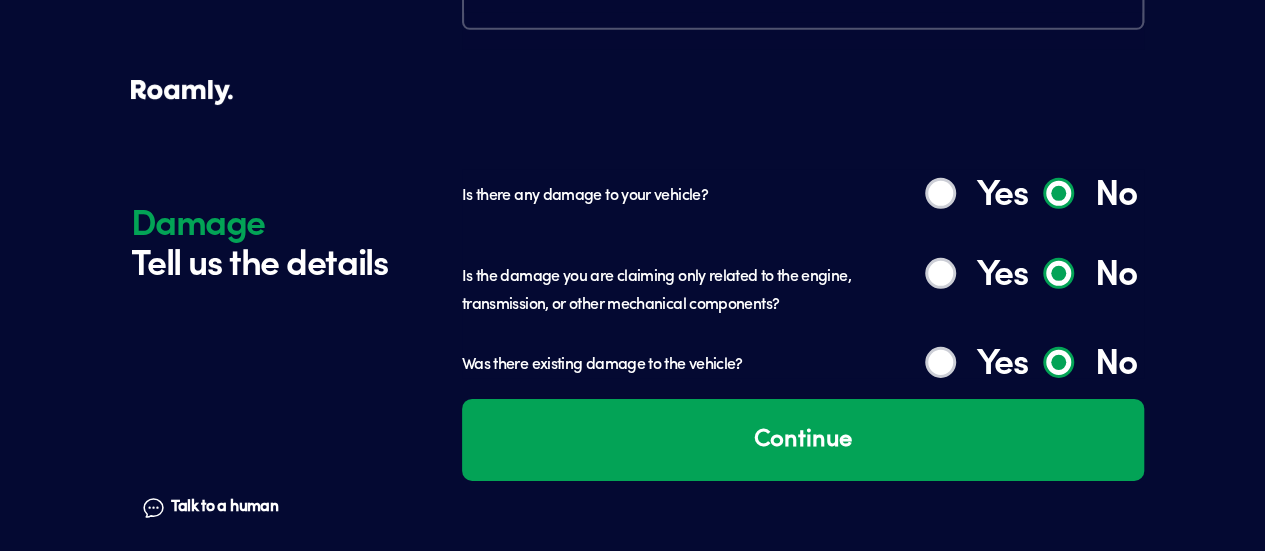 click on "Yes" at bounding box center (940, 193) 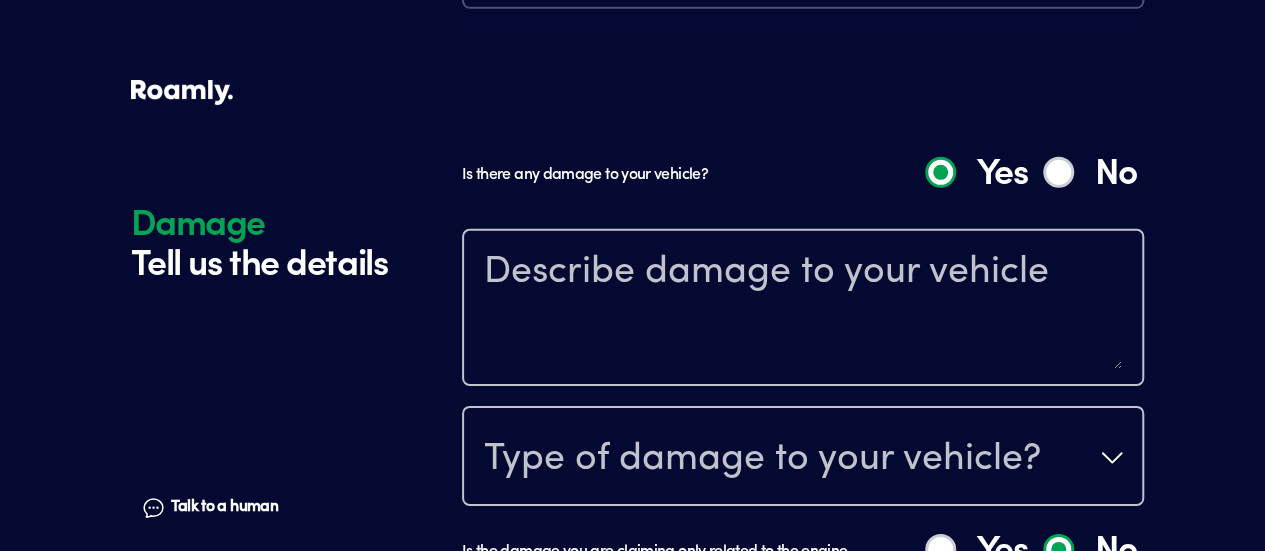 scroll, scrollTop: 3160, scrollLeft: 0, axis: vertical 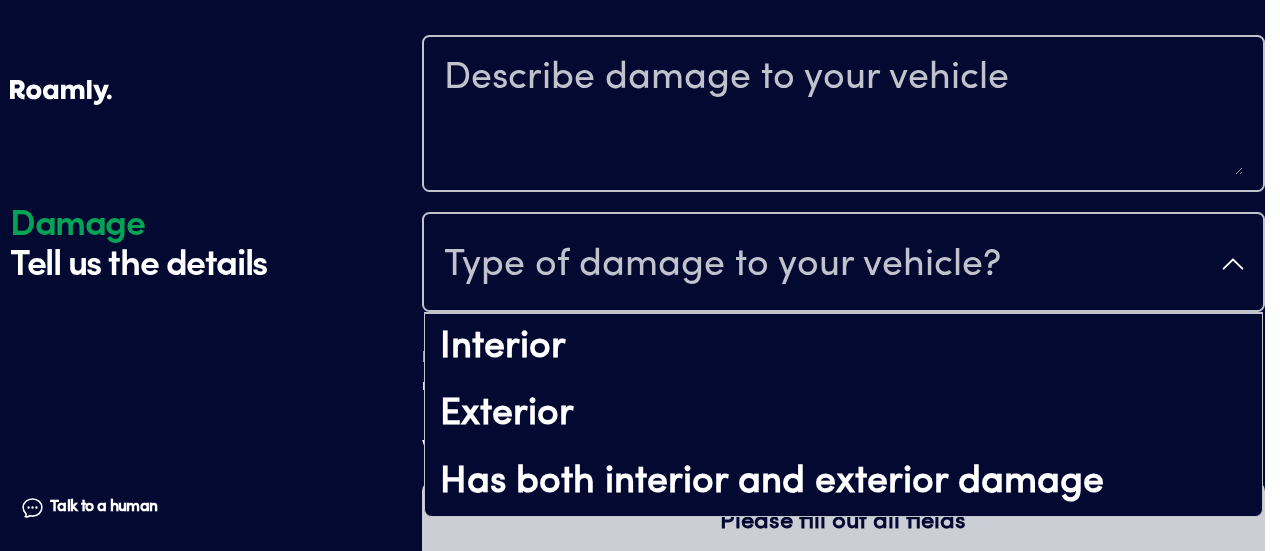 click on "Type of damage to your vehicle?" at bounding box center (843, 264) 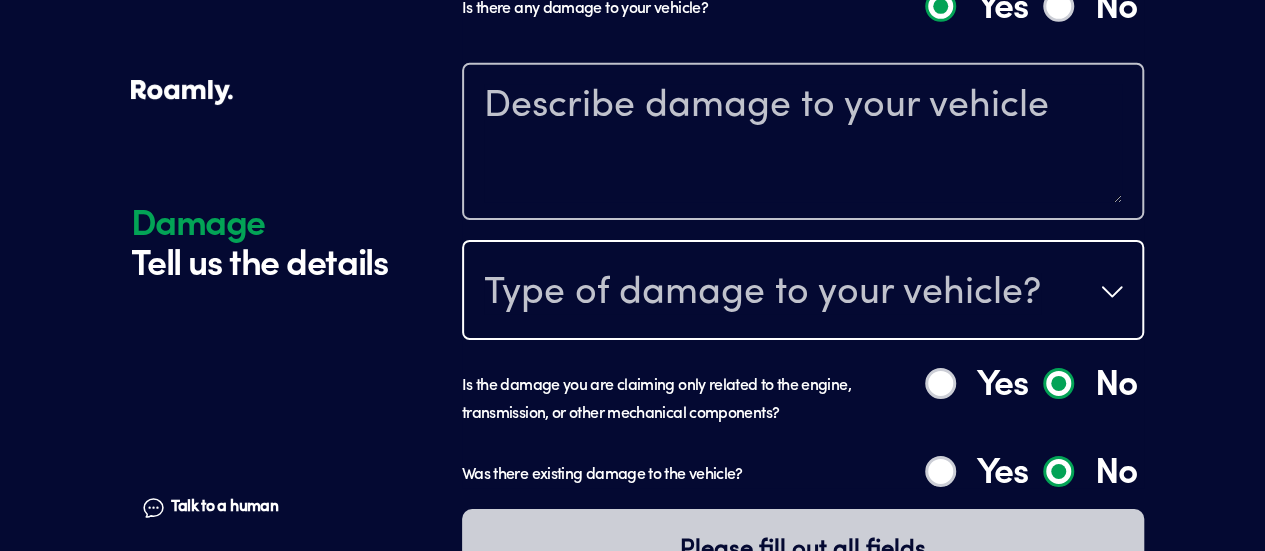 click on "Type of damage to your vehicle?" at bounding box center (803, 292) 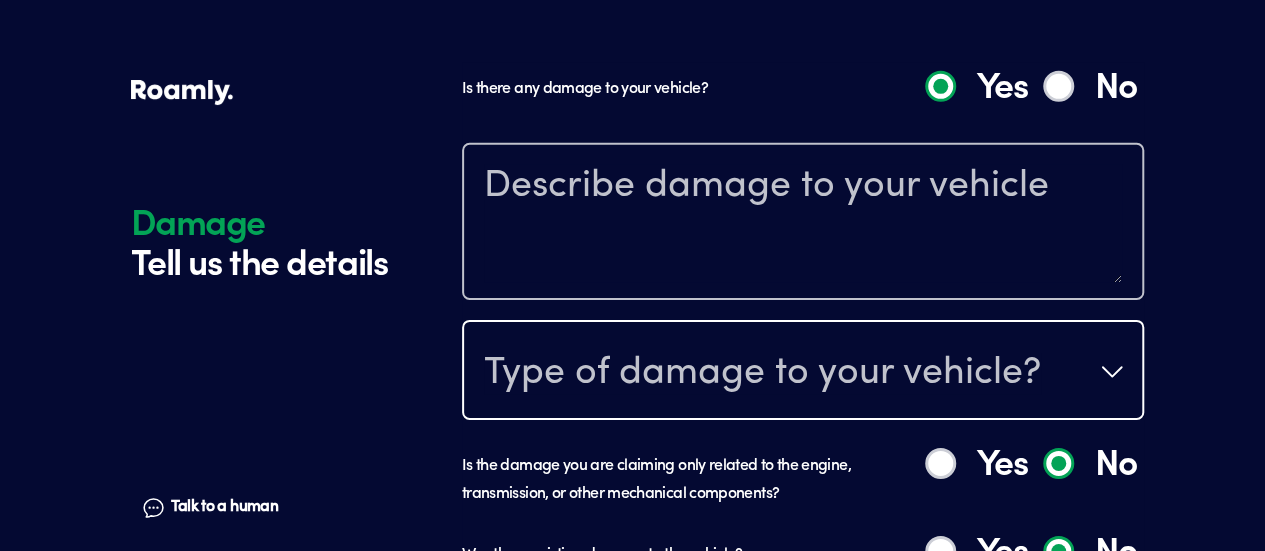 scroll, scrollTop: 2940, scrollLeft: 0, axis: vertical 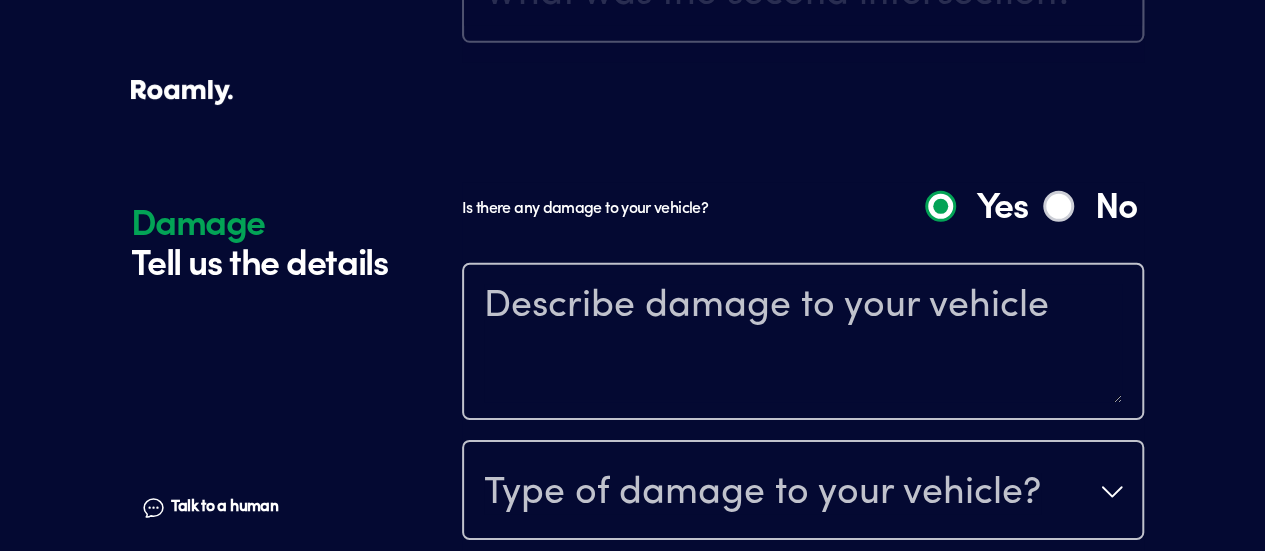 click on "No" at bounding box center [1058, 206] 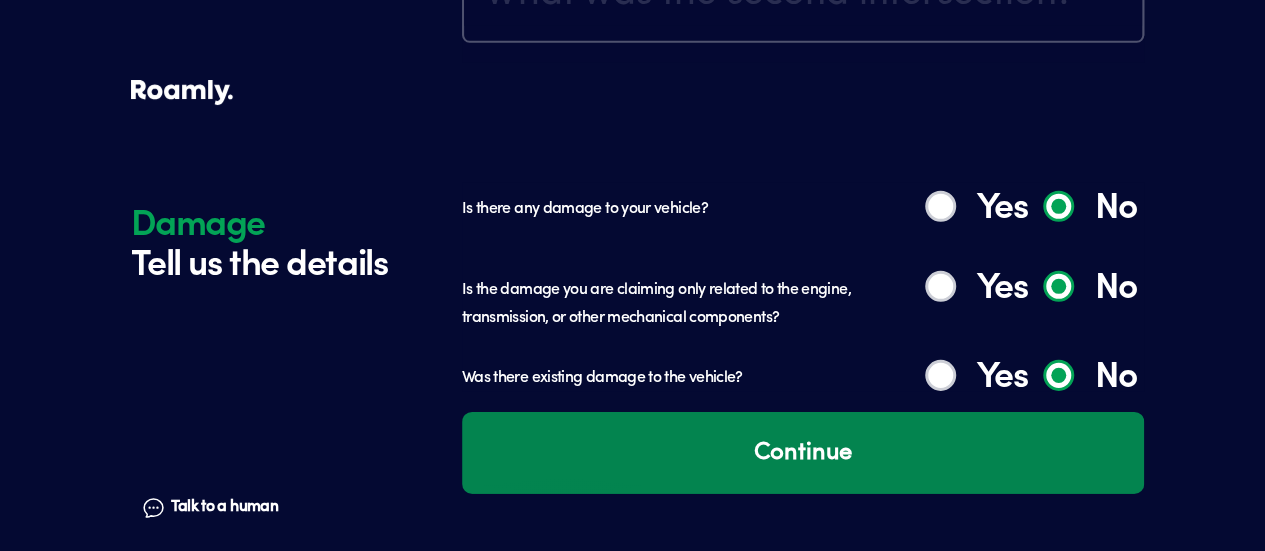 click on "Continue" at bounding box center [803, 453] 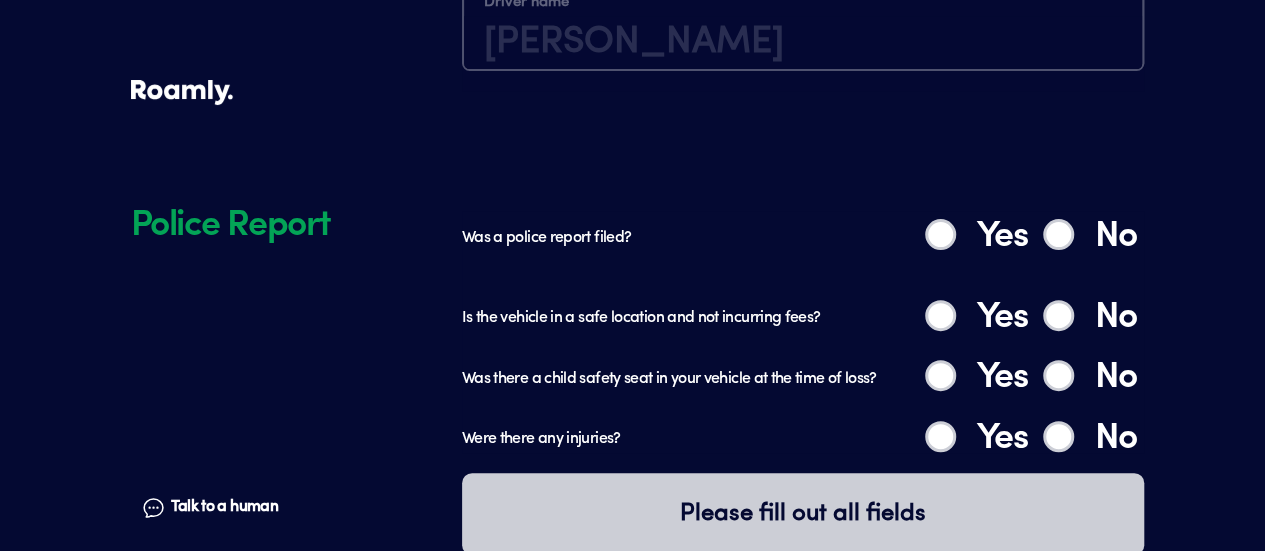 scroll, scrollTop: 4014, scrollLeft: 0, axis: vertical 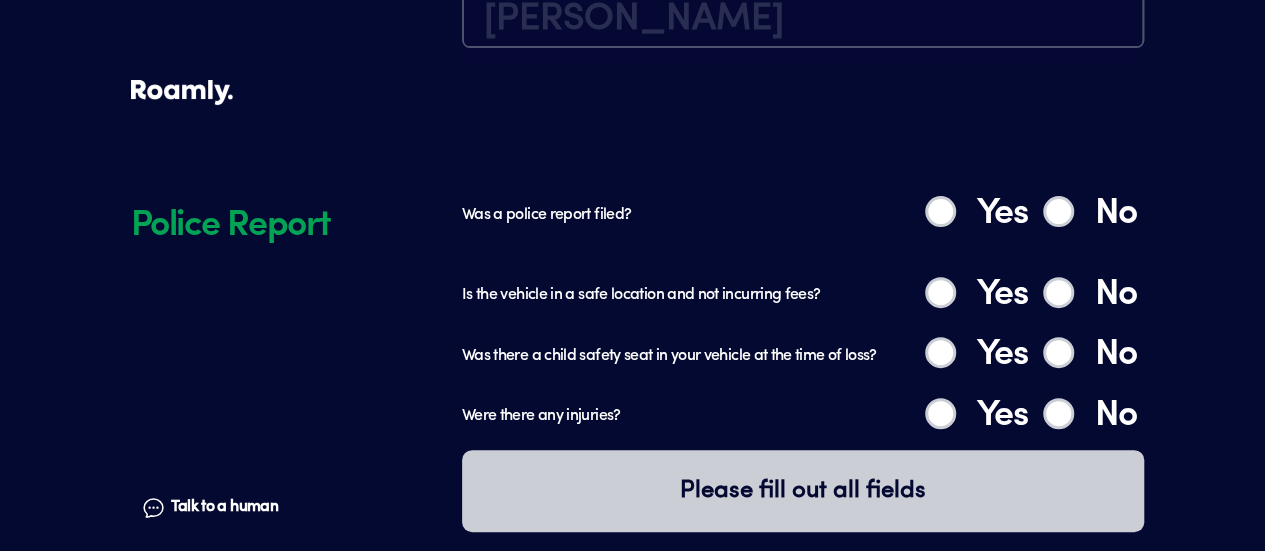 click on "Yes" at bounding box center (940, 211) 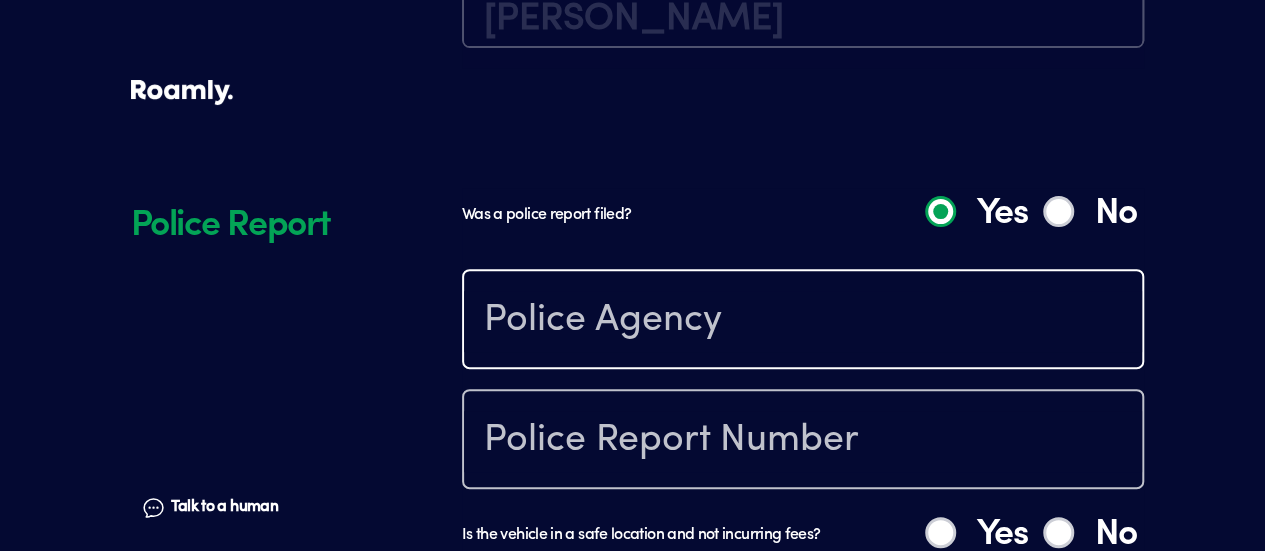 click at bounding box center [803, 321] 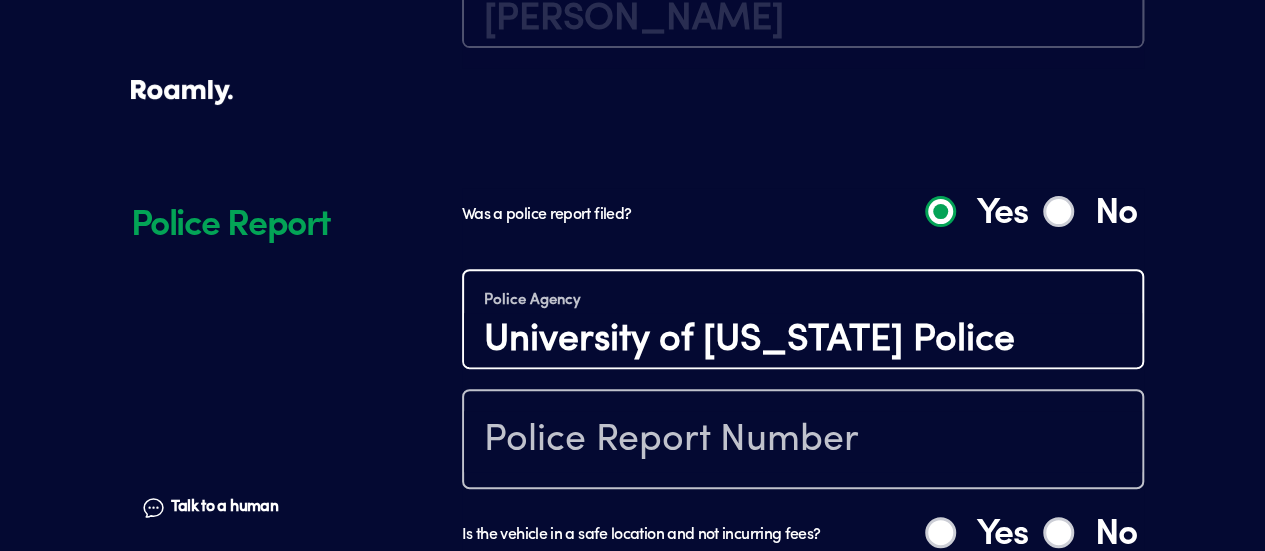 type on "University of [US_STATE] Police" 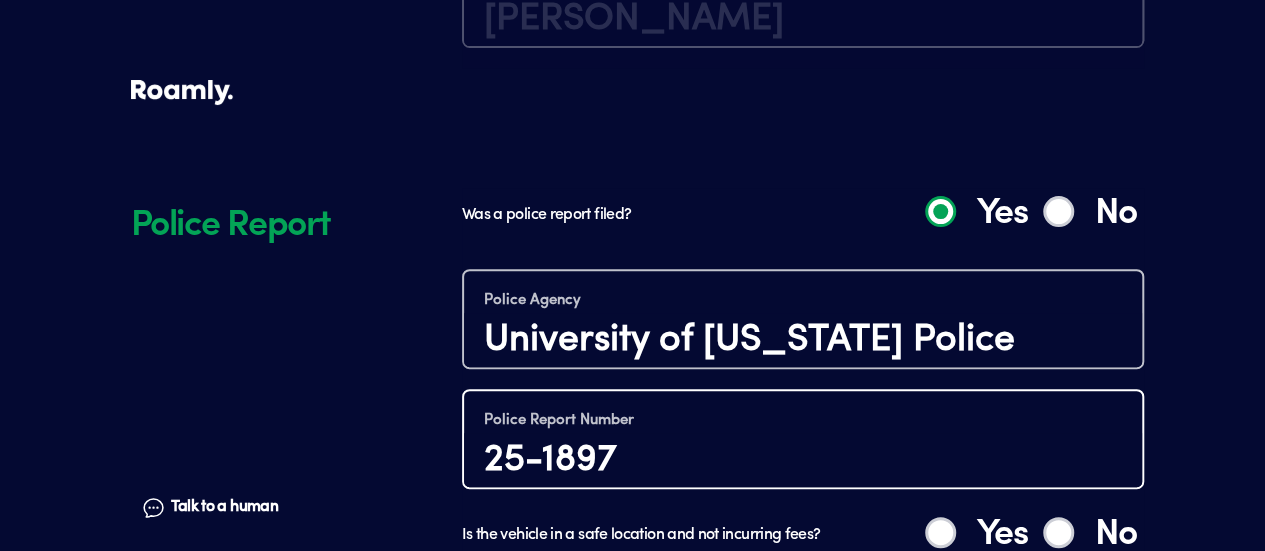 type on "25-1897" 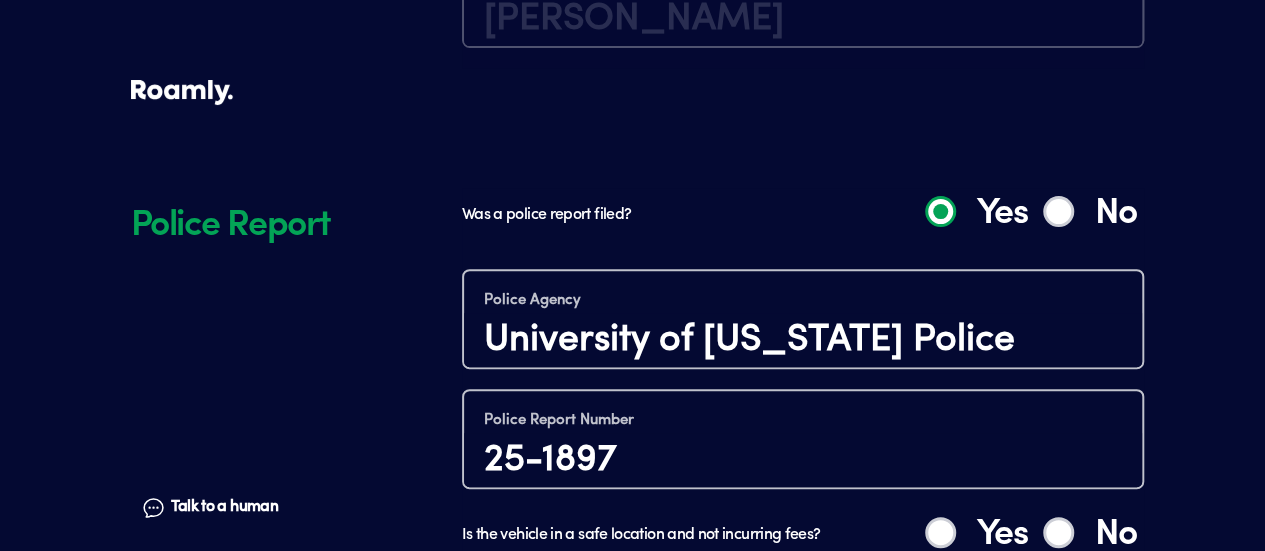 click on "Yes" at bounding box center [940, 532] 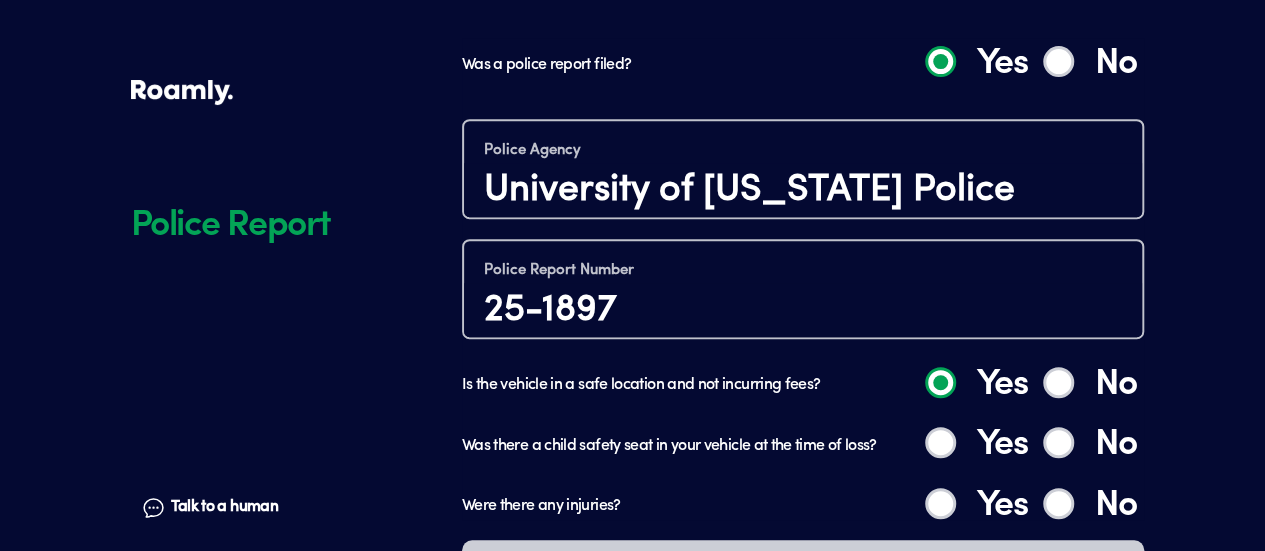 scroll, scrollTop: 4216, scrollLeft: 0, axis: vertical 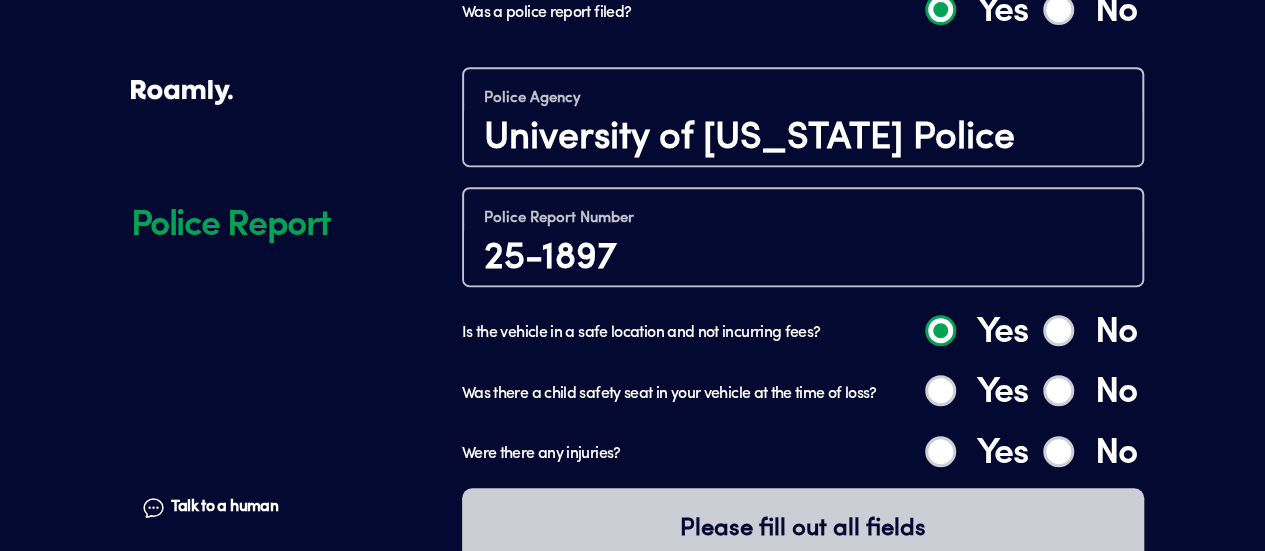 click on "No" at bounding box center (1058, 390) 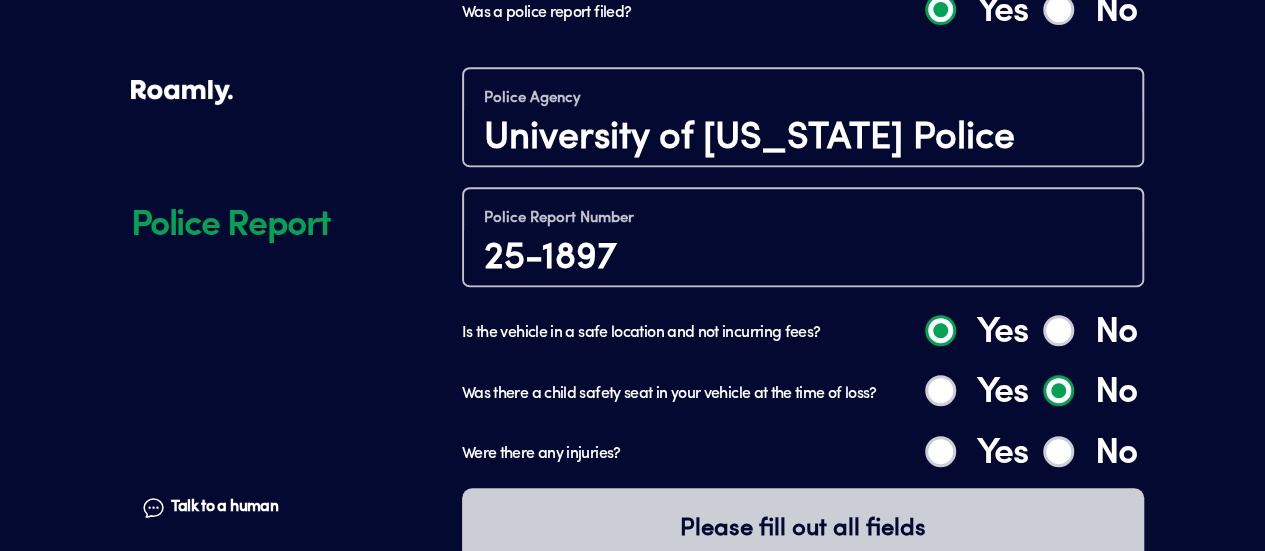 click on "No" at bounding box center (1058, 451) 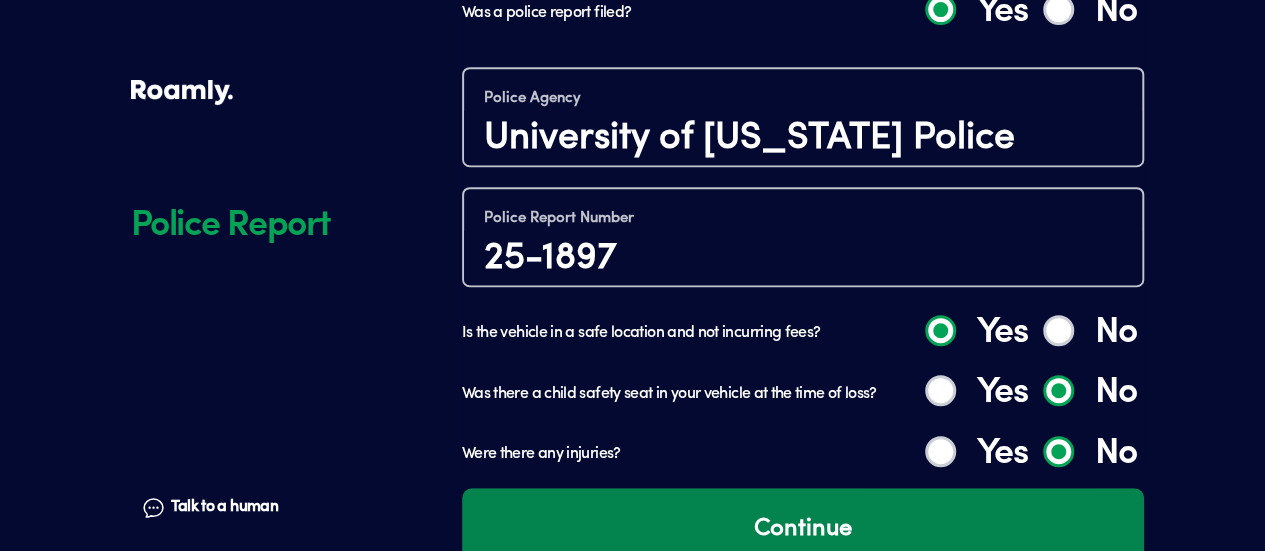 click on "Continue" at bounding box center (803, 529) 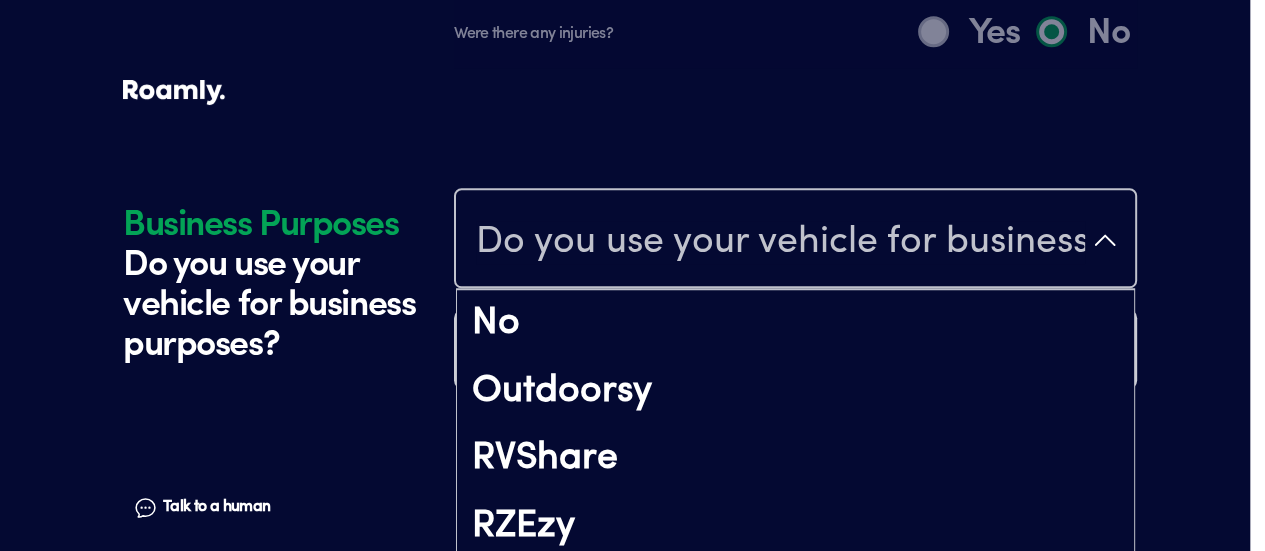 scroll, scrollTop: 4675, scrollLeft: 0, axis: vertical 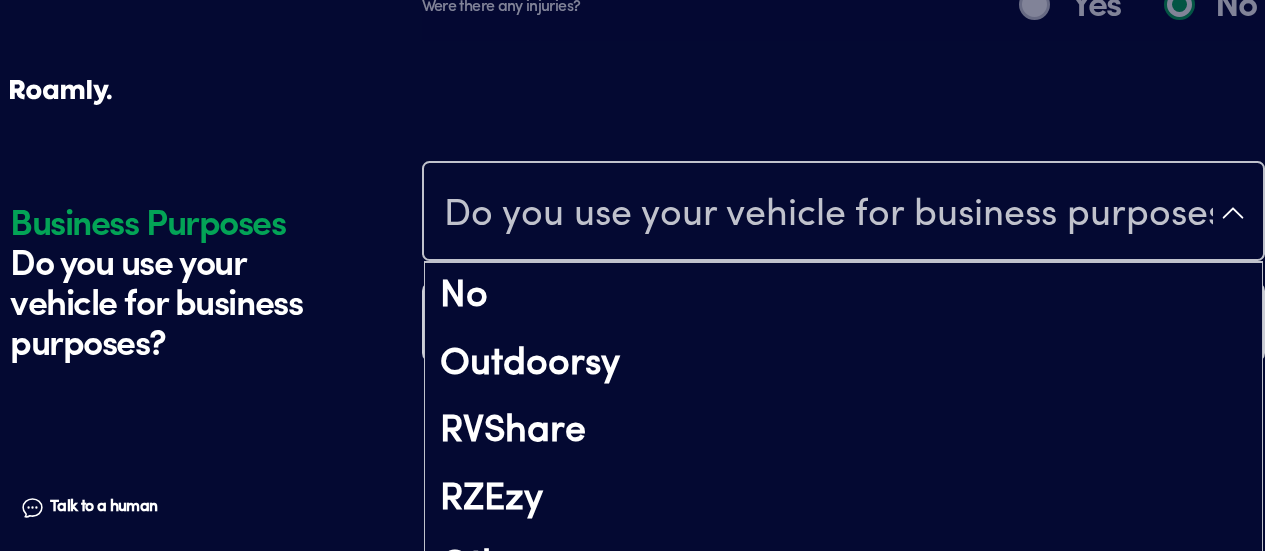 click on "Do you use your vehicle for business purposes?" at bounding box center [843, 213] 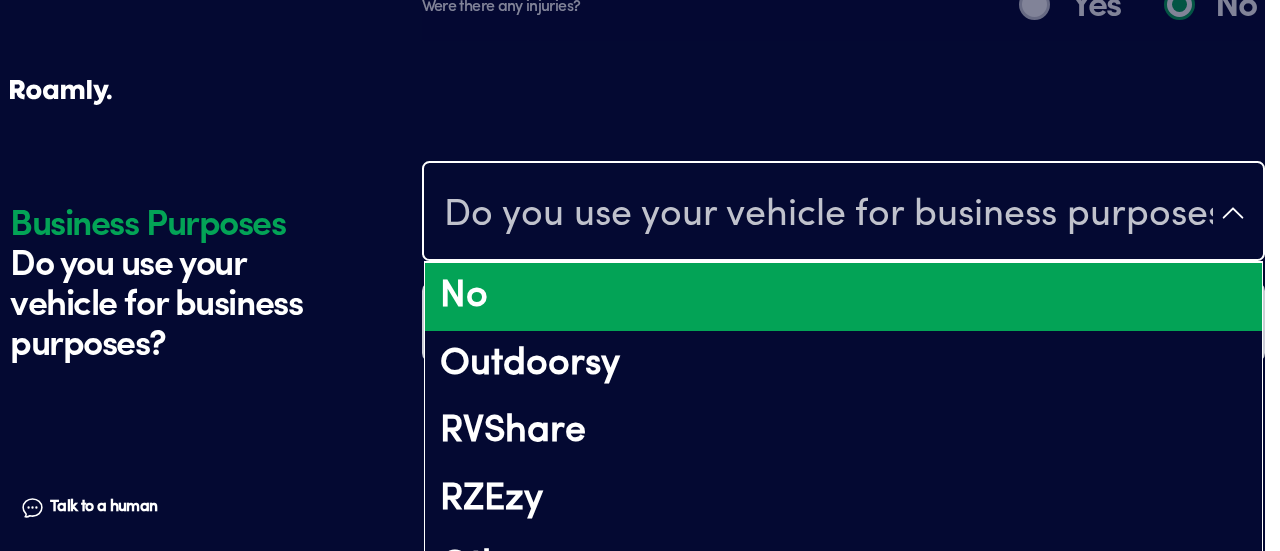 click on "No" at bounding box center (843, 297) 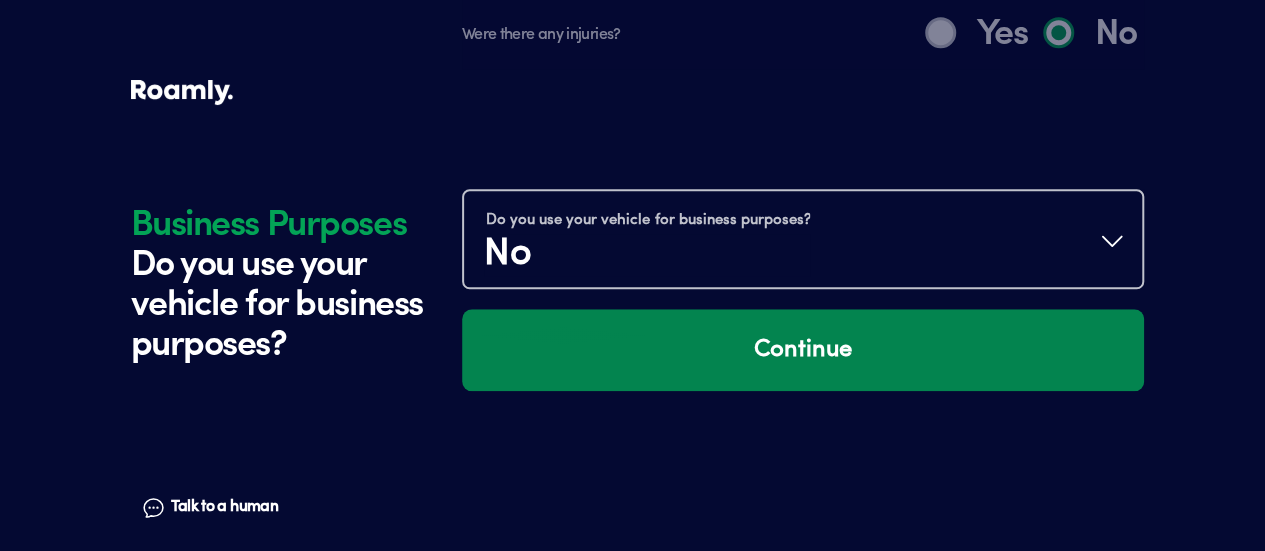 click on "Continue" at bounding box center [803, 350] 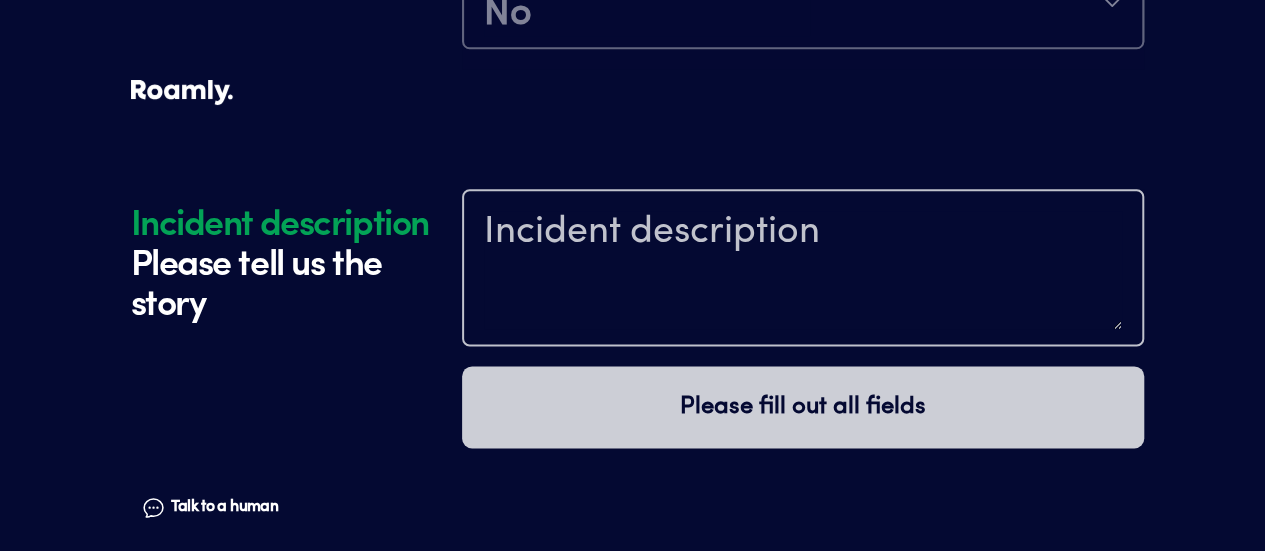 scroll, scrollTop: 4956, scrollLeft: 0, axis: vertical 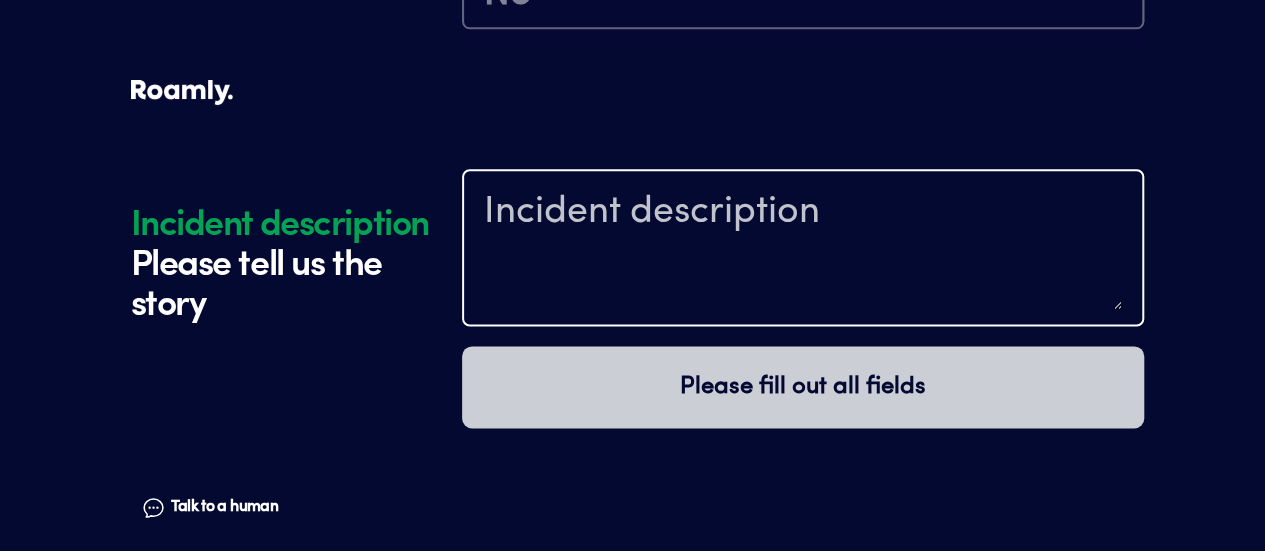 click at bounding box center [803, 250] 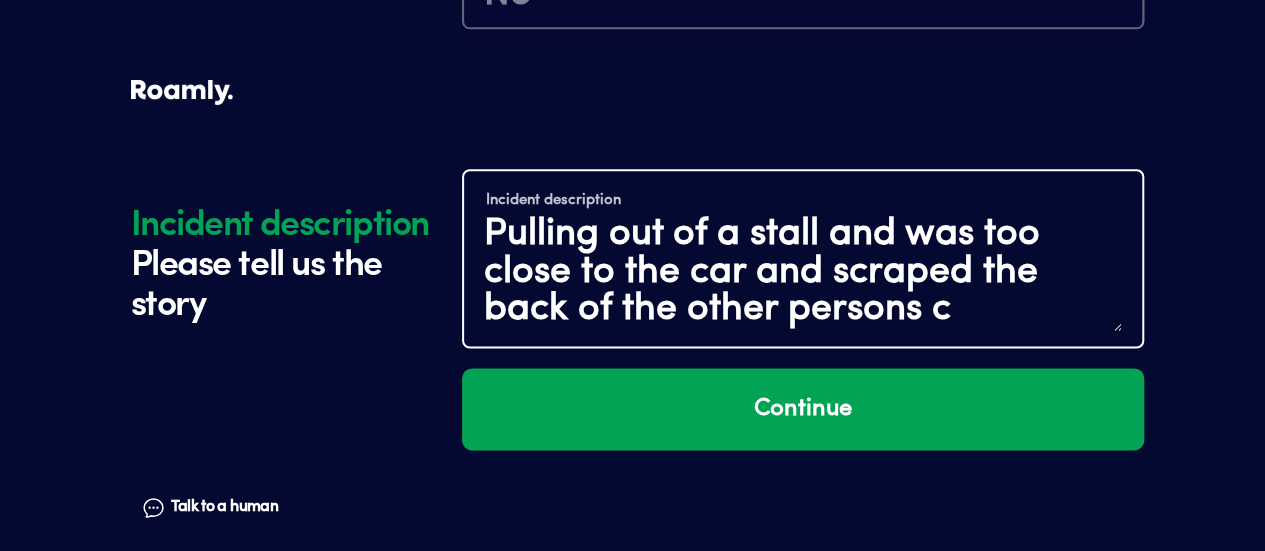 scroll, scrollTop: 4, scrollLeft: 0, axis: vertical 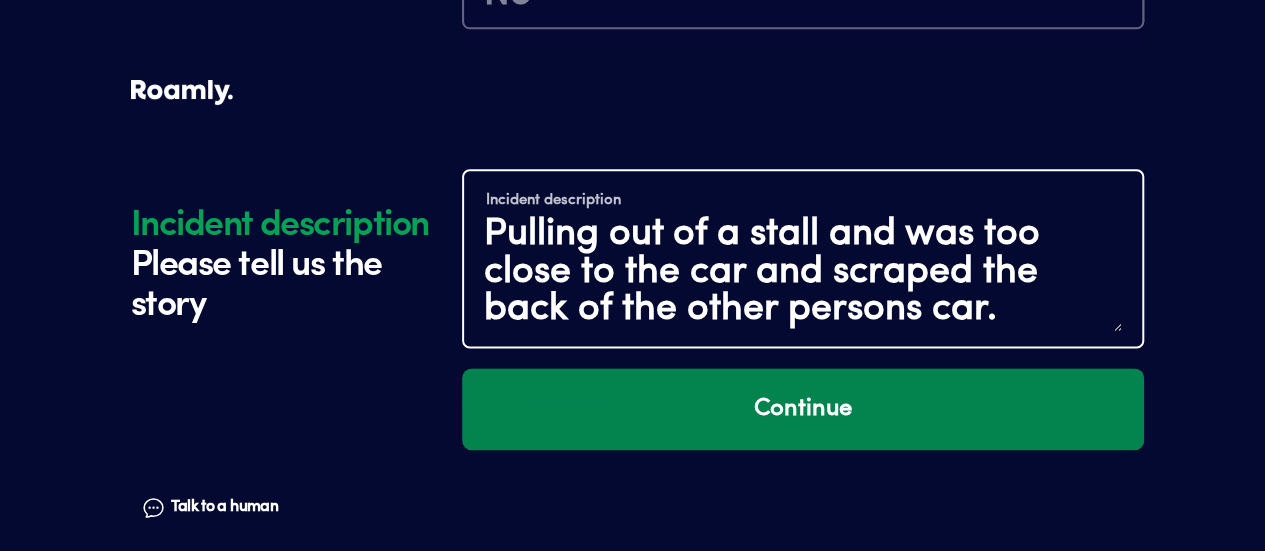 type on "Pulling out of a stall and was too close to the car and scraped the back of the other persons car." 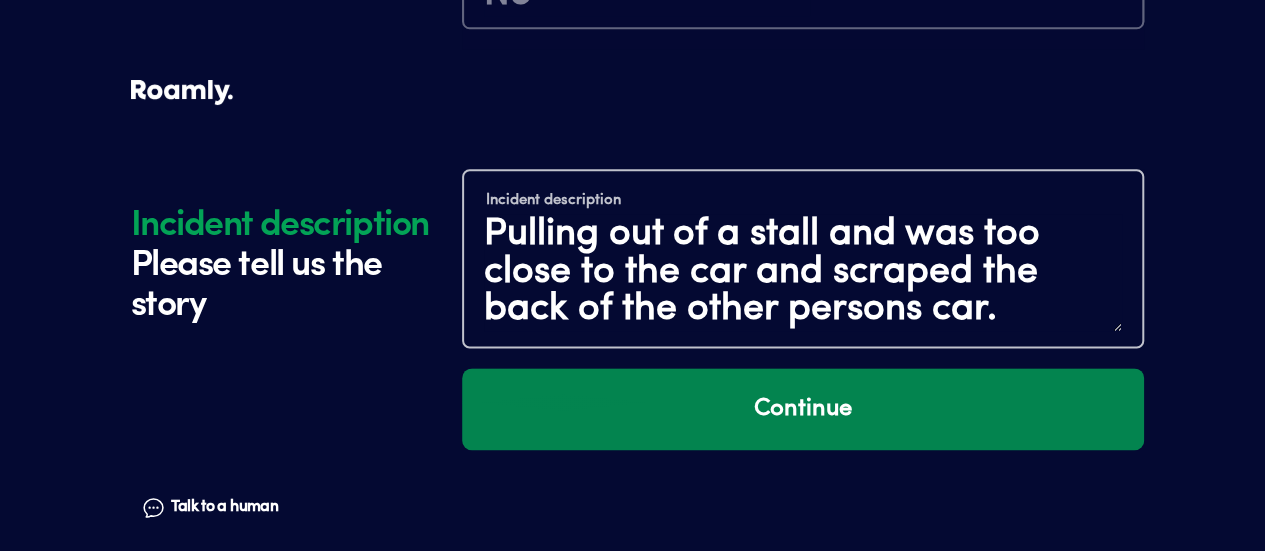 click on "Continue" at bounding box center (803, 409) 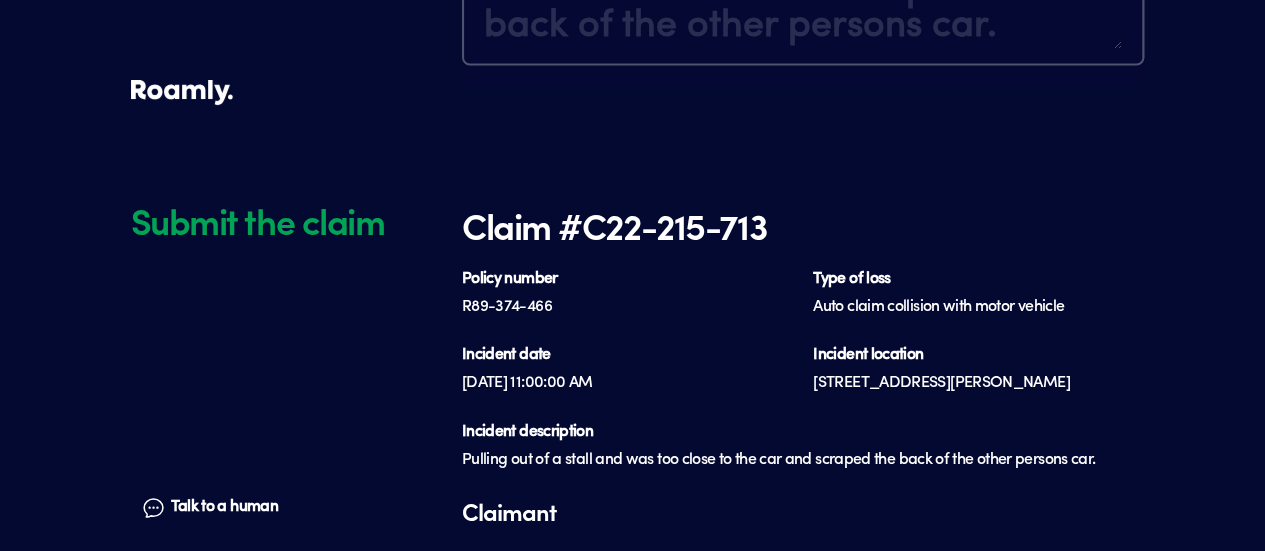 scroll, scrollTop: 5314, scrollLeft: 0, axis: vertical 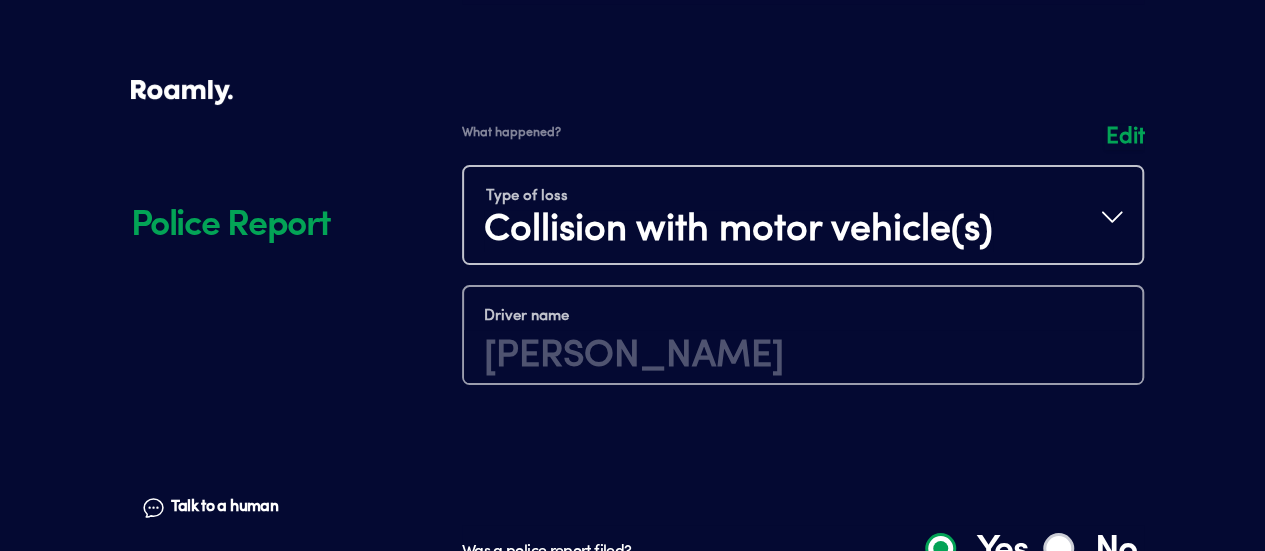 click at bounding box center (803, 265) 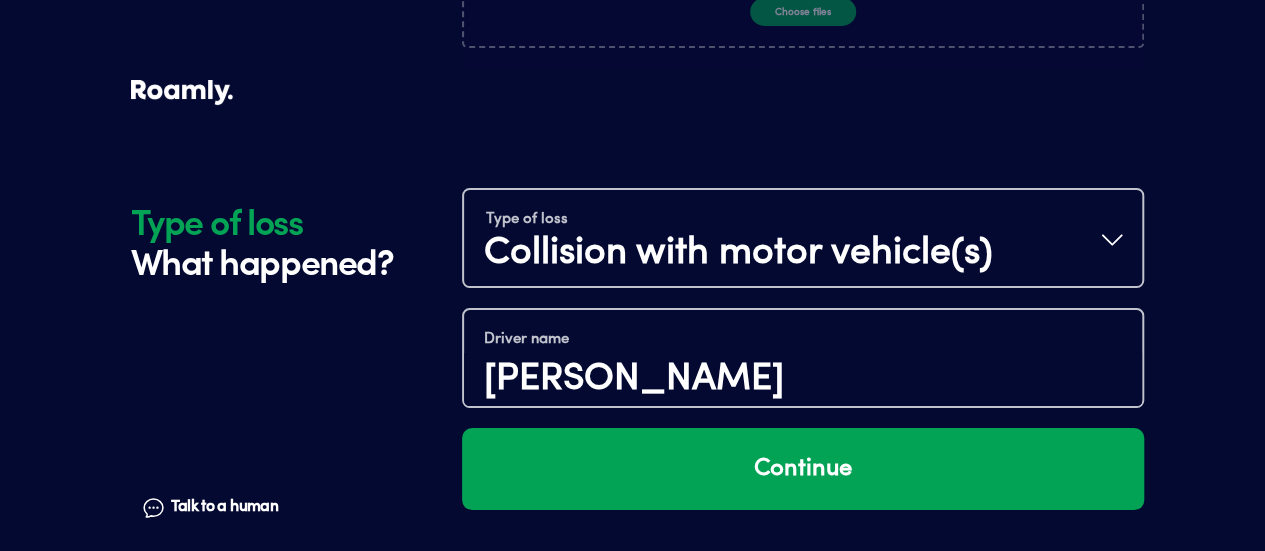 scroll, scrollTop: 3613, scrollLeft: 0, axis: vertical 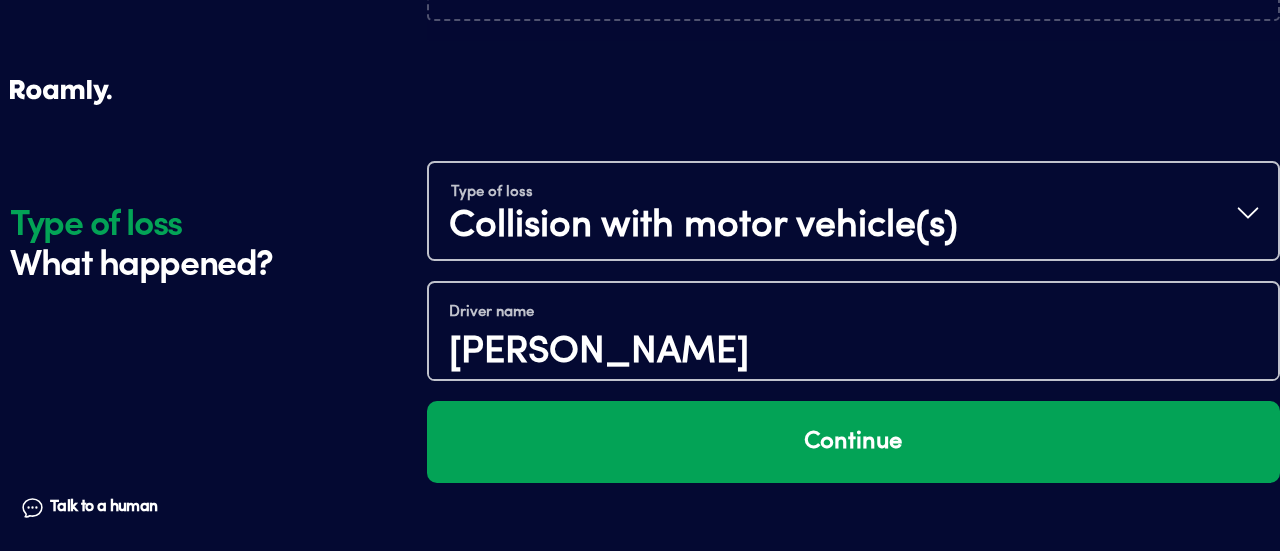 click on "Type of loss Collision with motor vehicle(s)" at bounding box center [853, 213] 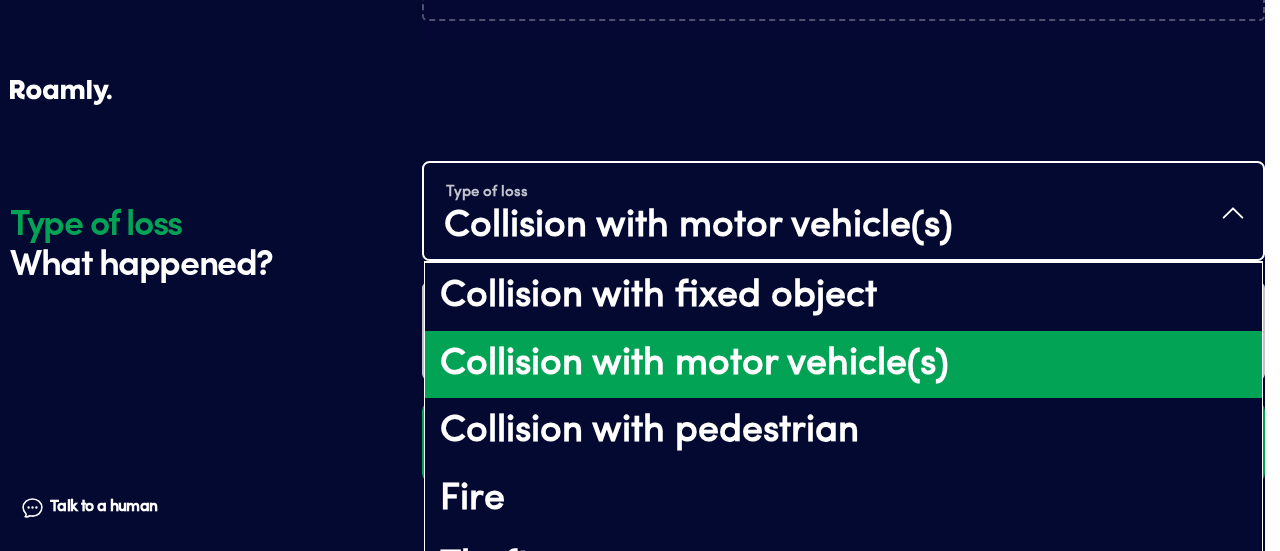 click on "Collision with motor vehicle(s)" at bounding box center [843, 365] 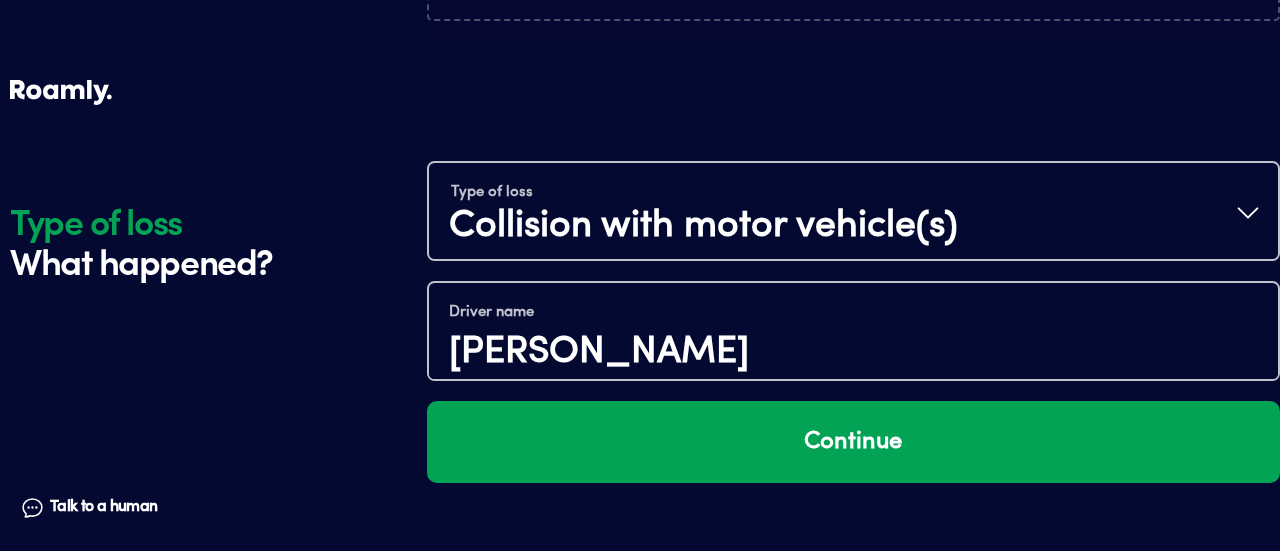 click on "Type of loss Collision with motor vehicle(s)" at bounding box center [853, 213] 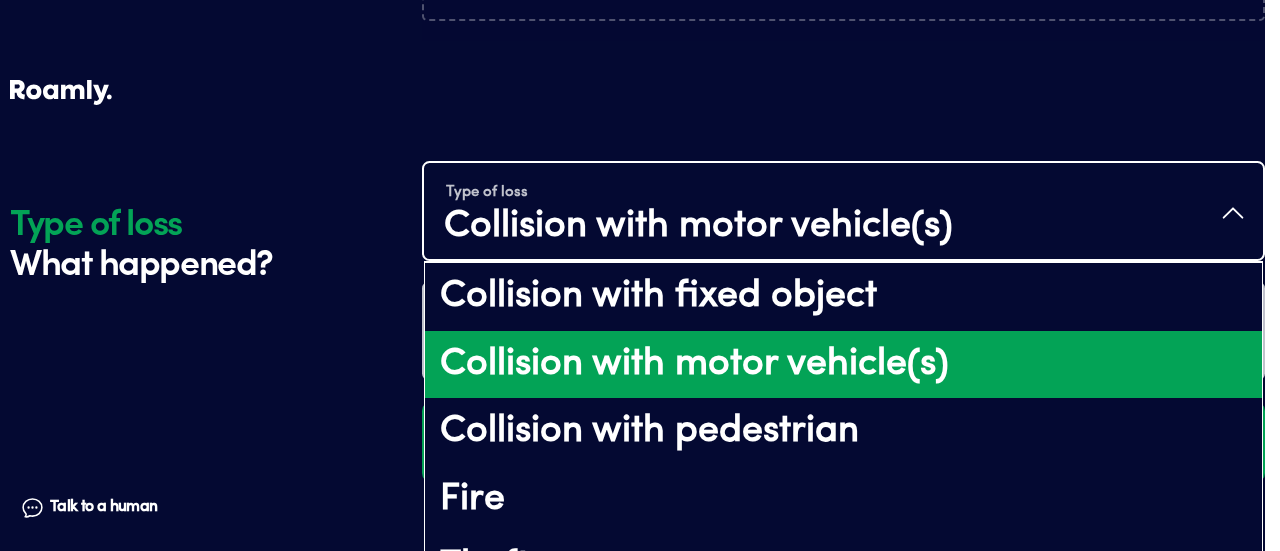 click on "Collision with motor vehicle(s)" at bounding box center [843, 365] 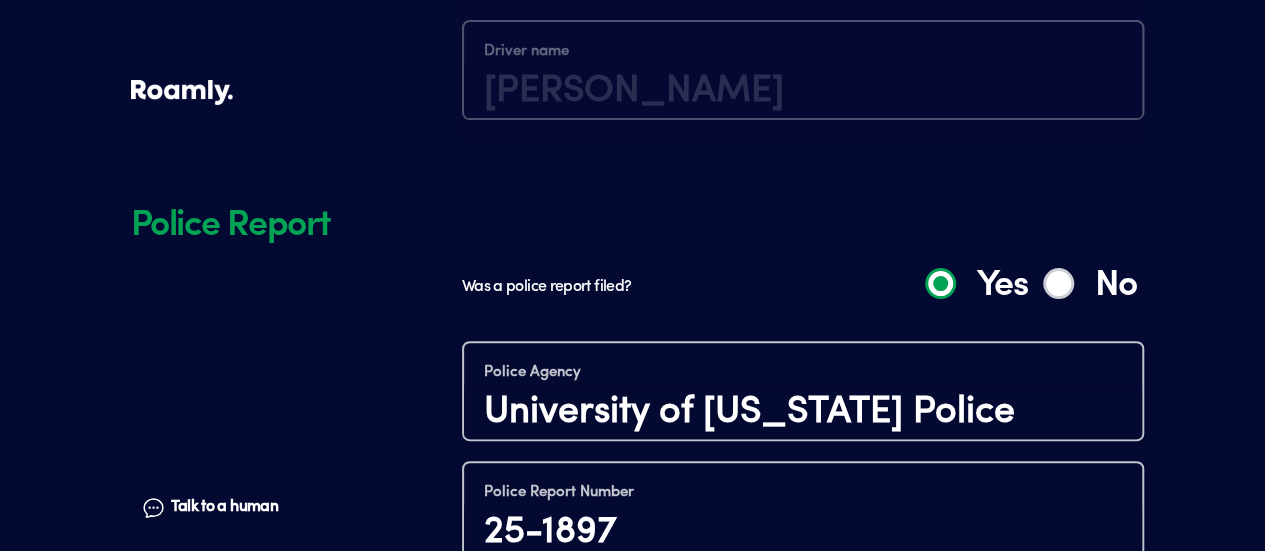 scroll, scrollTop: 4014, scrollLeft: 0, axis: vertical 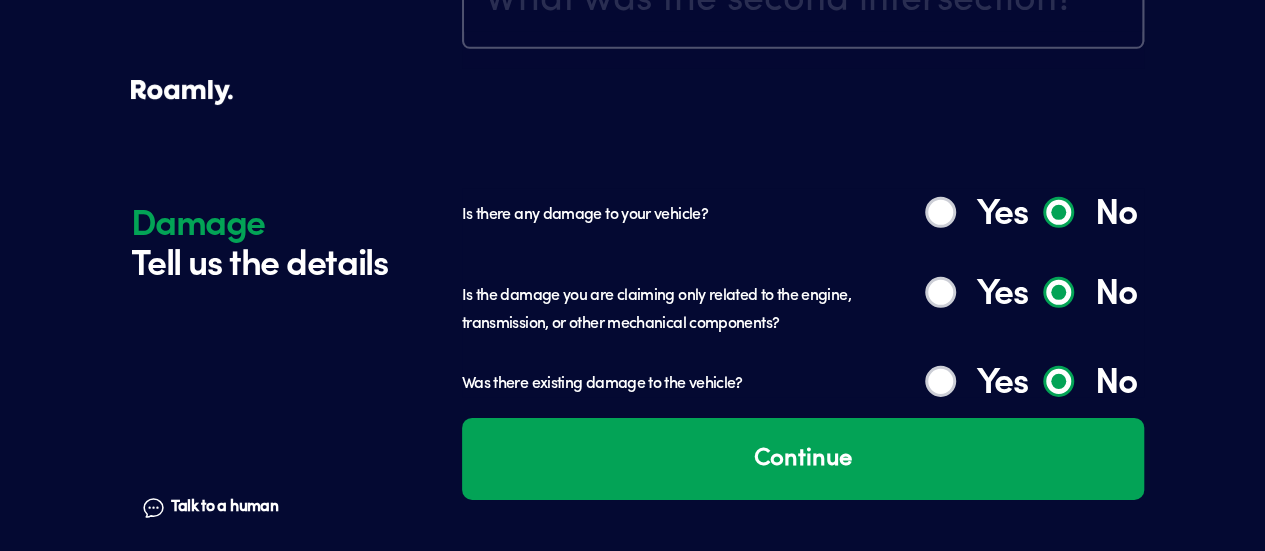 click on "Yes" at bounding box center (940, 212) 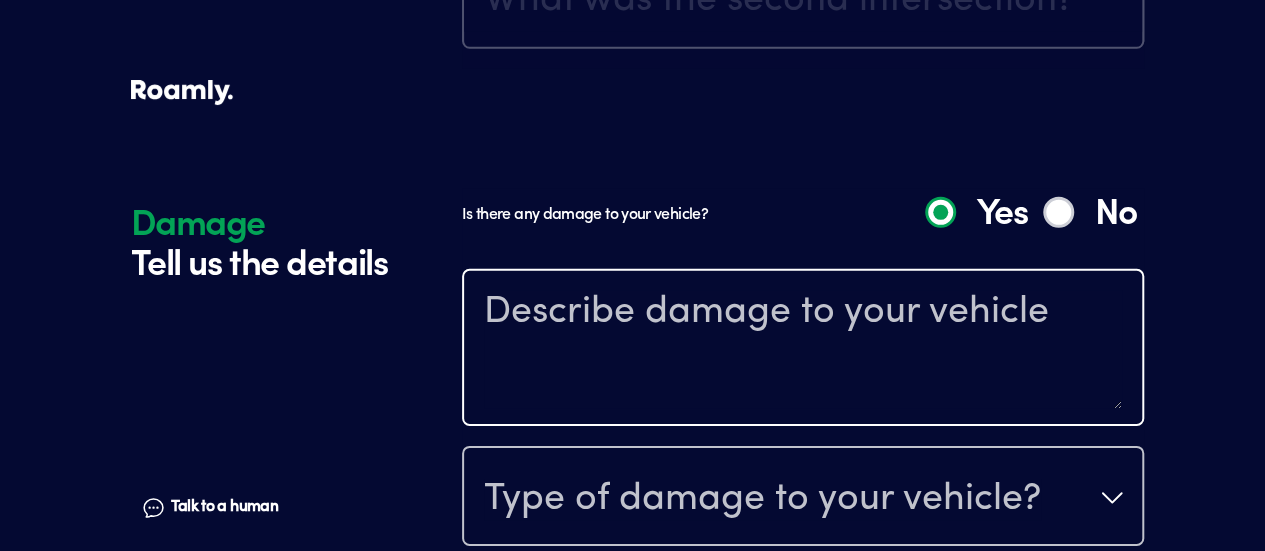 click at bounding box center (803, 350) 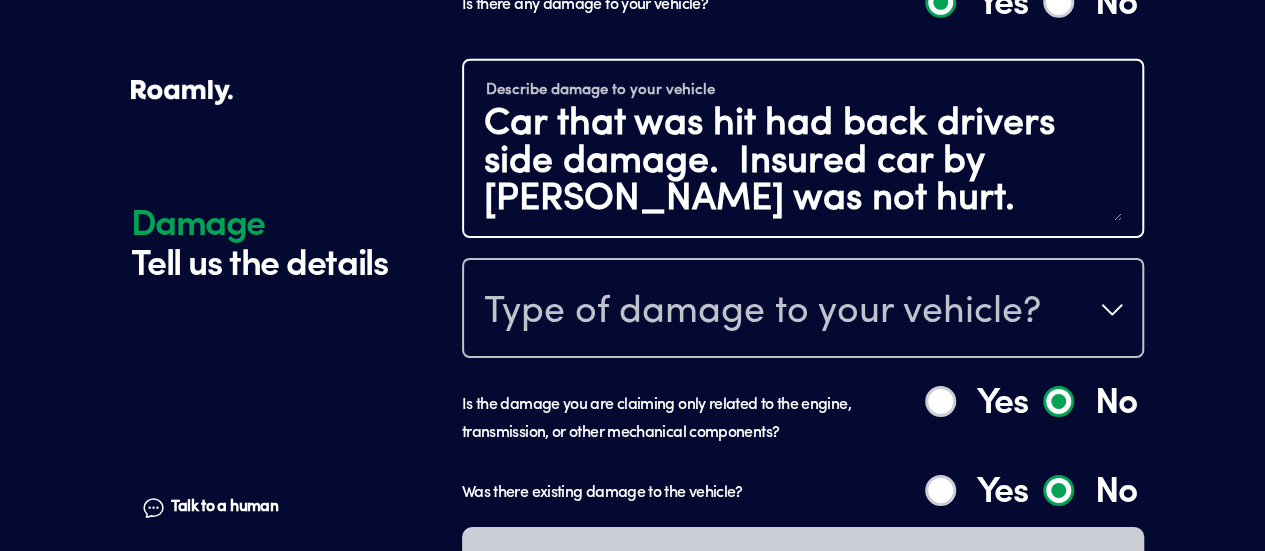 scroll, scrollTop: 3183, scrollLeft: 0, axis: vertical 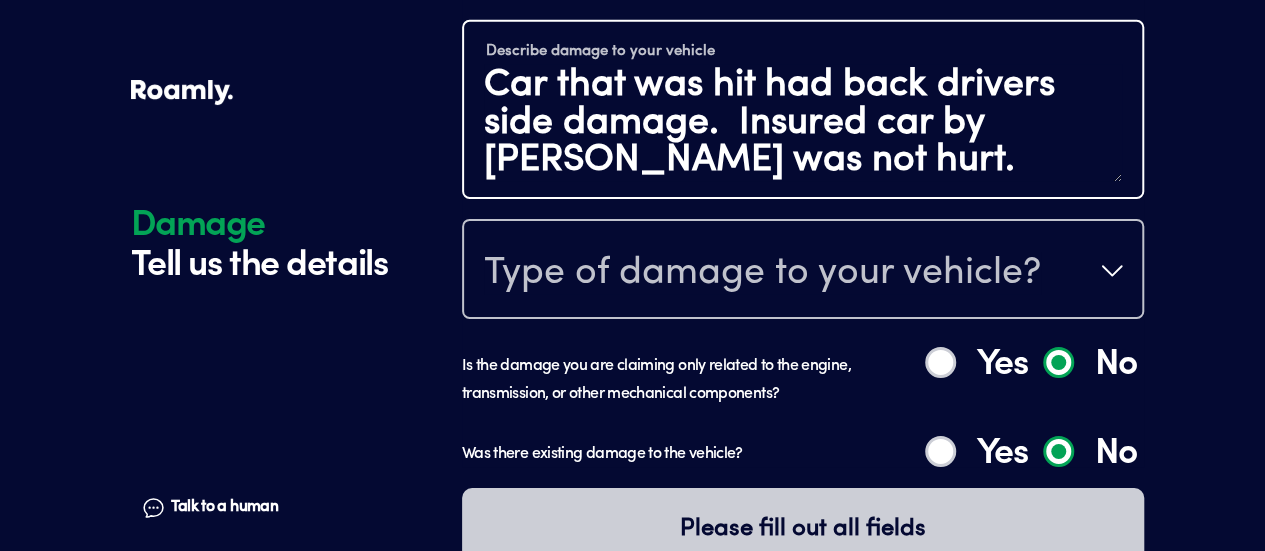 type on "Car that was hit had back drivers side damage.  Insured car by [PERSON_NAME] was not hurt." 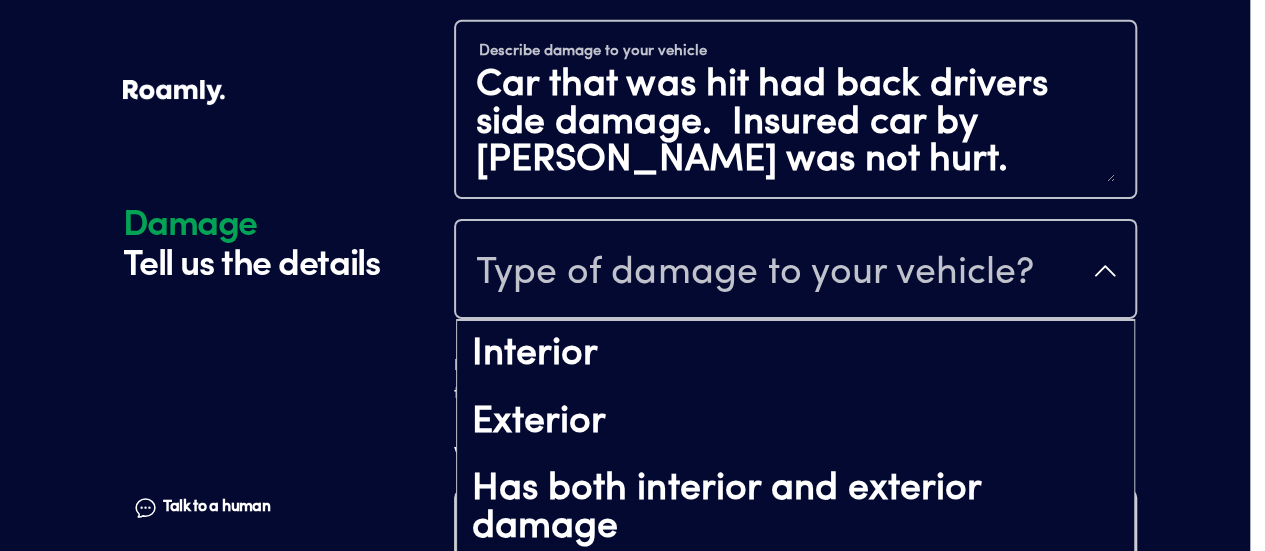 scroll, scrollTop: 3163, scrollLeft: 0, axis: vertical 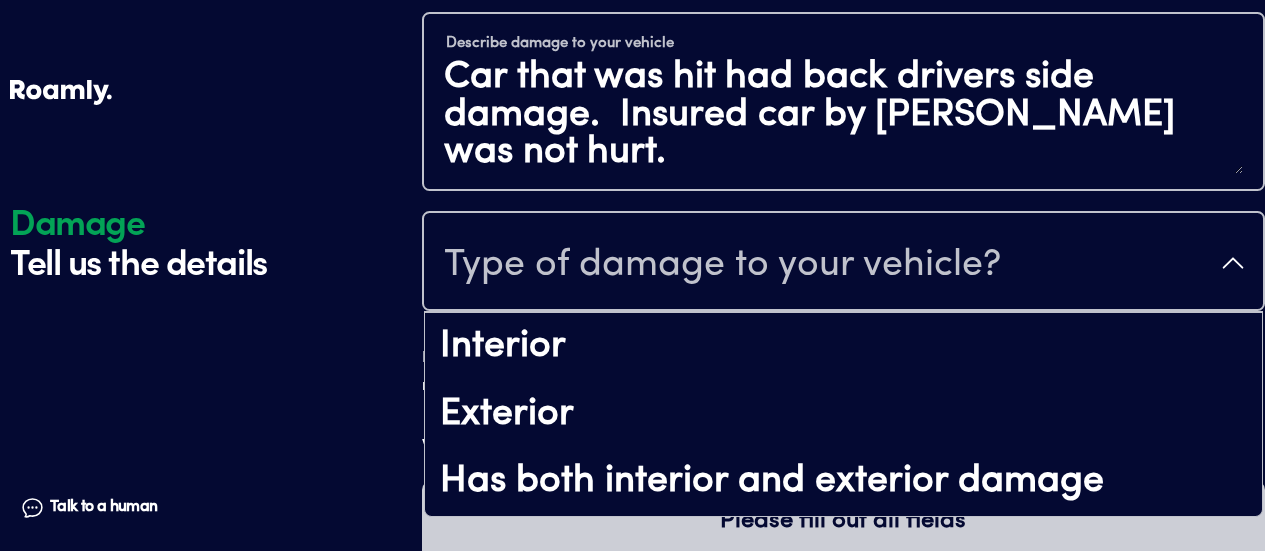click on "Type of damage to your vehicle?" at bounding box center (843, 263) 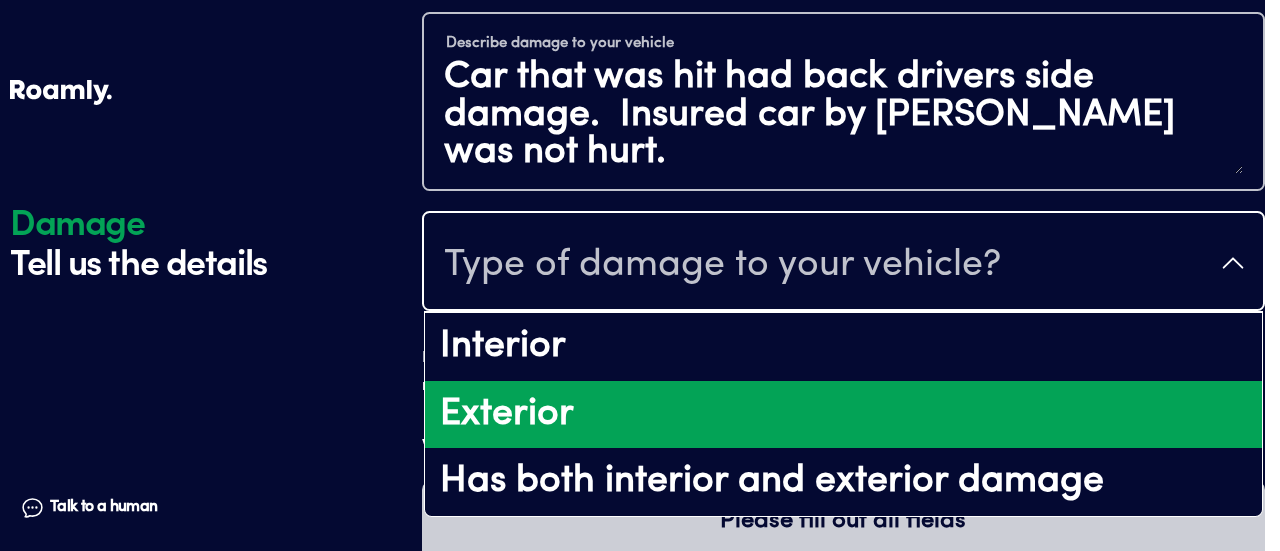 click on "Exterior" at bounding box center [843, 415] 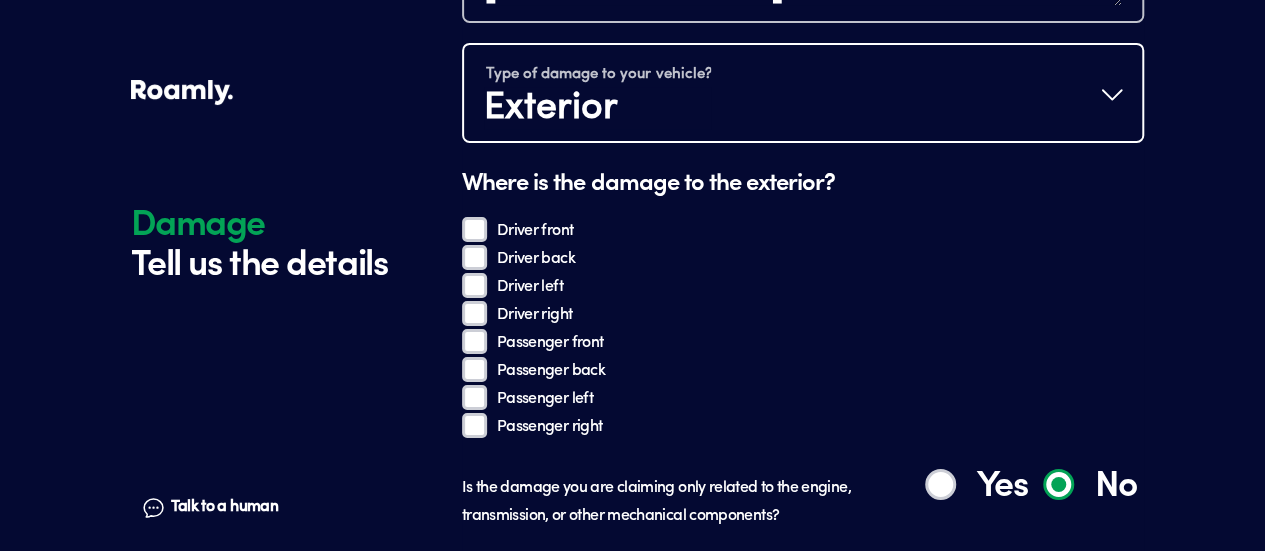 scroll, scrollTop: 3374, scrollLeft: 0, axis: vertical 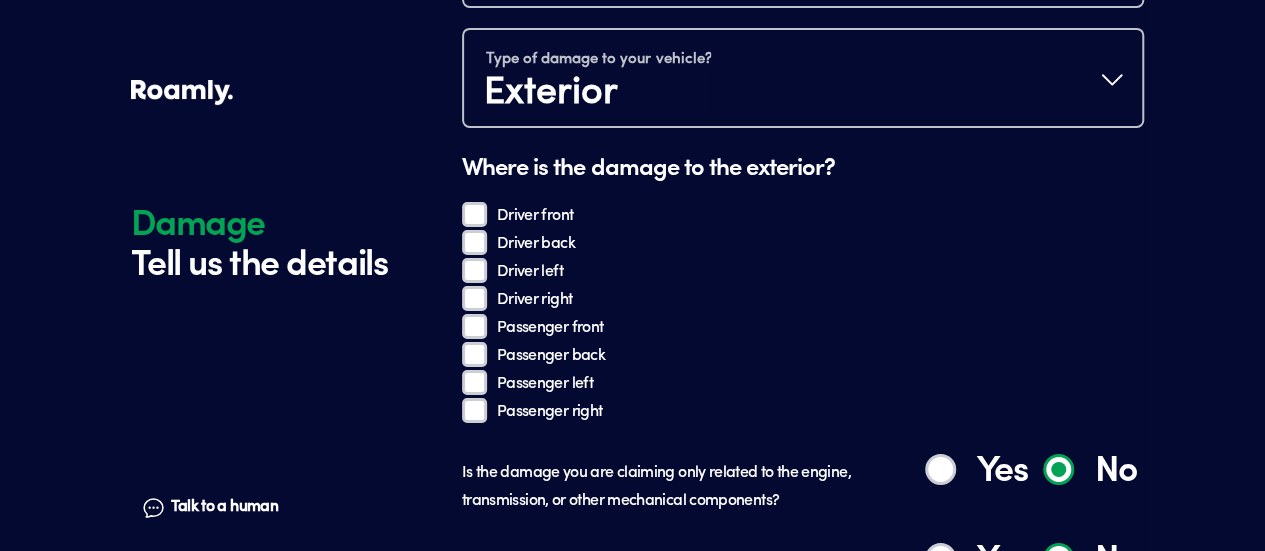 click on "Driver back" at bounding box center (474, 242) 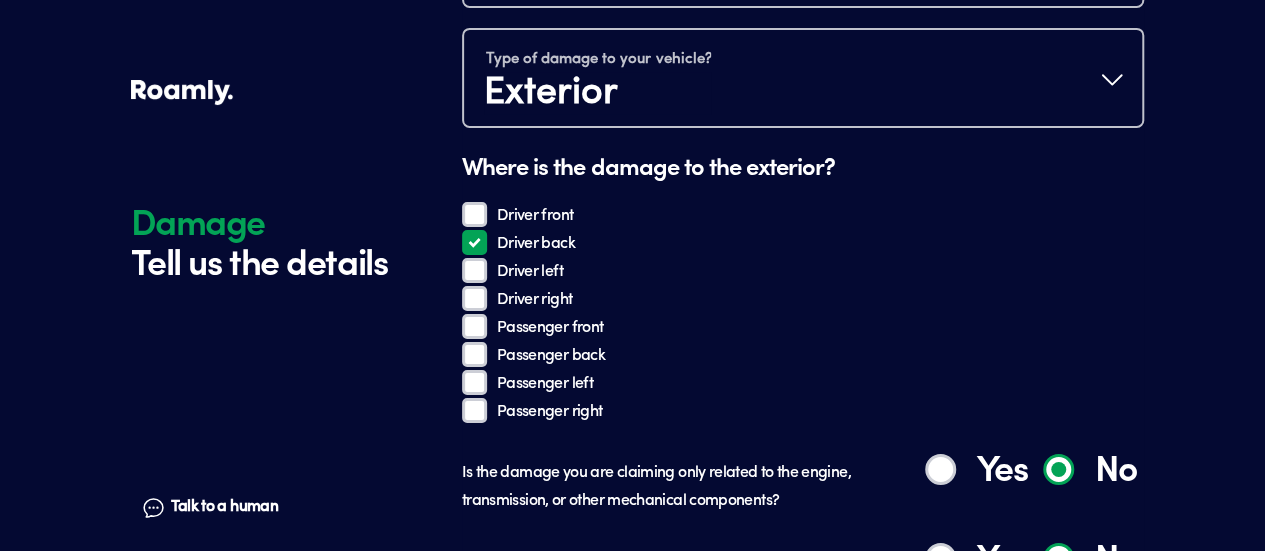 scroll, scrollTop: 3481, scrollLeft: 0, axis: vertical 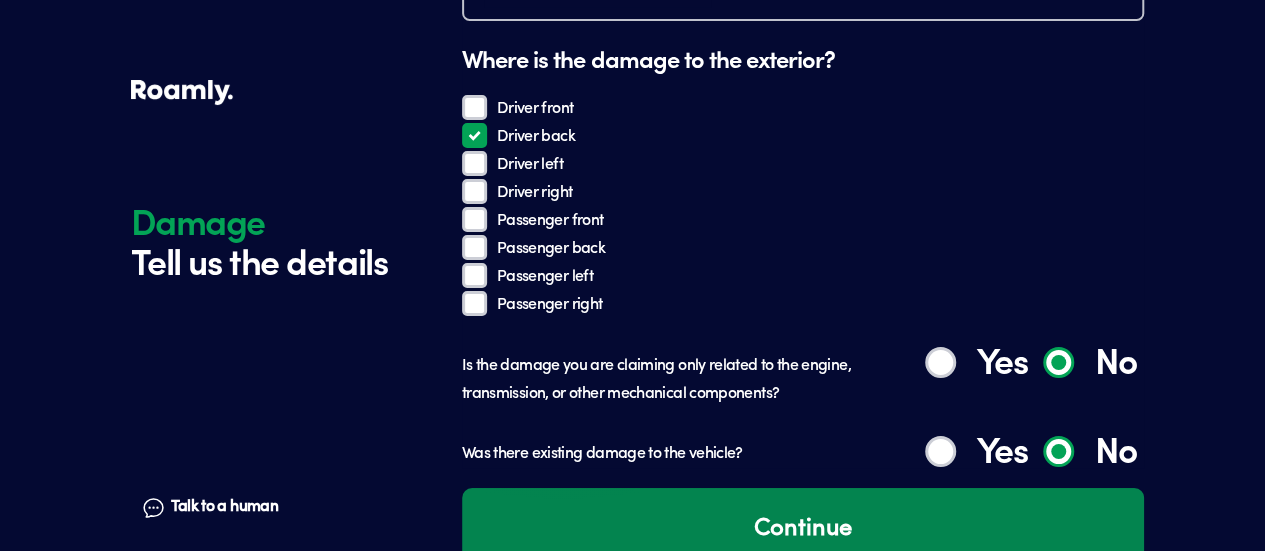 click on "Continue" at bounding box center (803, 529) 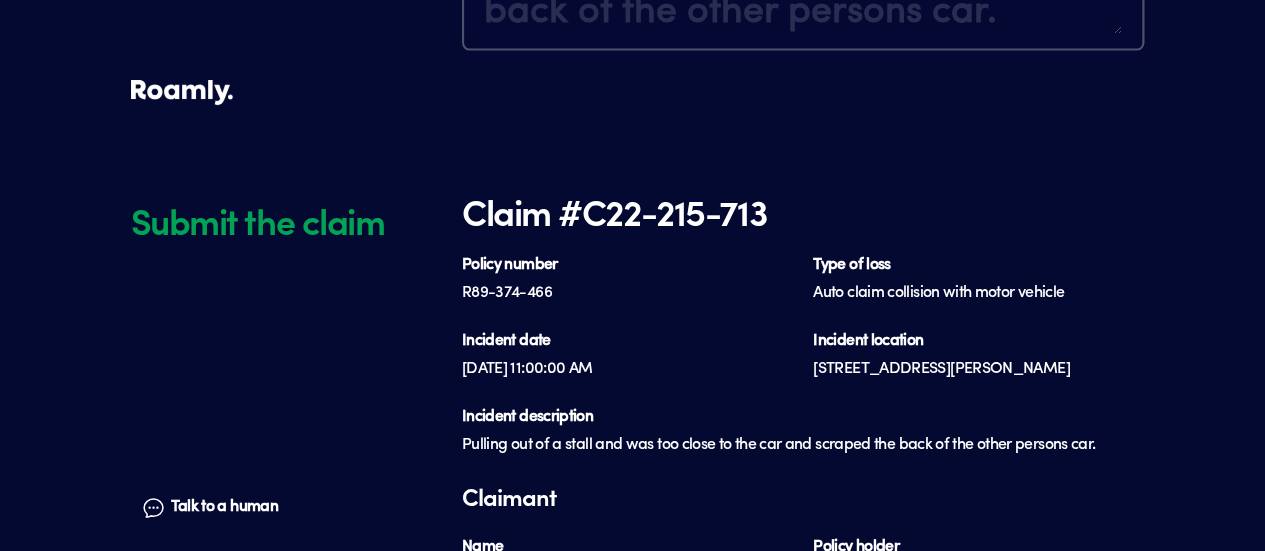 scroll, scrollTop: 5932, scrollLeft: 0, axis: vertical 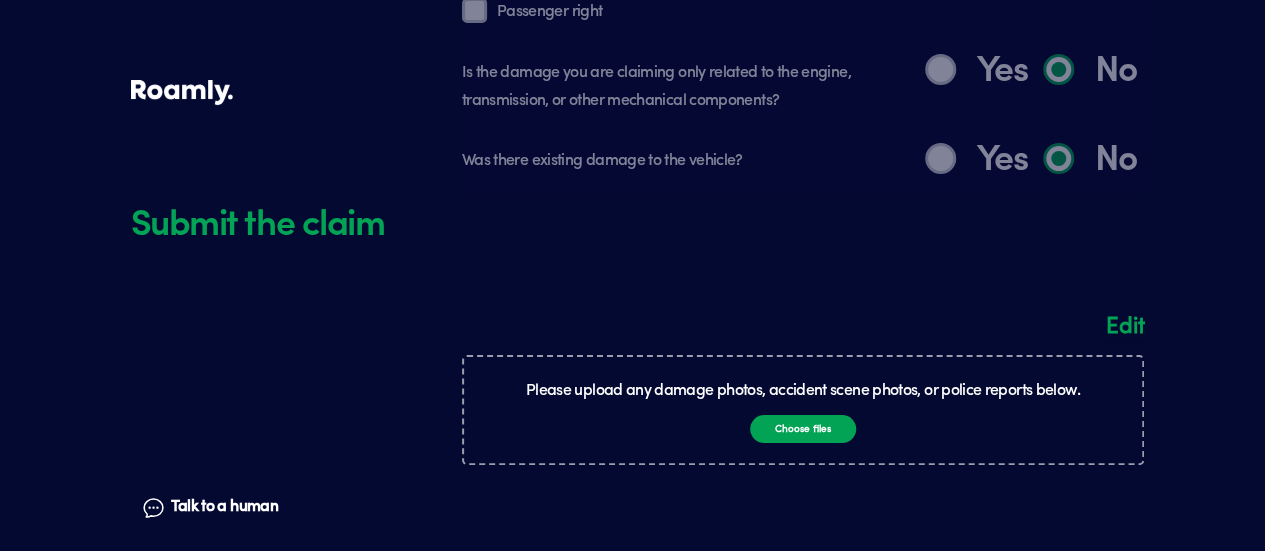 click at bounding box center [803, 400] 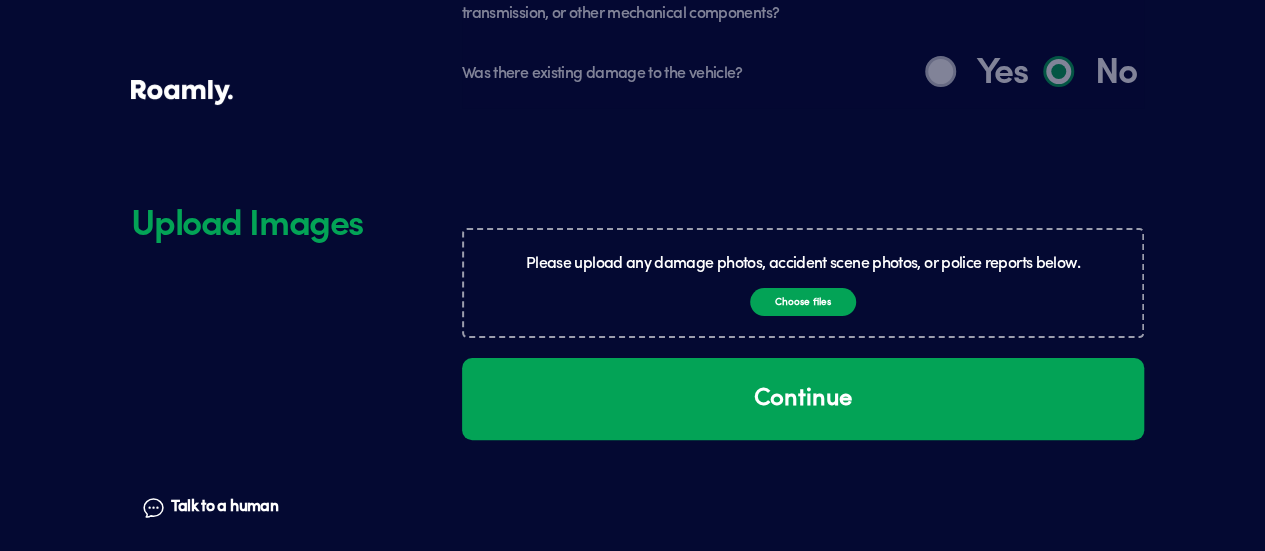 scroll, scrollTop: 3940, scrollLeft: 0, axis: vertical 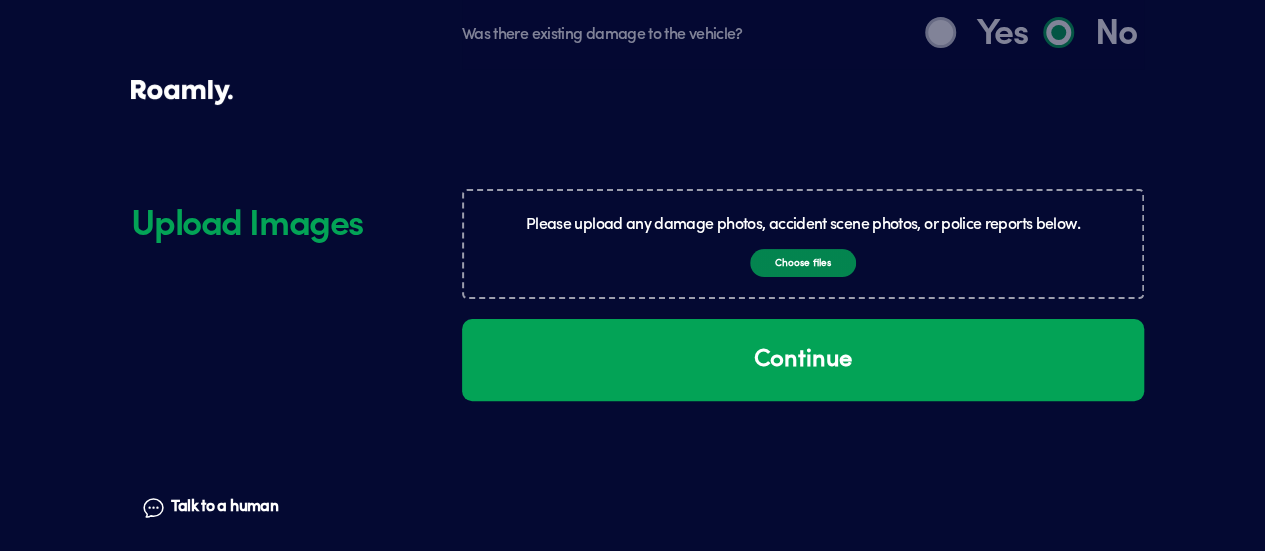 click on "Choose files" at bounding box center [803, 263] 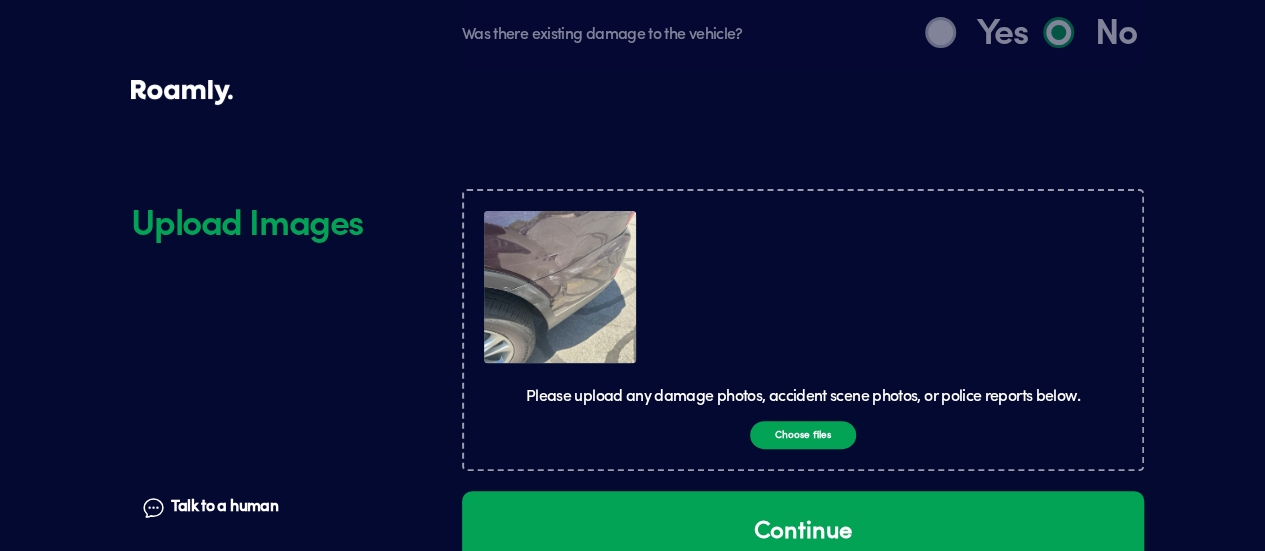 scroll, scrollTop: 3983, scrollLeft: 0, axis: vertical 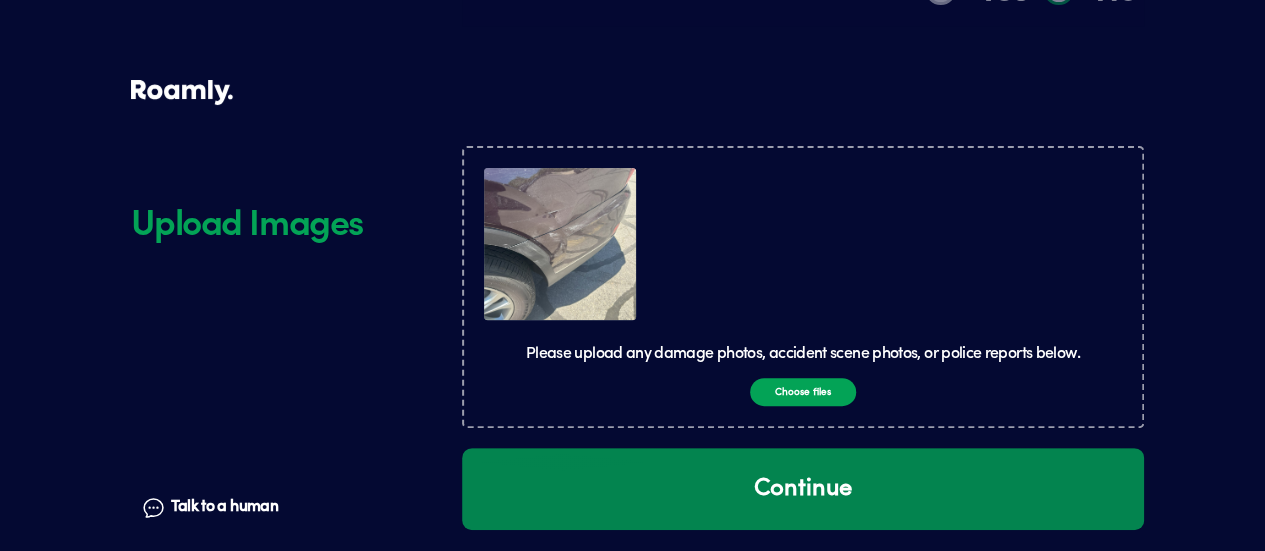 click on "Continue" at bounding box center (803, 489) 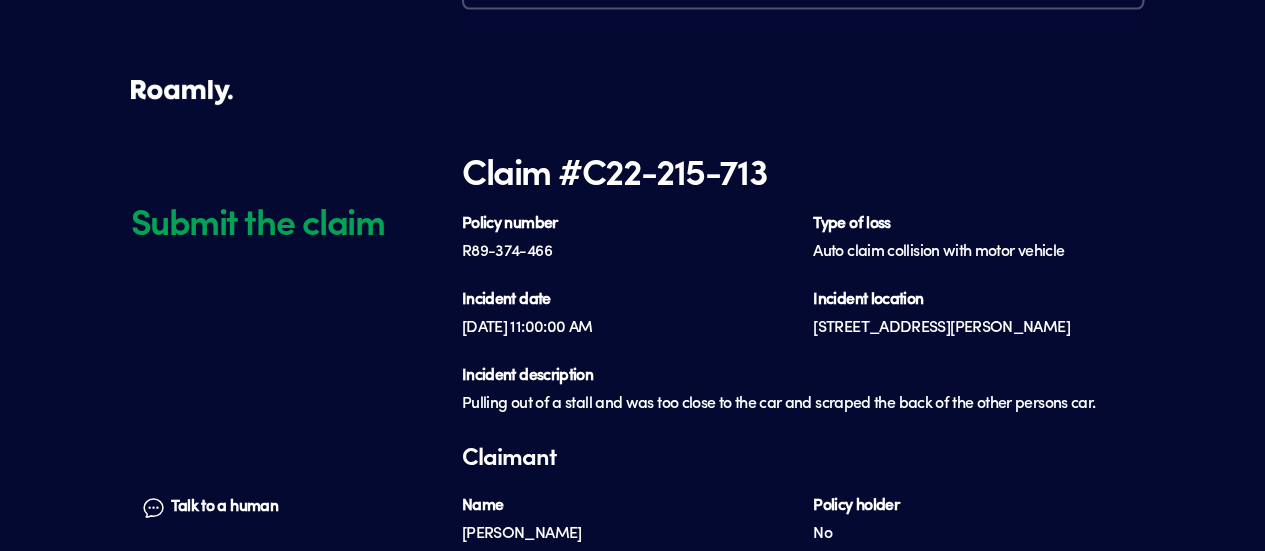 scroll, scrollTop: 6144, scrollLeft: 0, axis: vertical 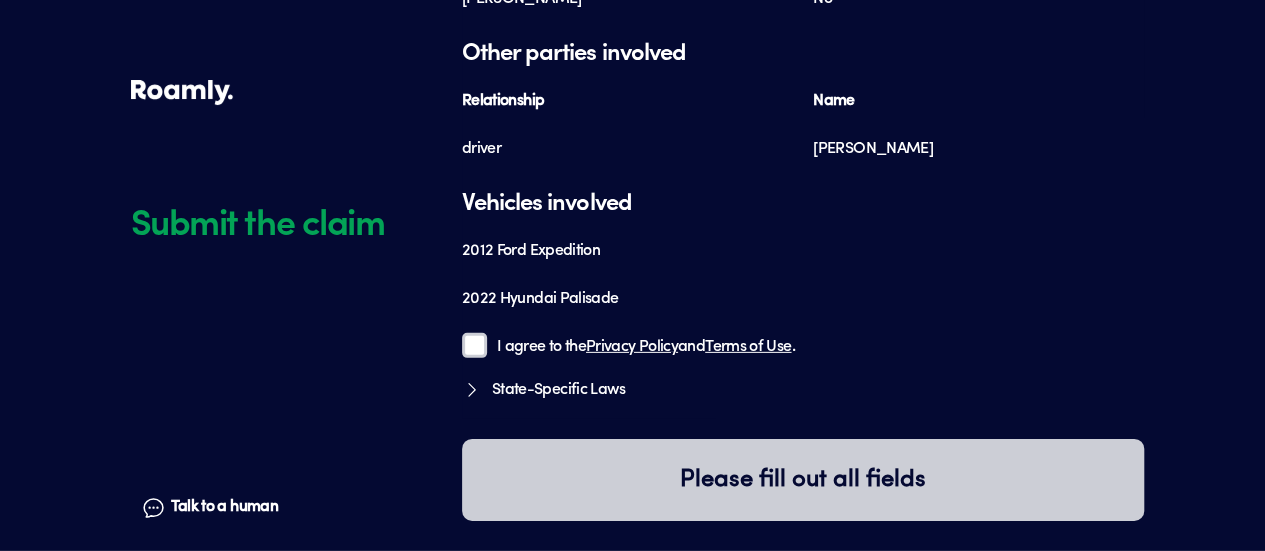 click 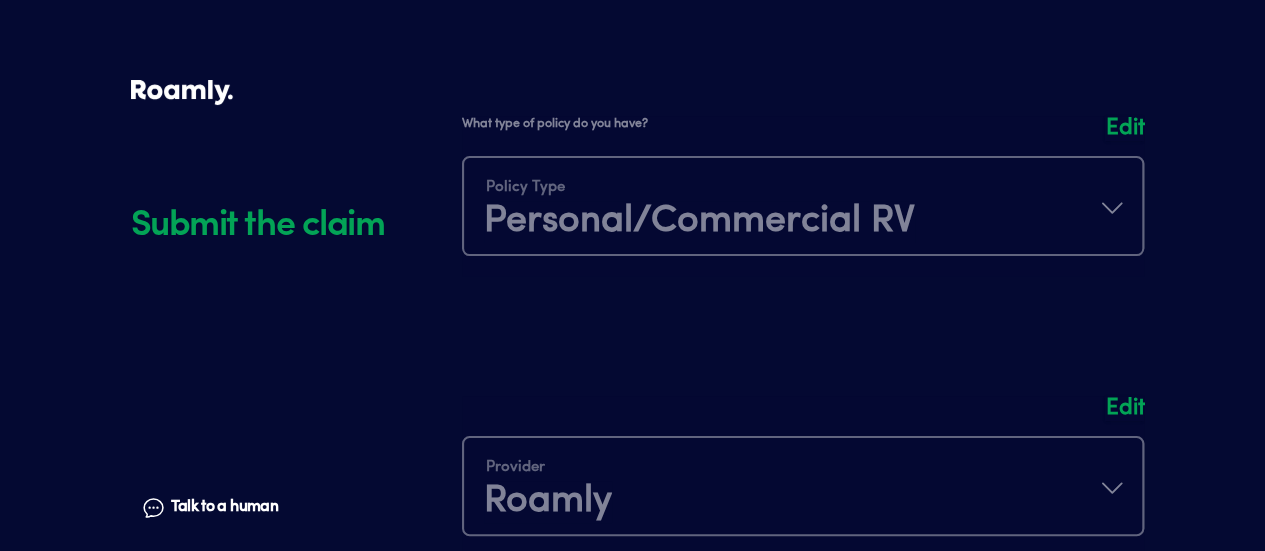 scroll, scrollTop: 0, scrollLeft: 0, axis: both 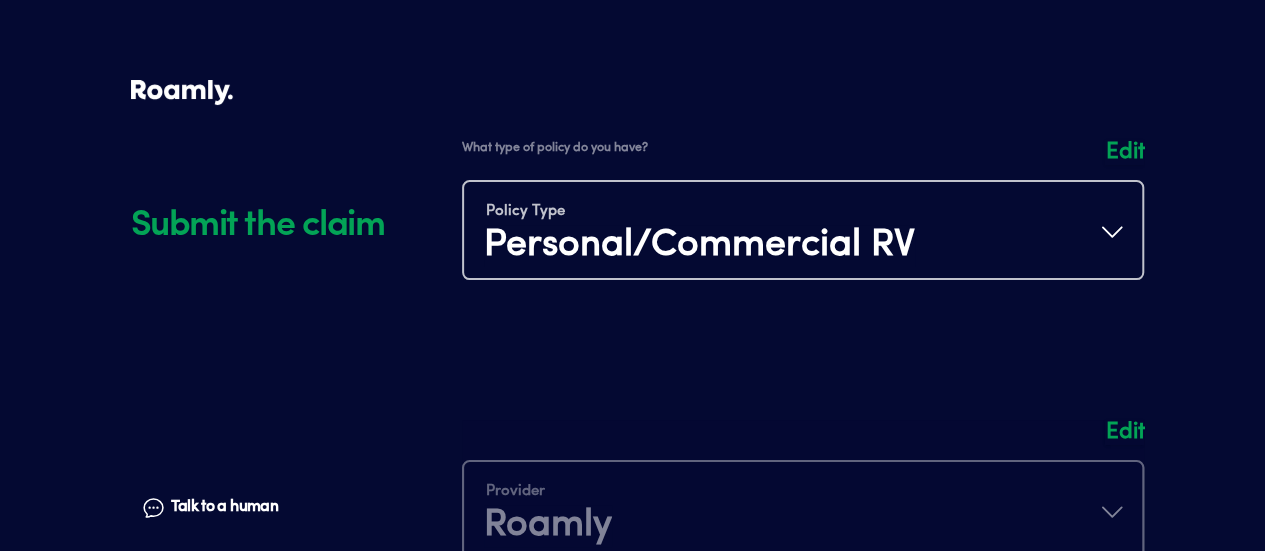 click at bounding box center [803, 220] 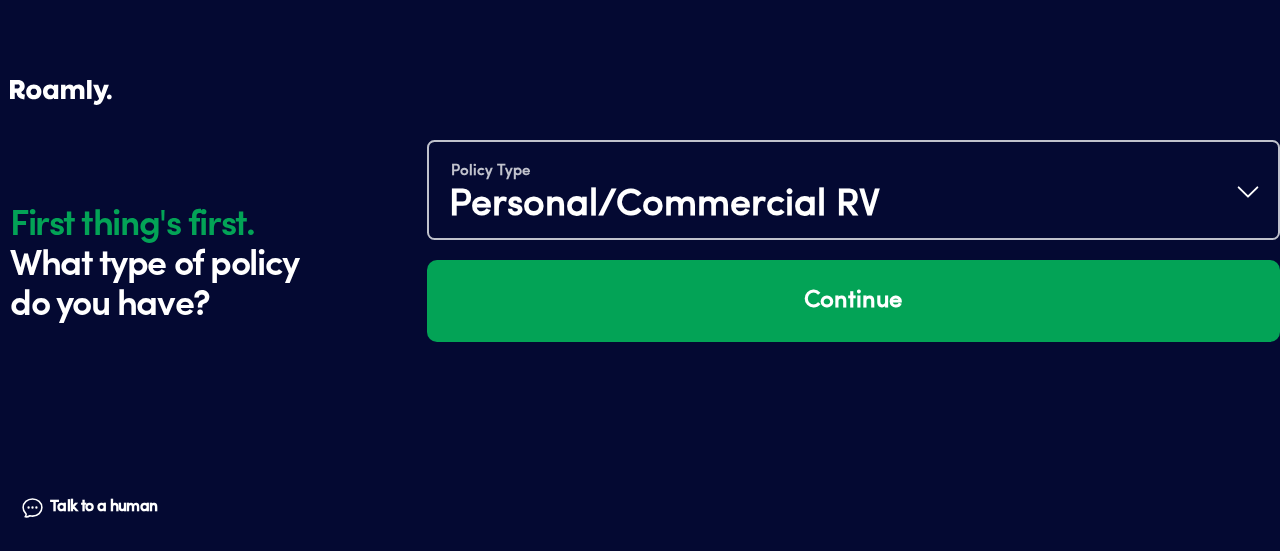 click on "Policy Type Personal/Commercial RV" at bounding box center (853, 192) 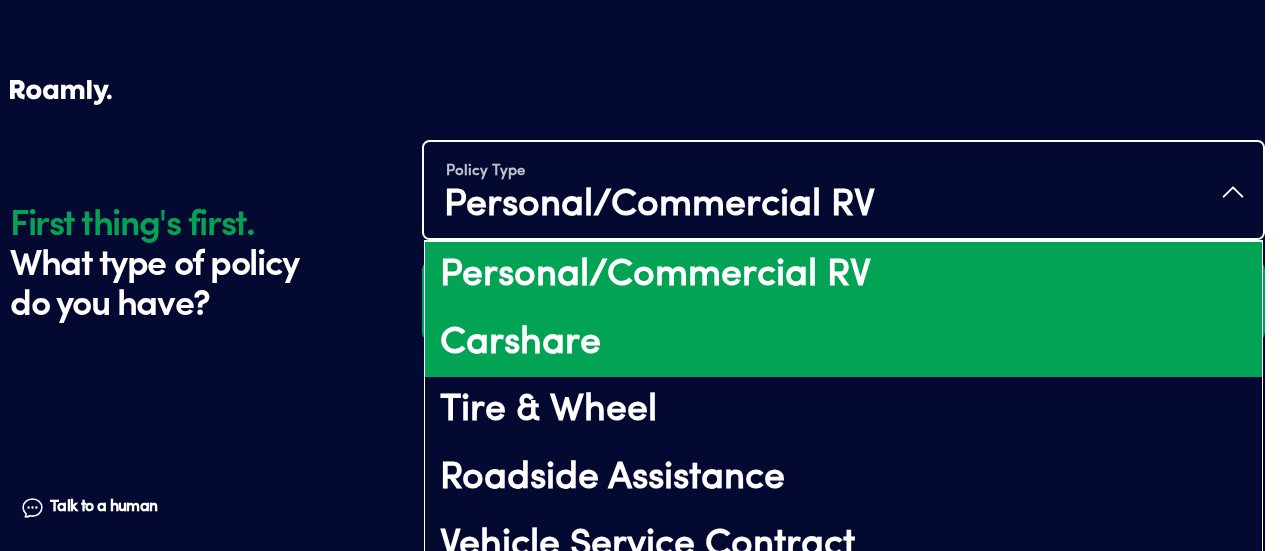 click on "Carshare" at bounding box center [843, 344] 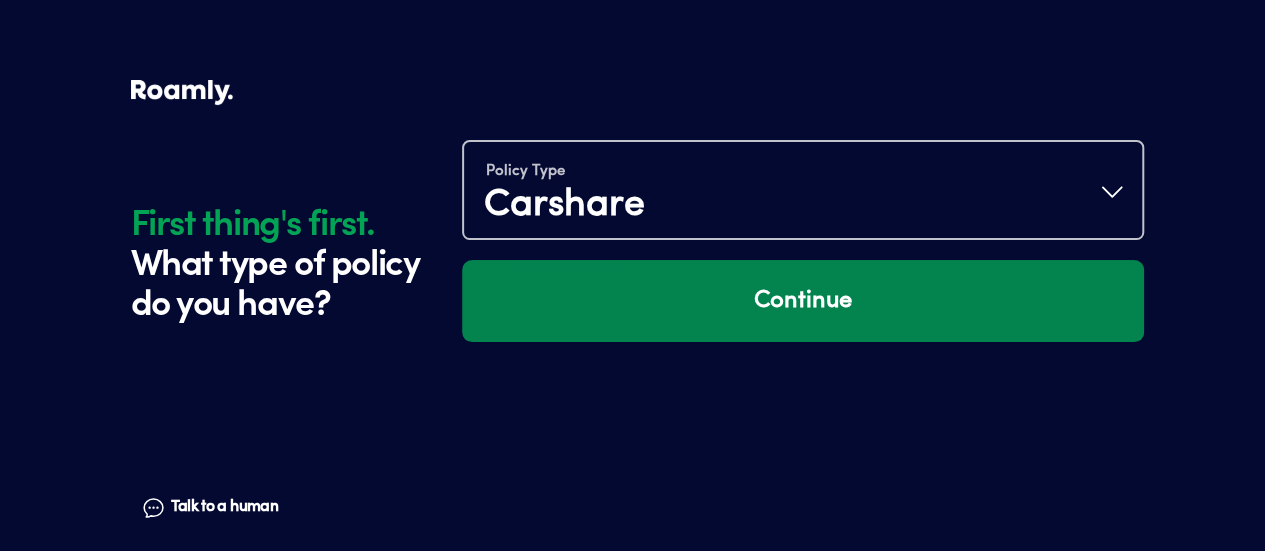 click on "Continue" at bounding box center (803, 301) 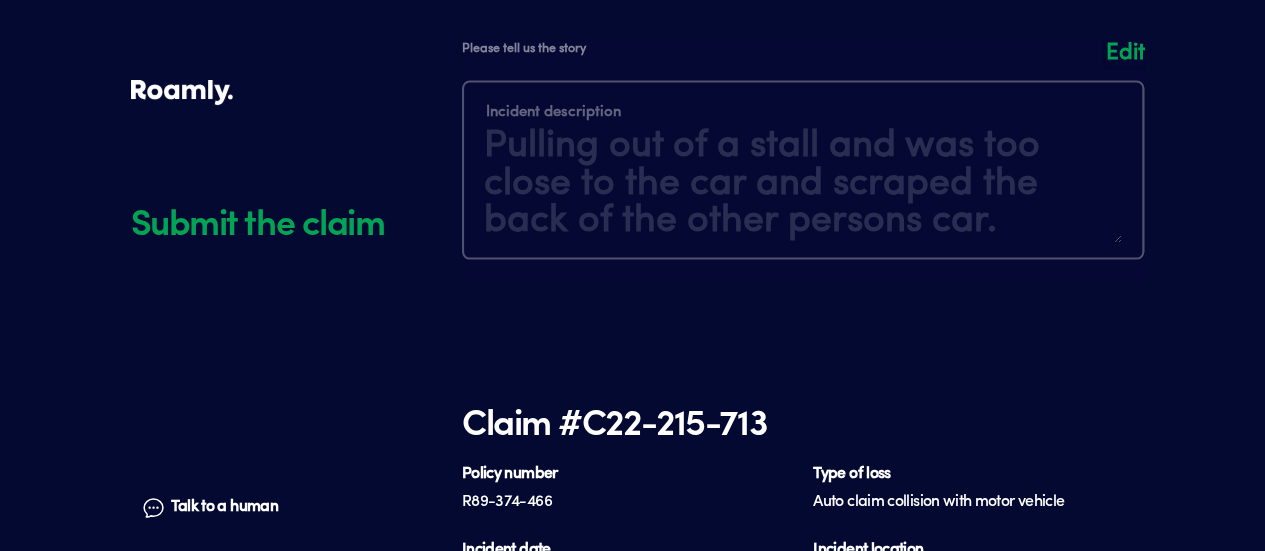 scroll, scrollTop: 6144, scrollLeft: 0, axis: vertical 